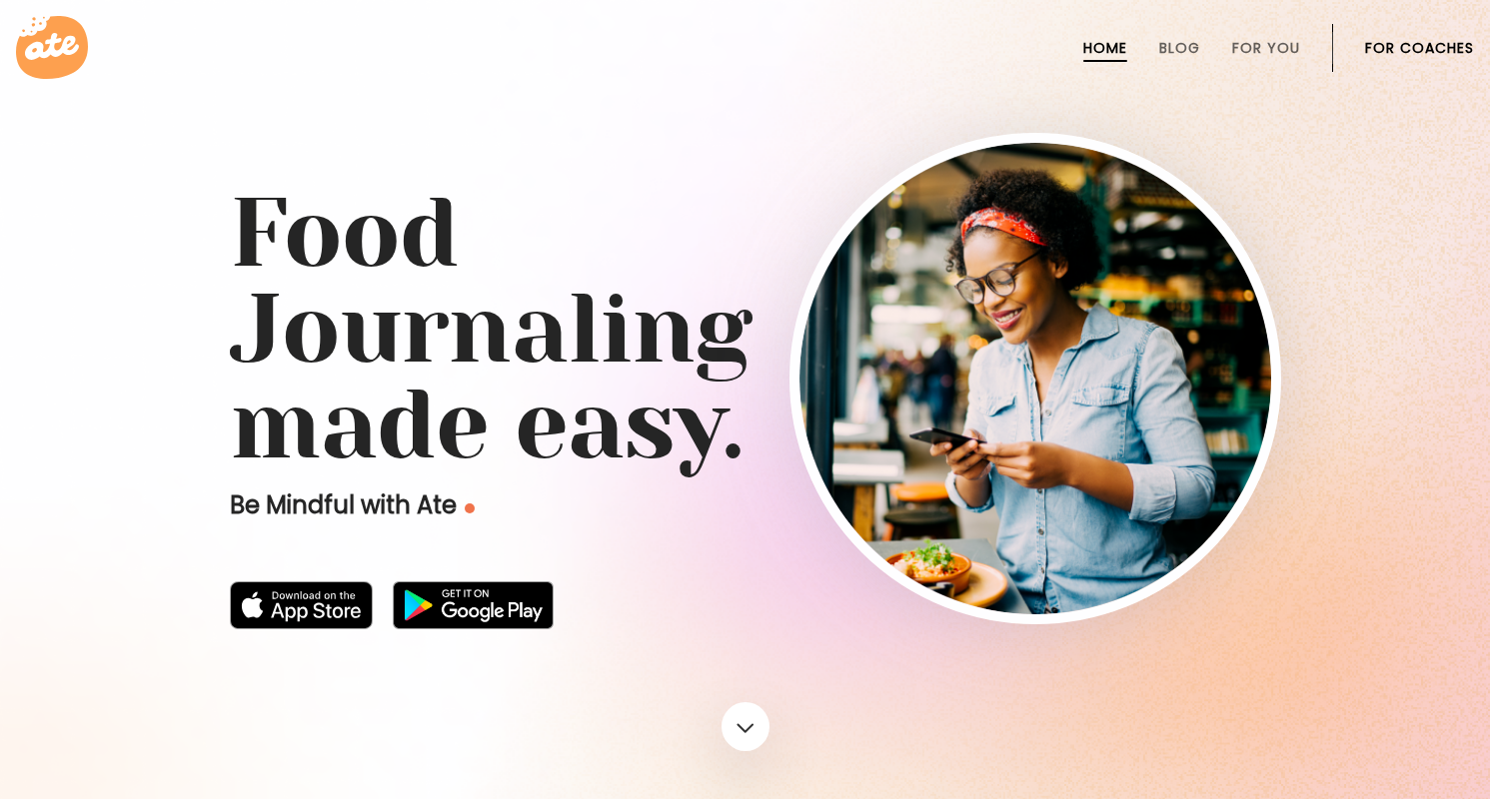 scroll, scrollTop: 0, scrollLeft: 0, axis: both 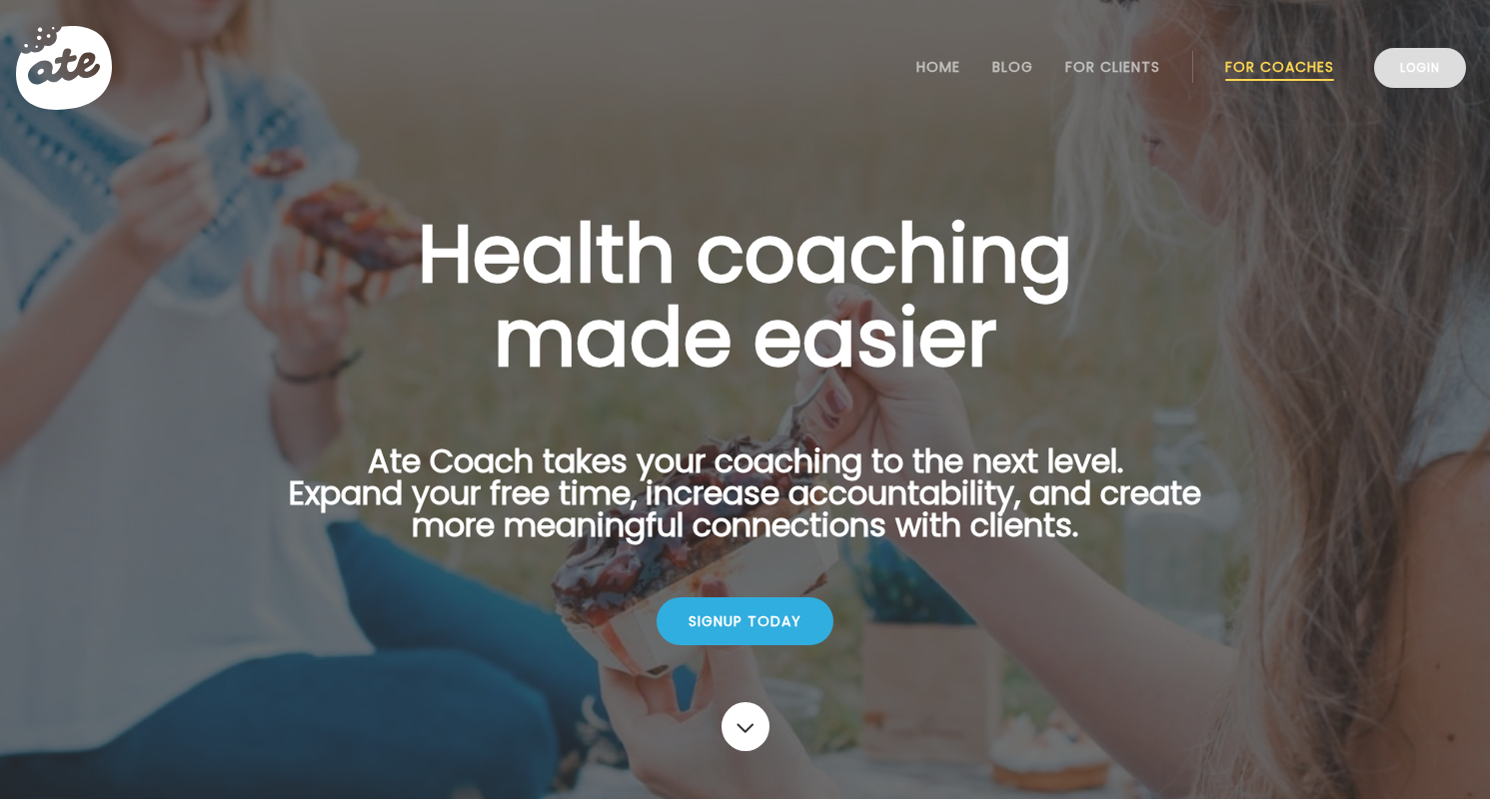 click on "Login" at bounding box center (1420, 68) 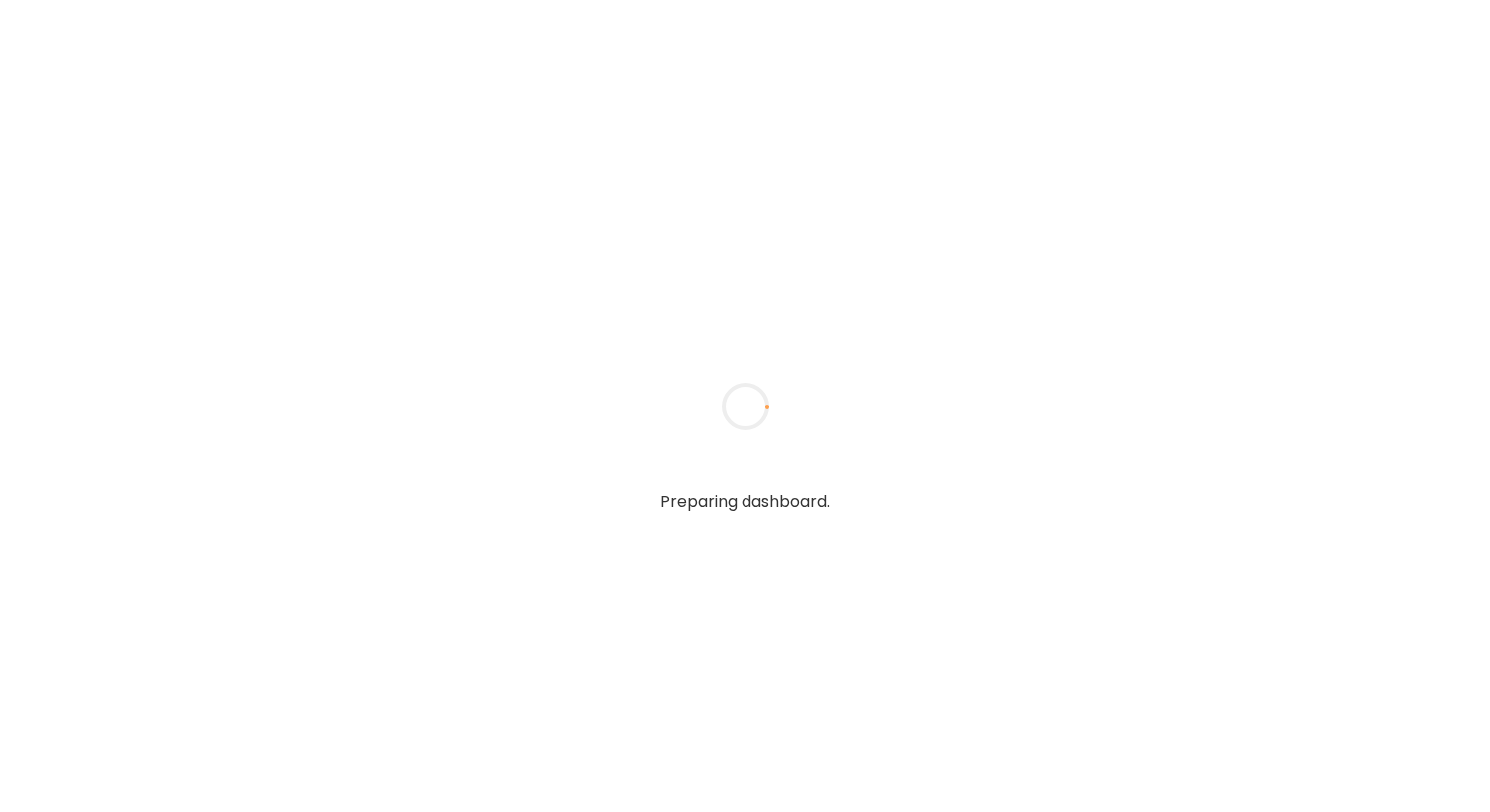 scroll, scrollTop: 0, scrollLeft: 0, axis: both 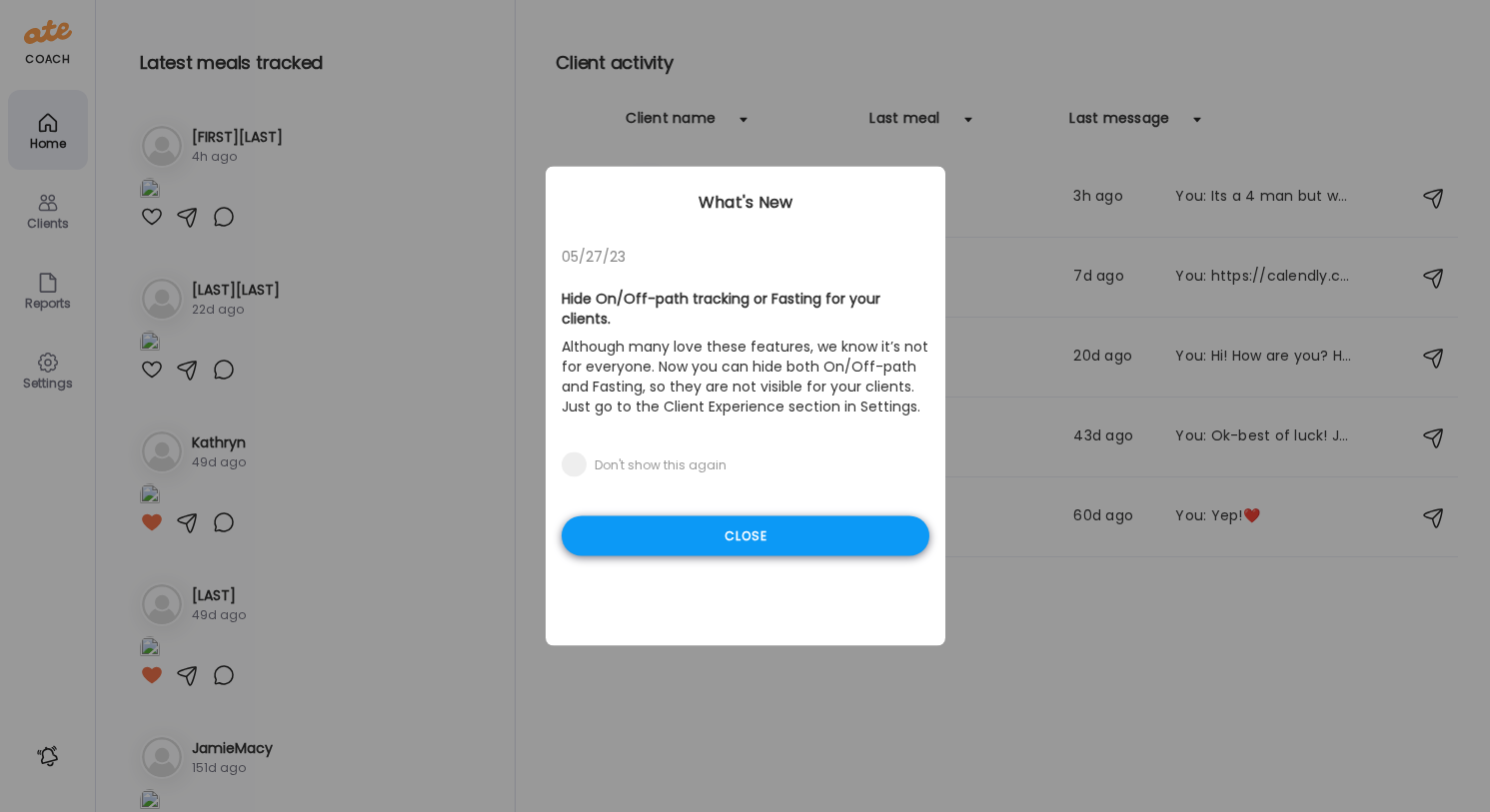 click on "Close" at bounding box center (745, 536) 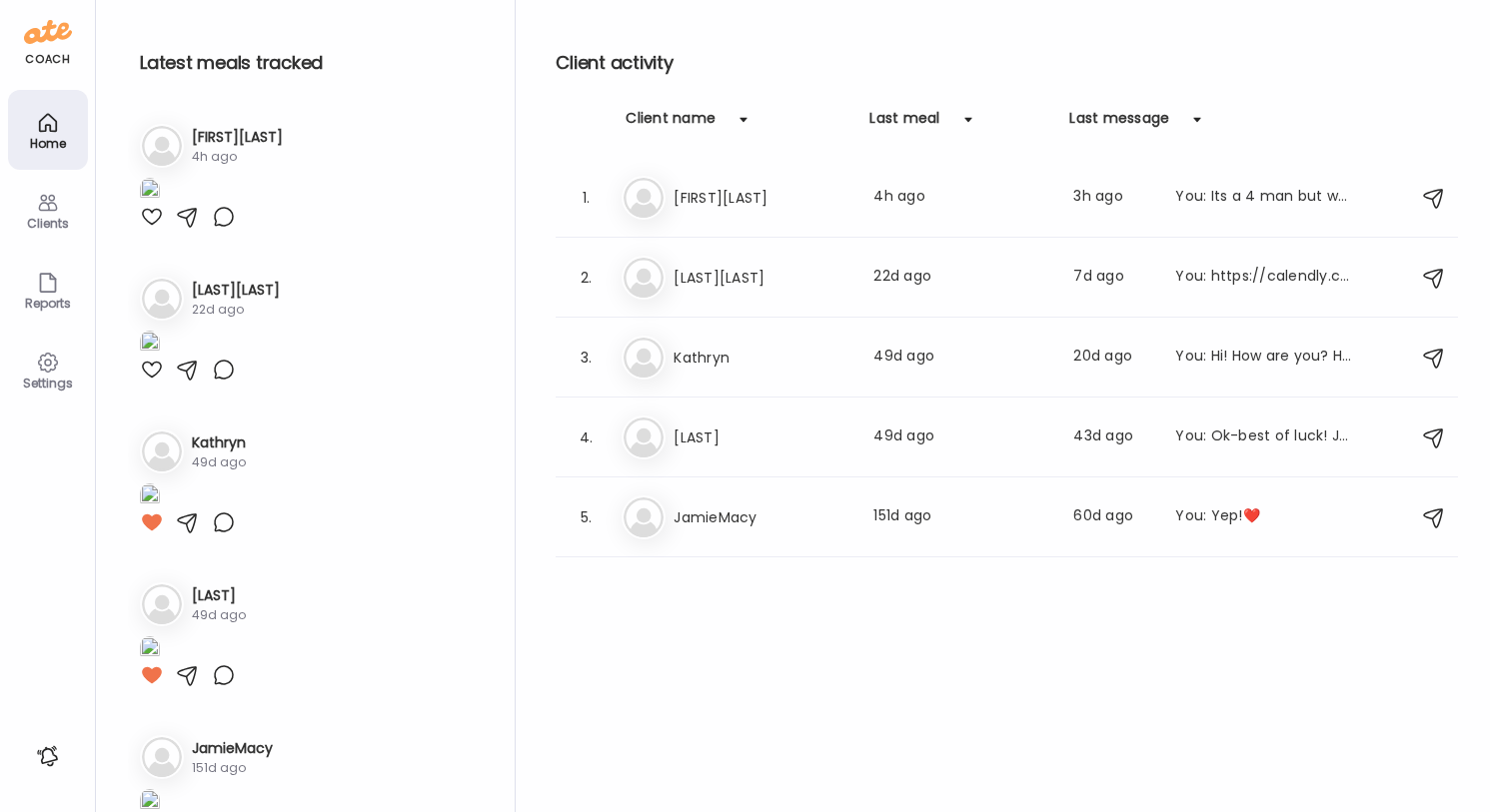 click 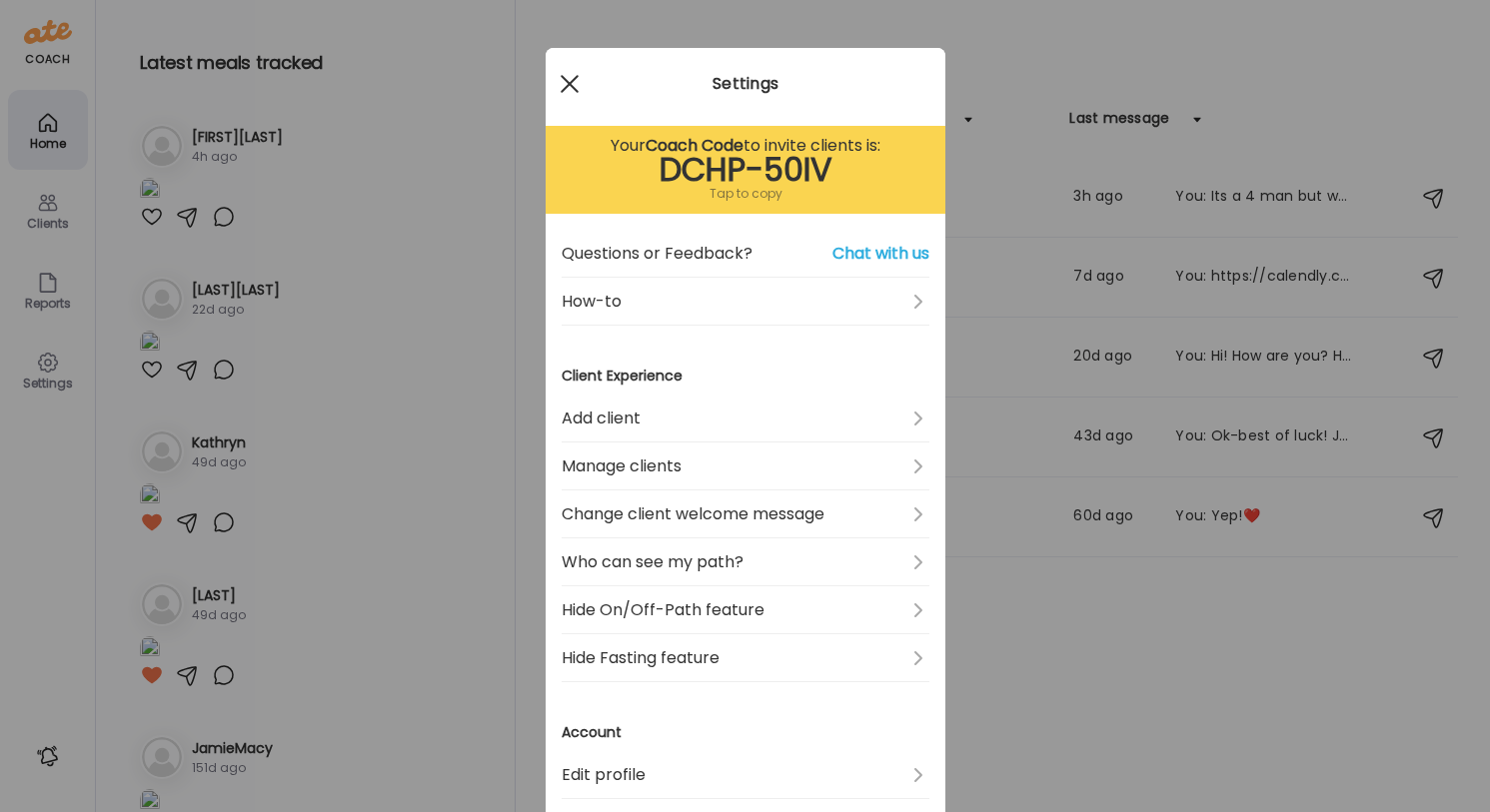click at bounding box center [569, 84] 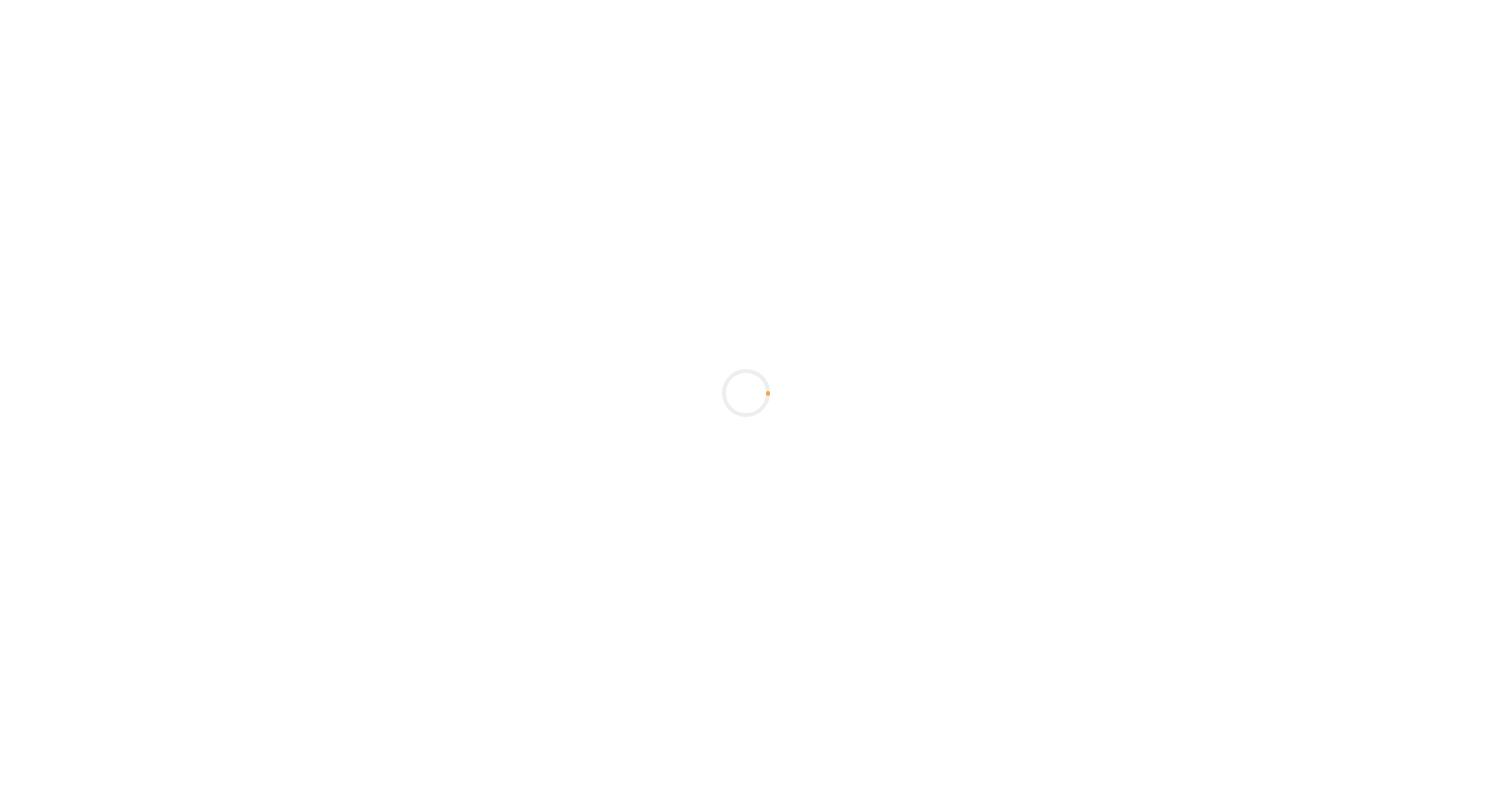 scroll, scrollTop: 0, scrollLeft: 0, axis: both 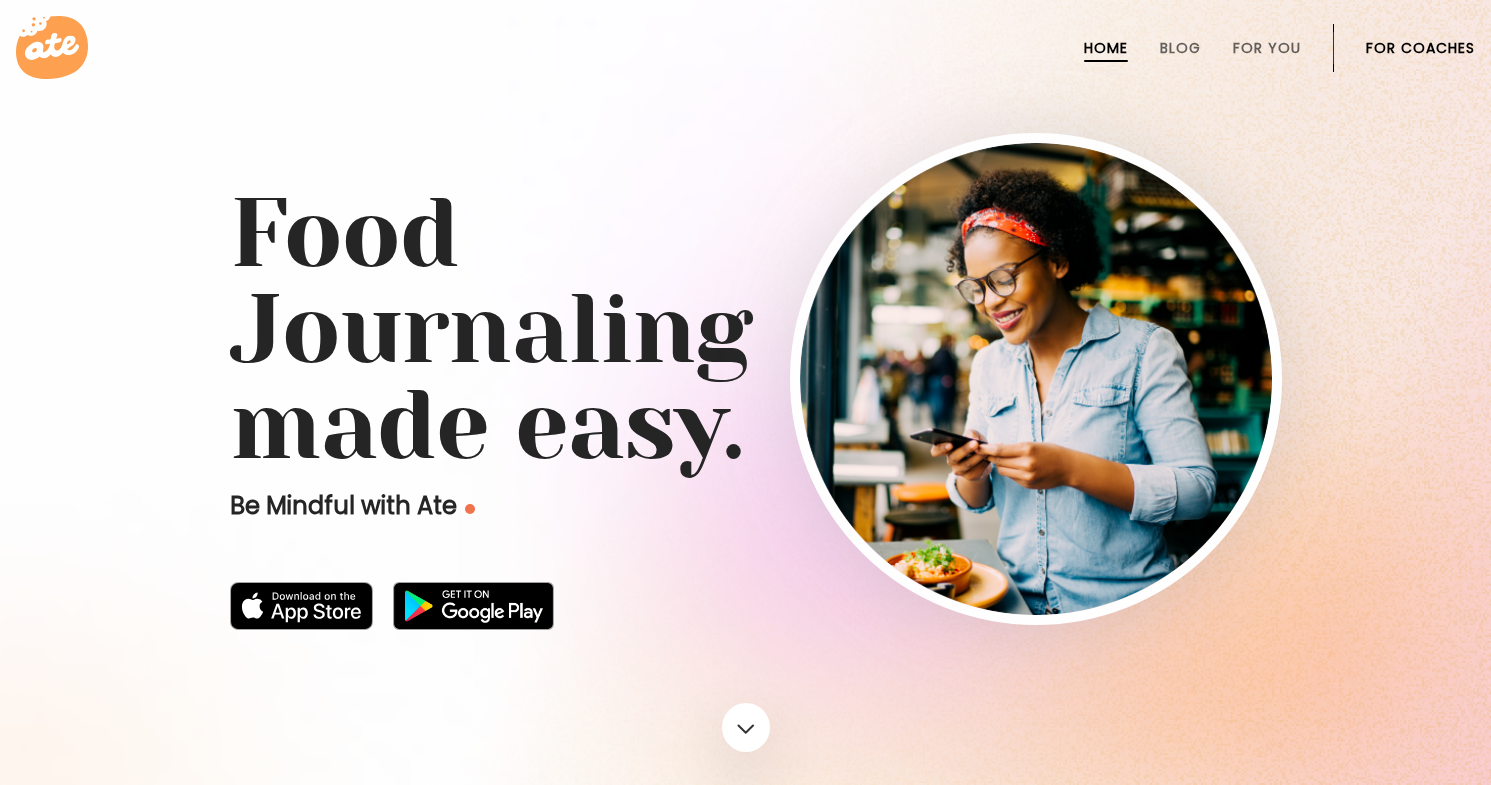 click on "For Coaches" at bounding box center [1420, 48] 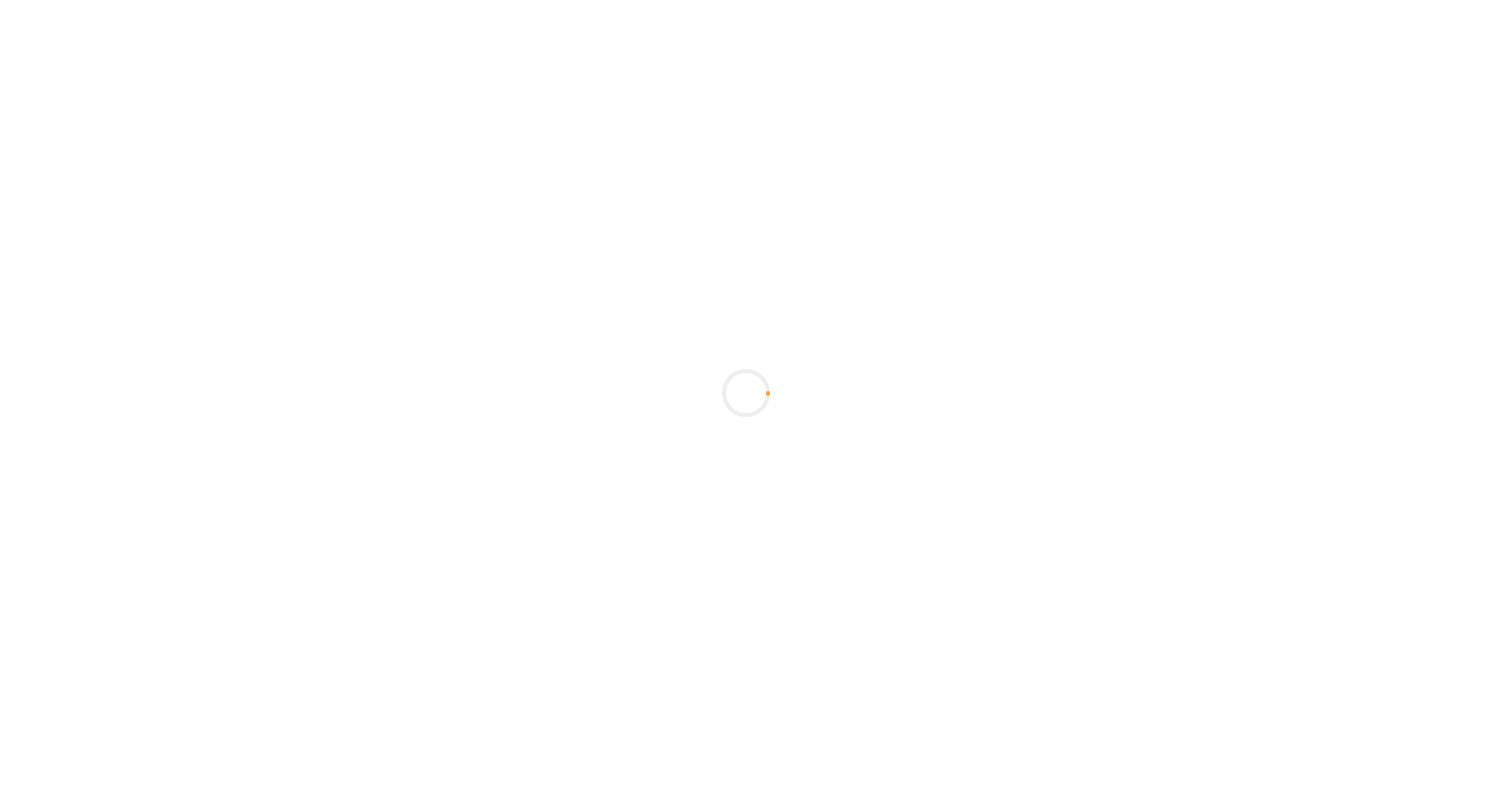 scroll, scrollTop: 0, scrollLeft: 0, axis: both 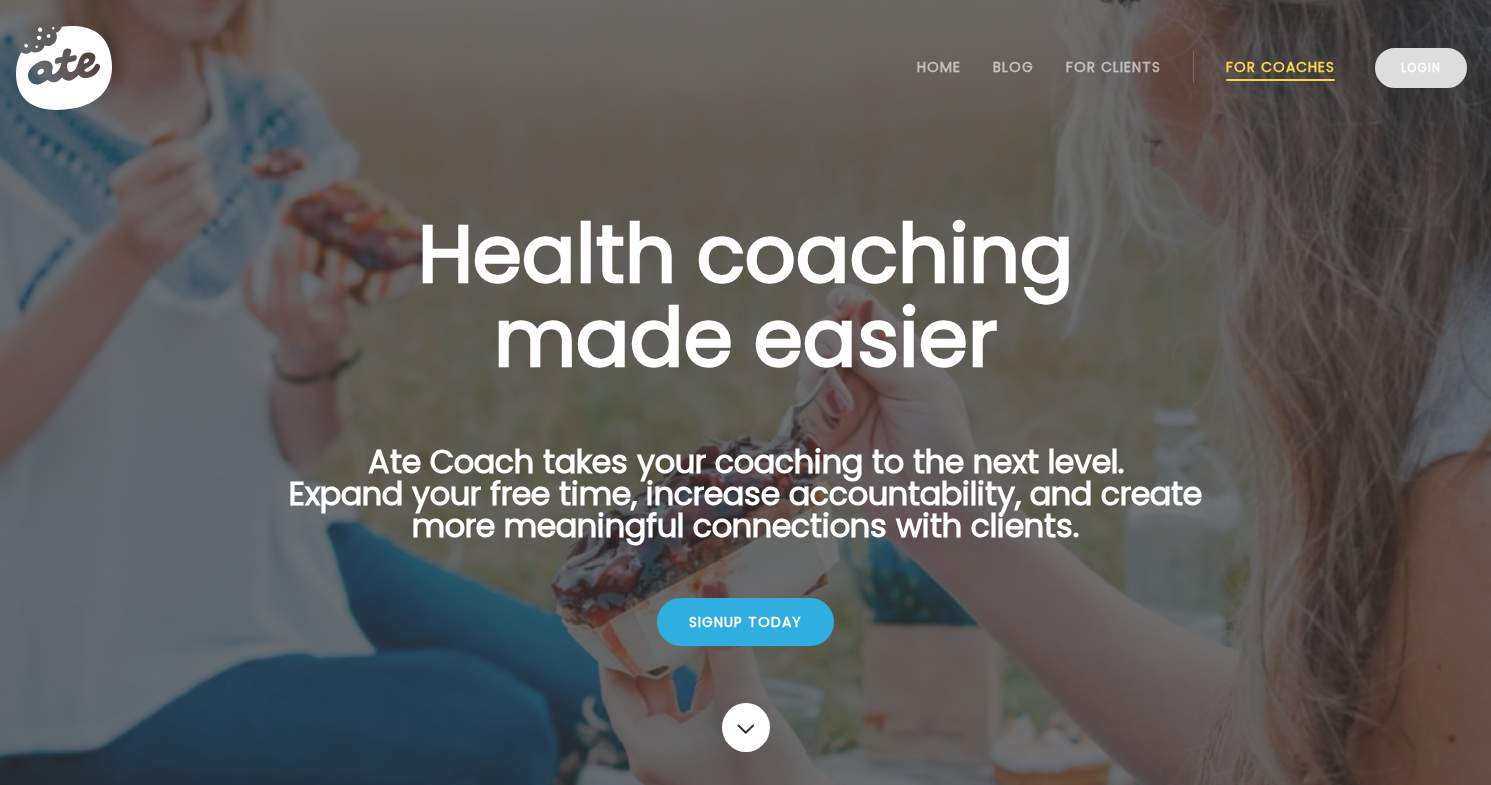 click on "Login" at bounding box center [1421, 68] 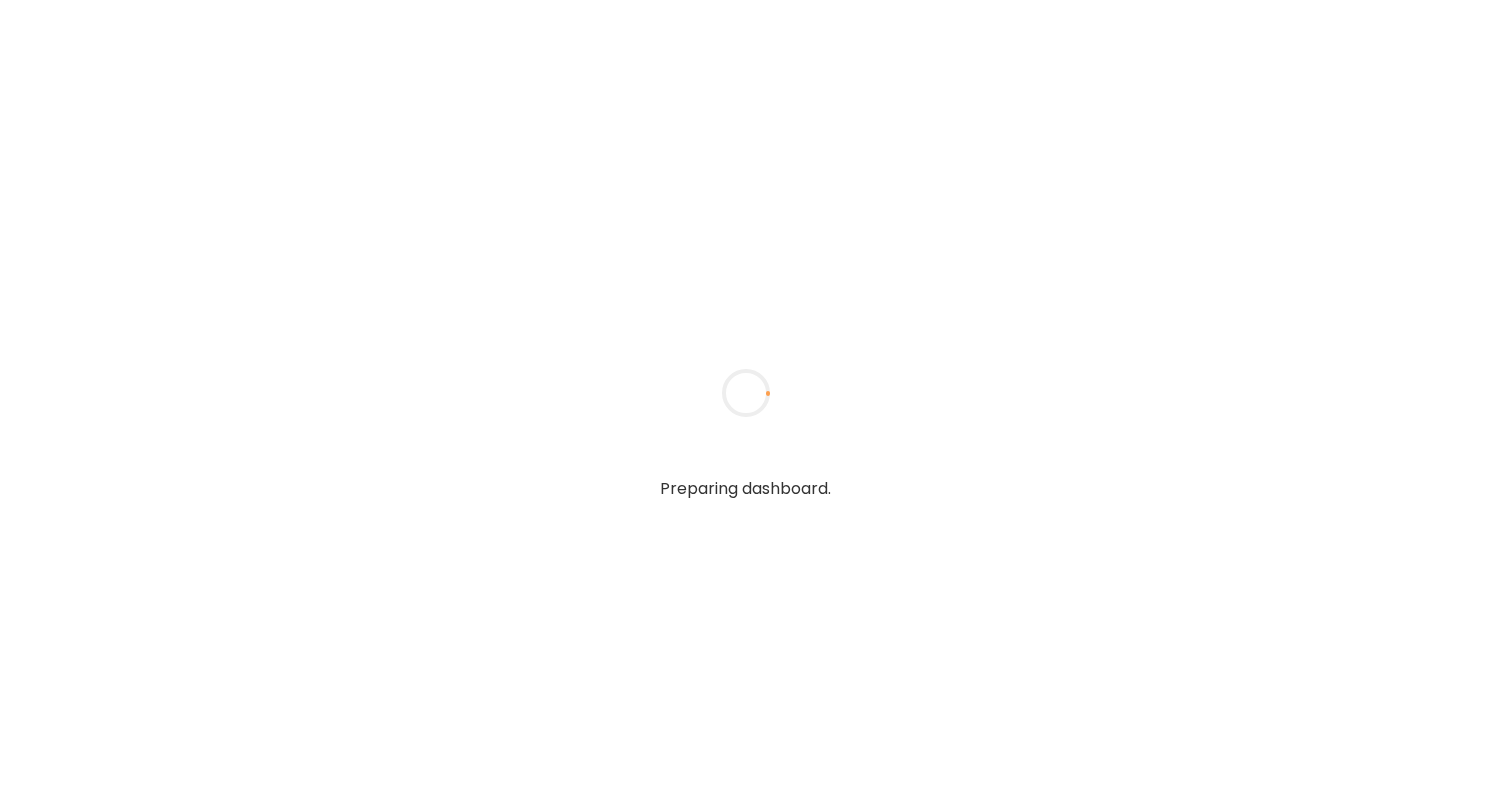 scroll, scrollTop: 0, scrollLeft: 0, axis: both 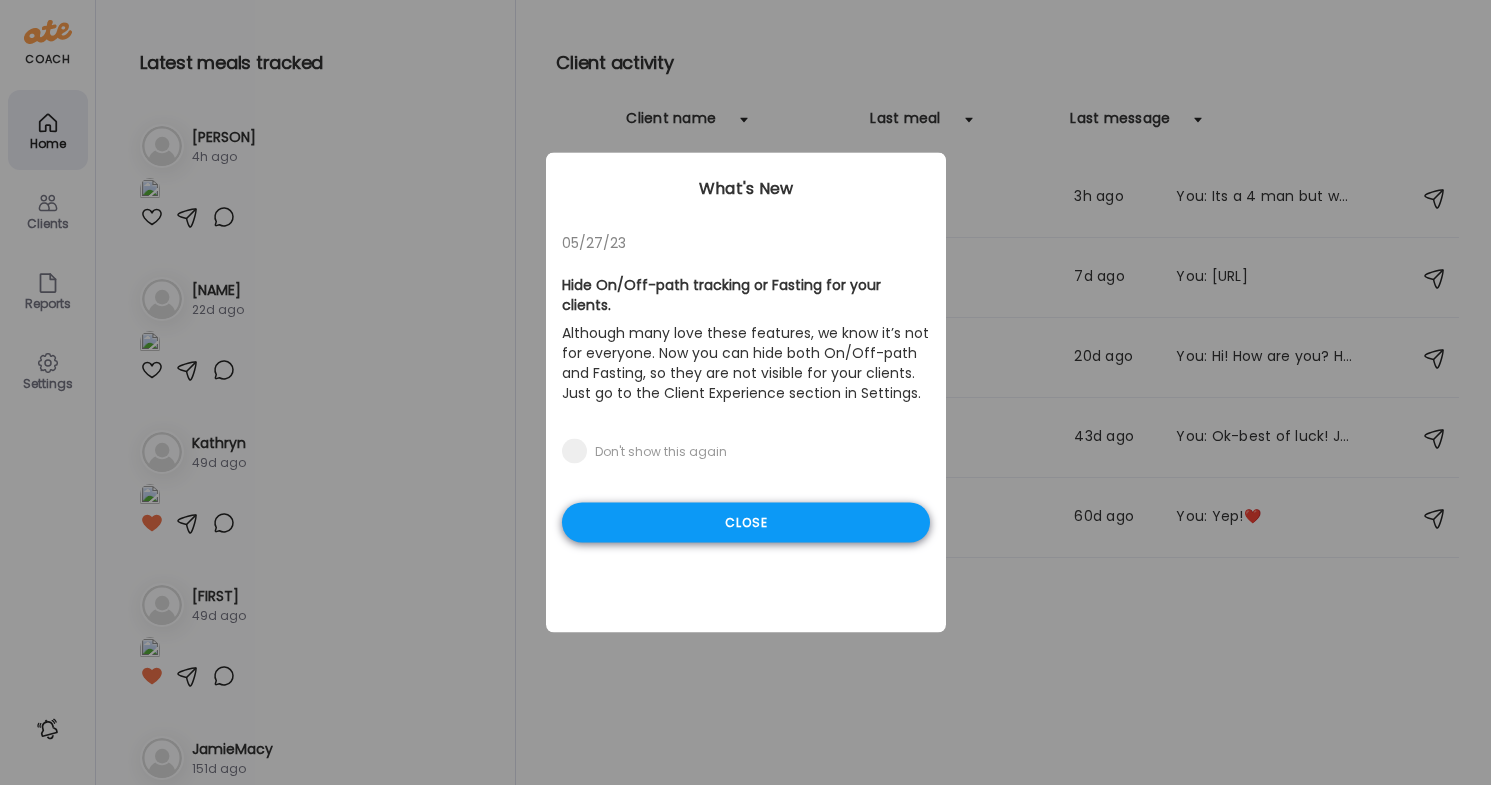 click on "Close" at bounding box center (746, 523) 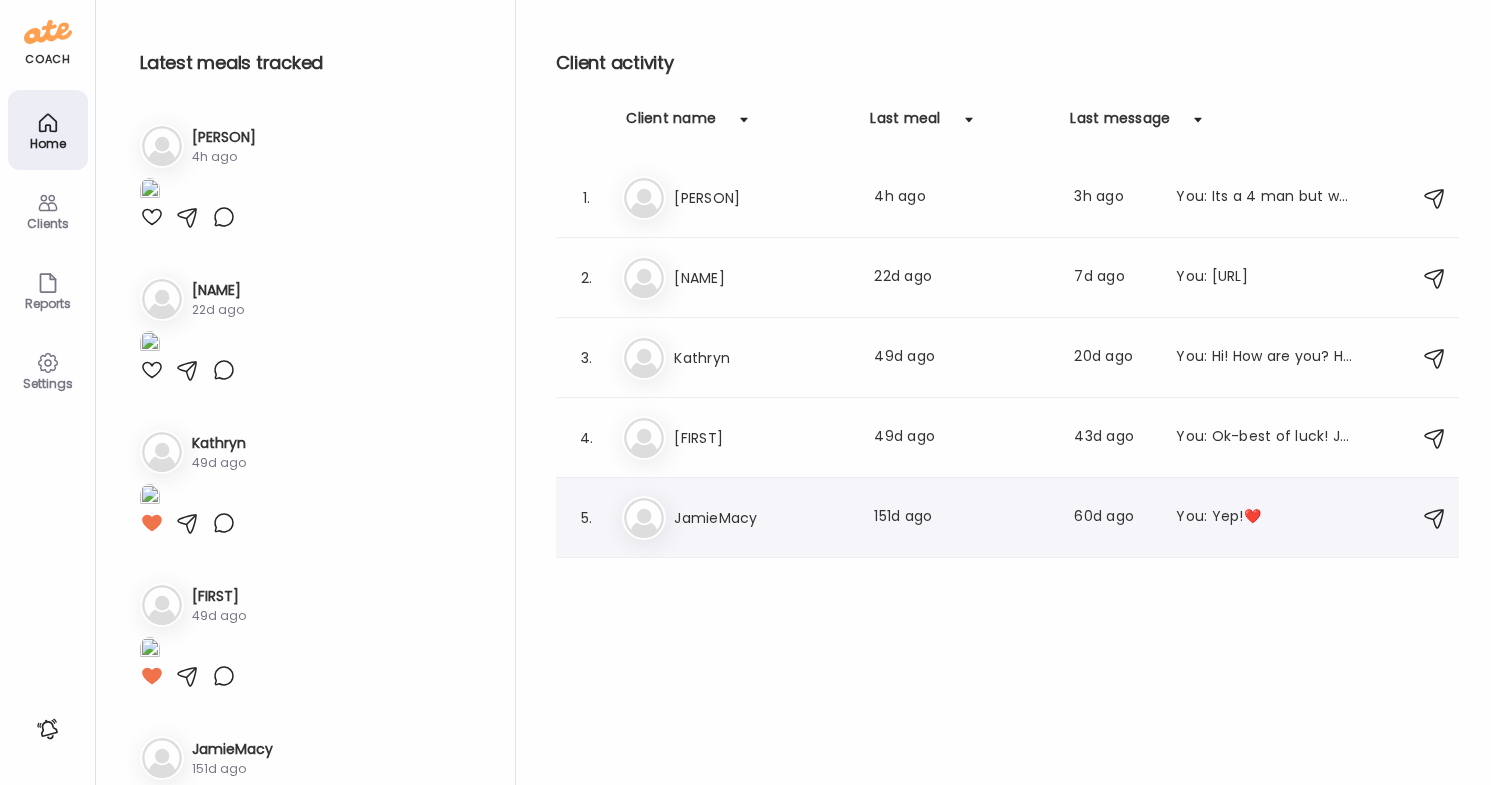 click on "JamieMacy" at bounding box center [762, 518] 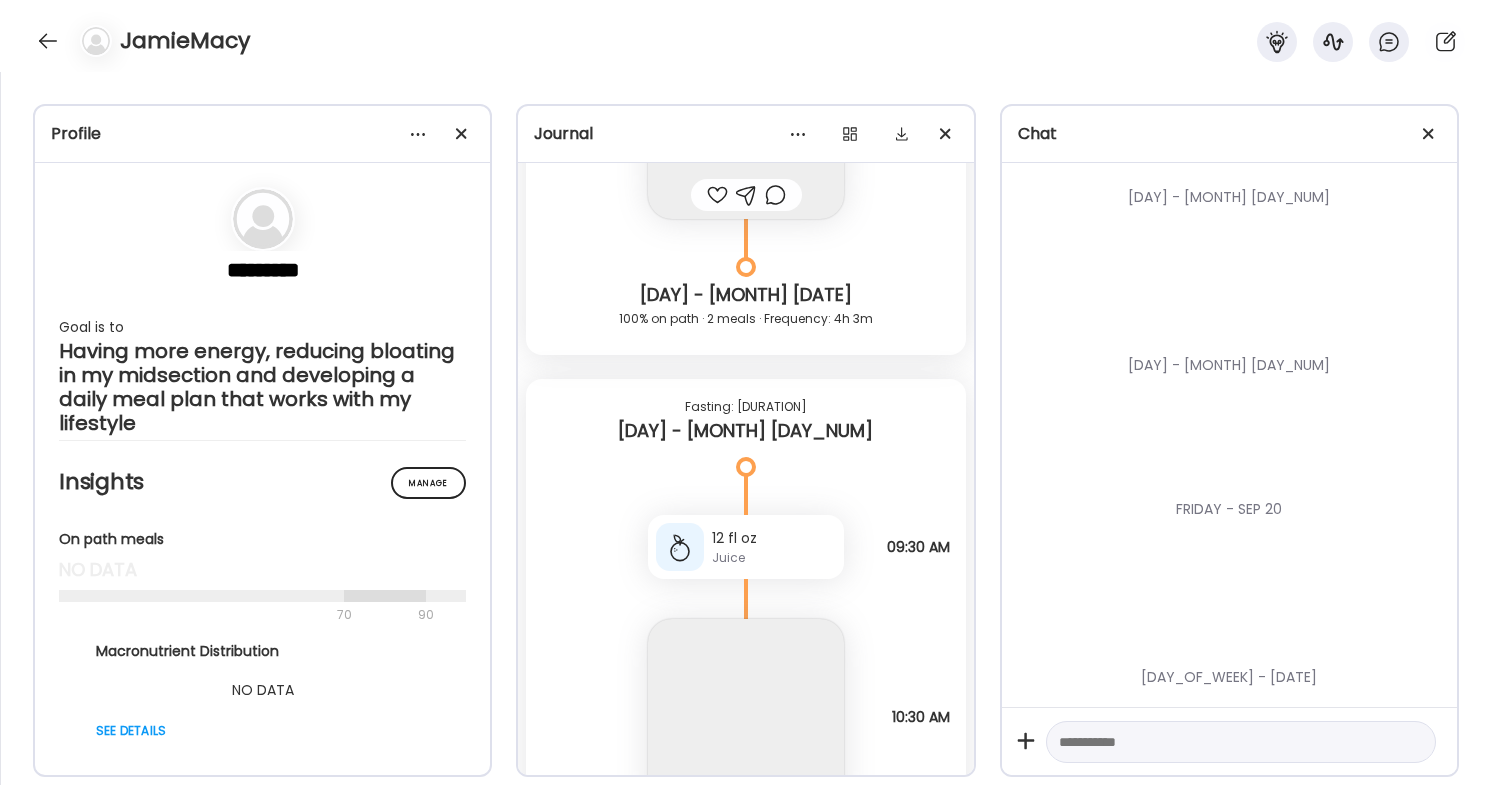 scroll, scrollTop: 8092, scrollLeft: 0, axis: vertical 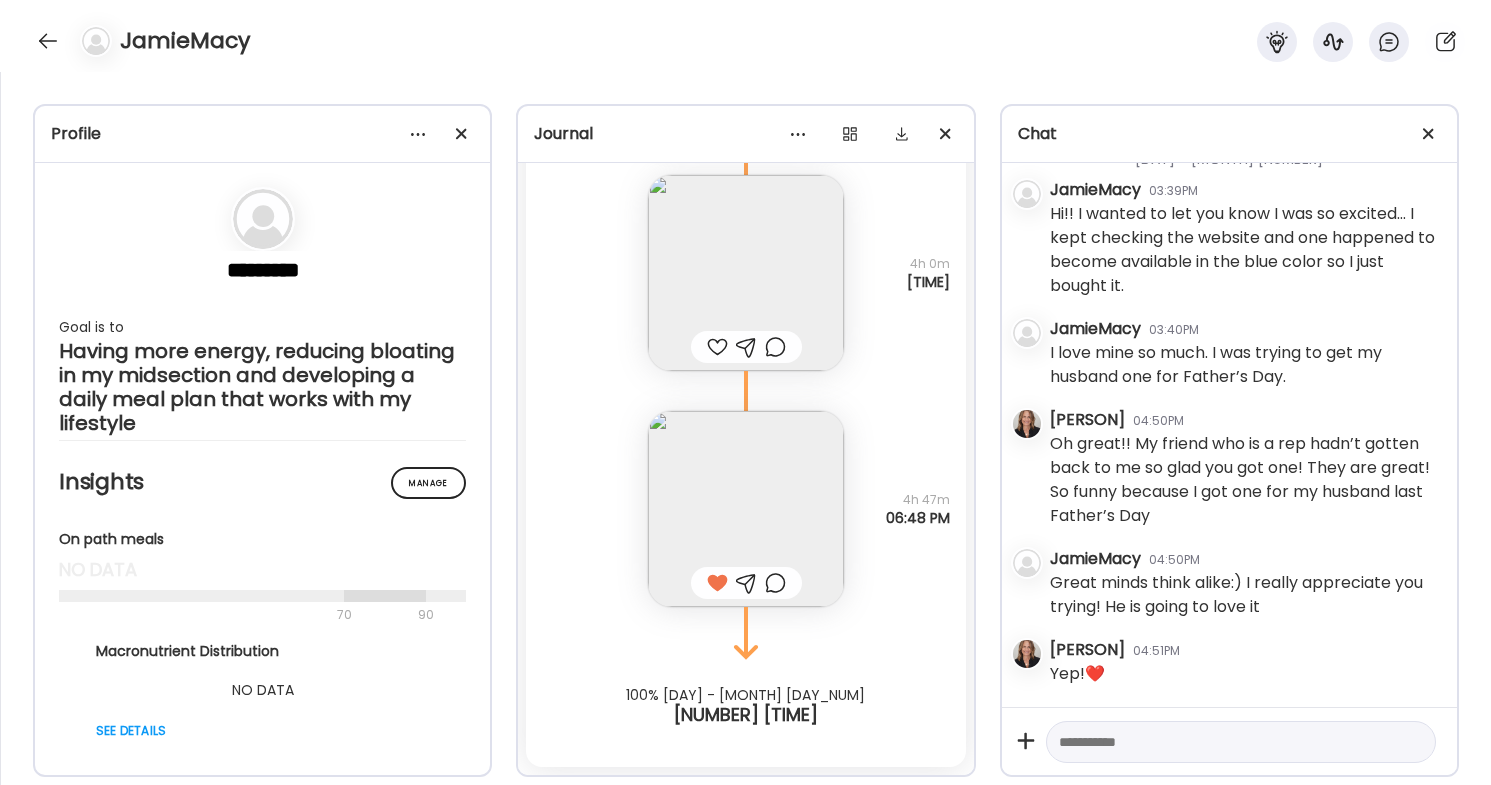 click at bounding box center (1223, 742) 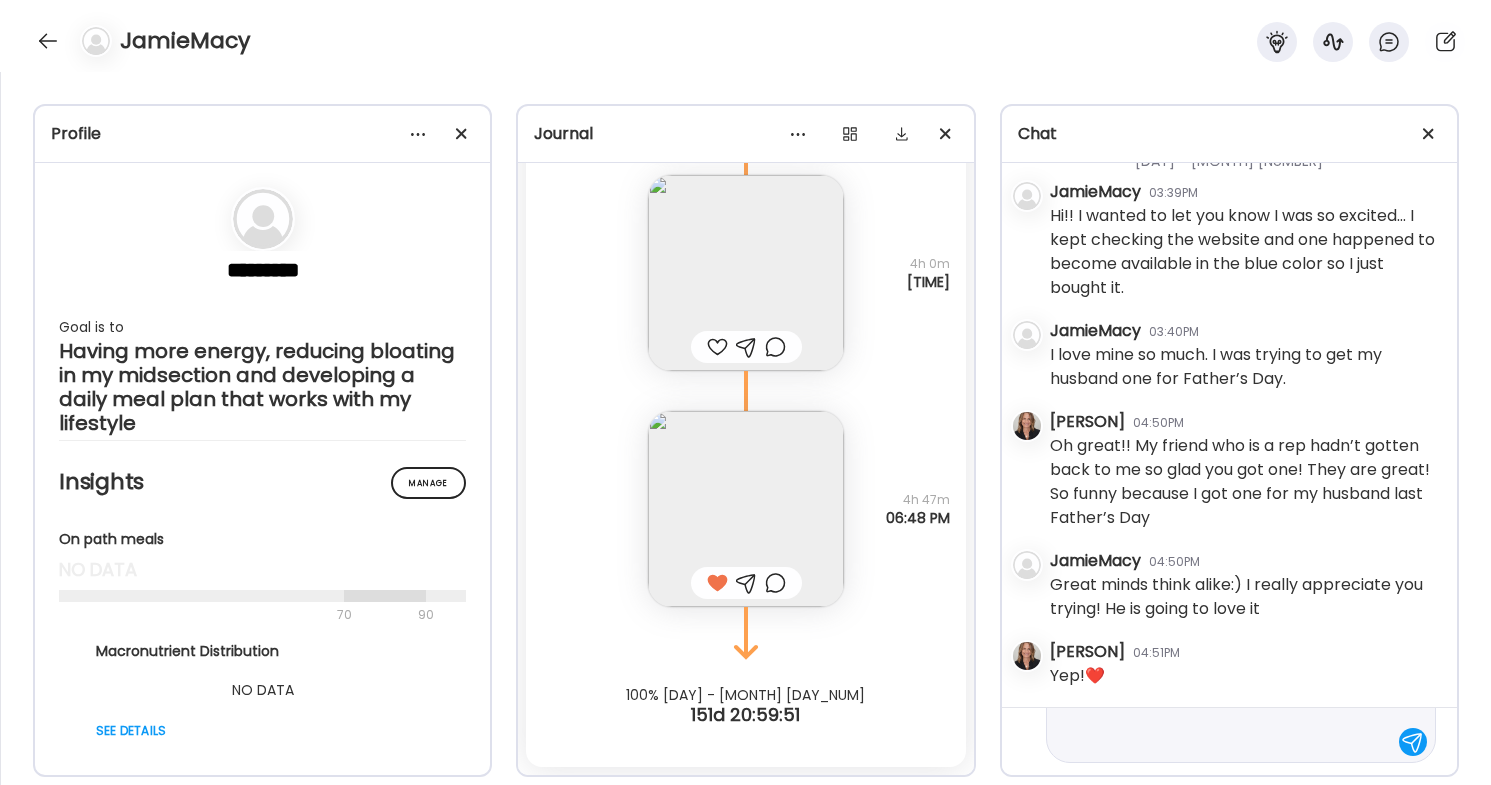 scroll, scrollTop: 95, scrollLeft: 0, axis: vertical 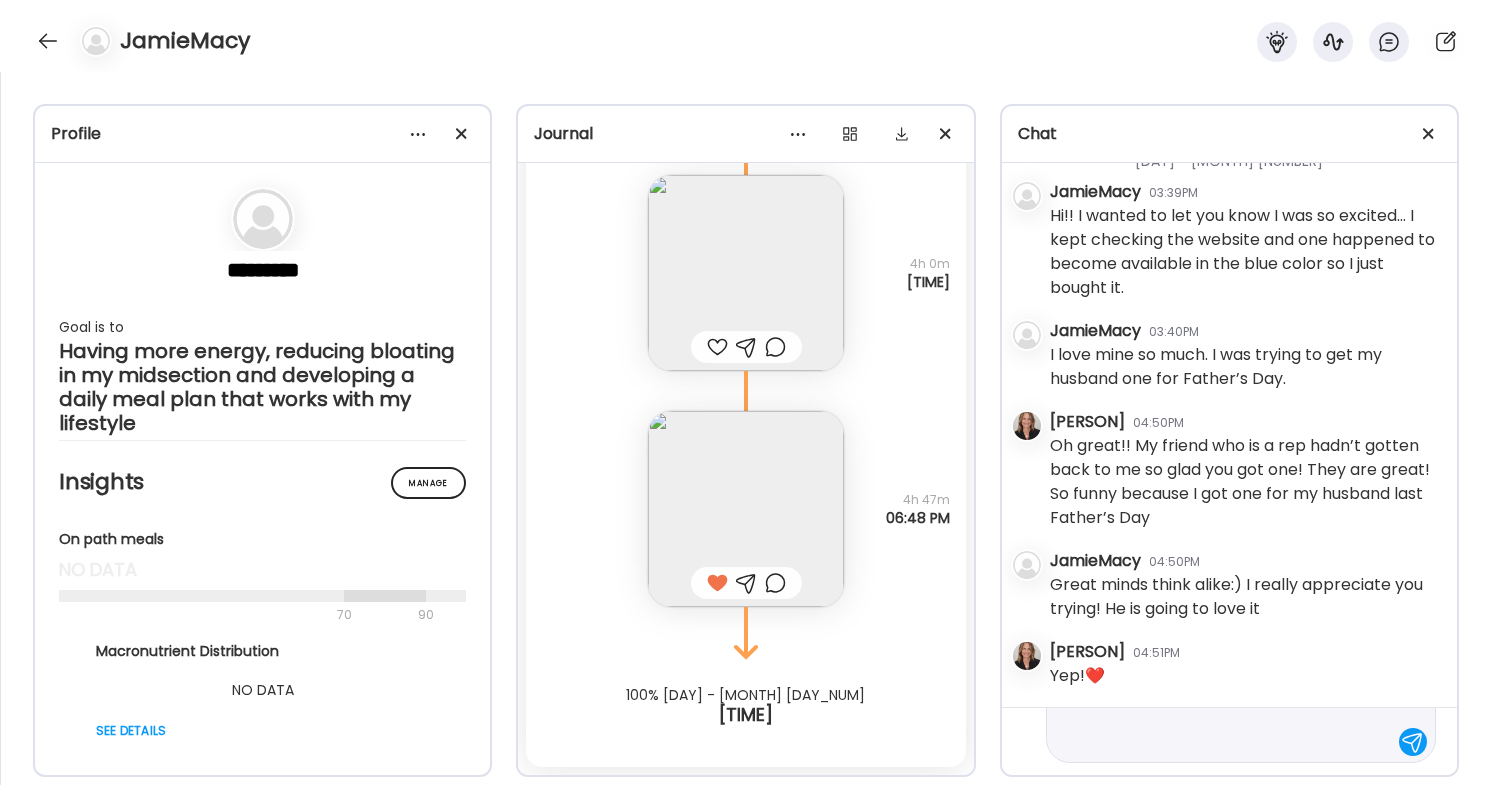 click on "**********" at bounding box center [1223, 694] 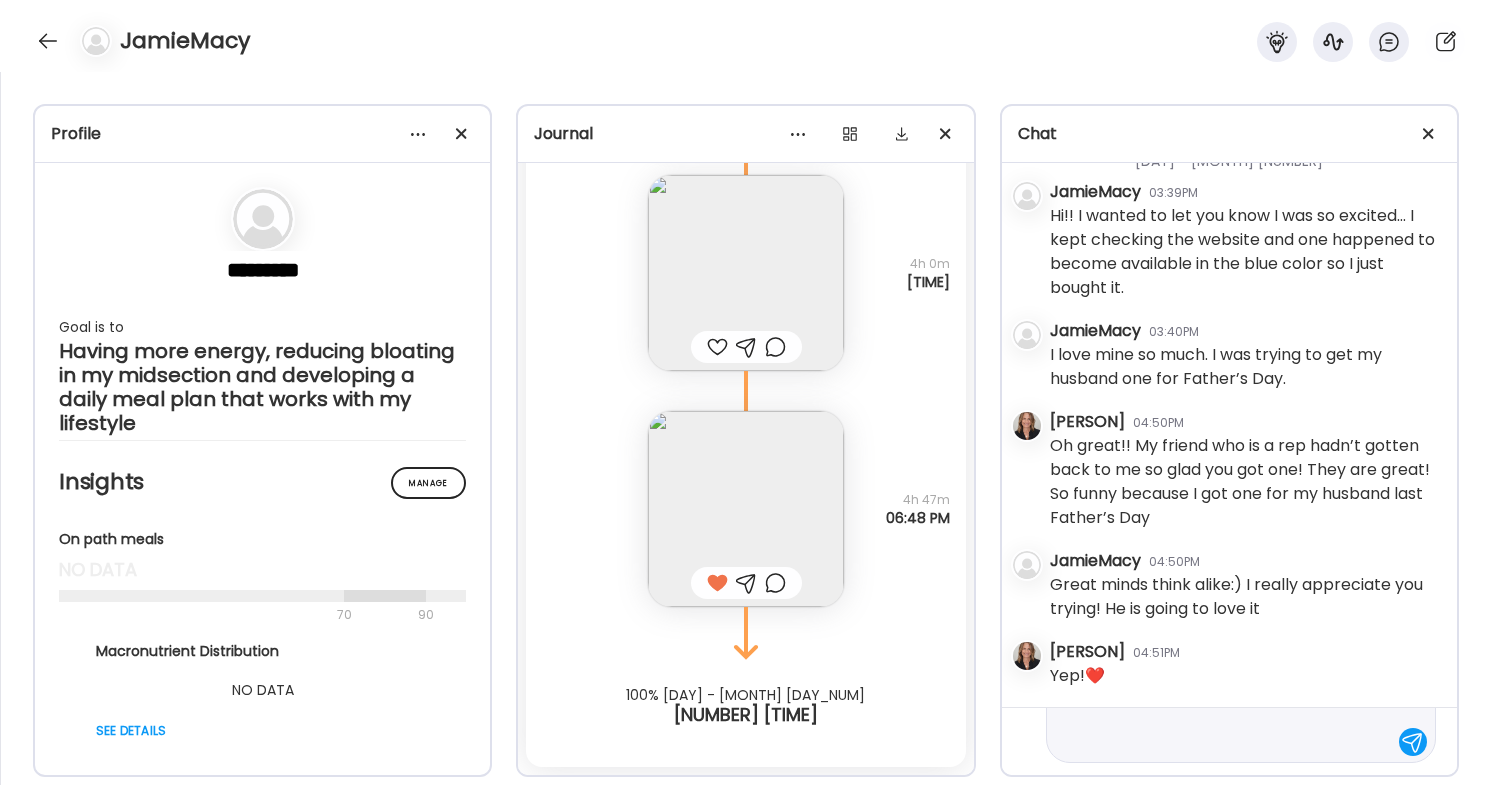 paste on "**********" 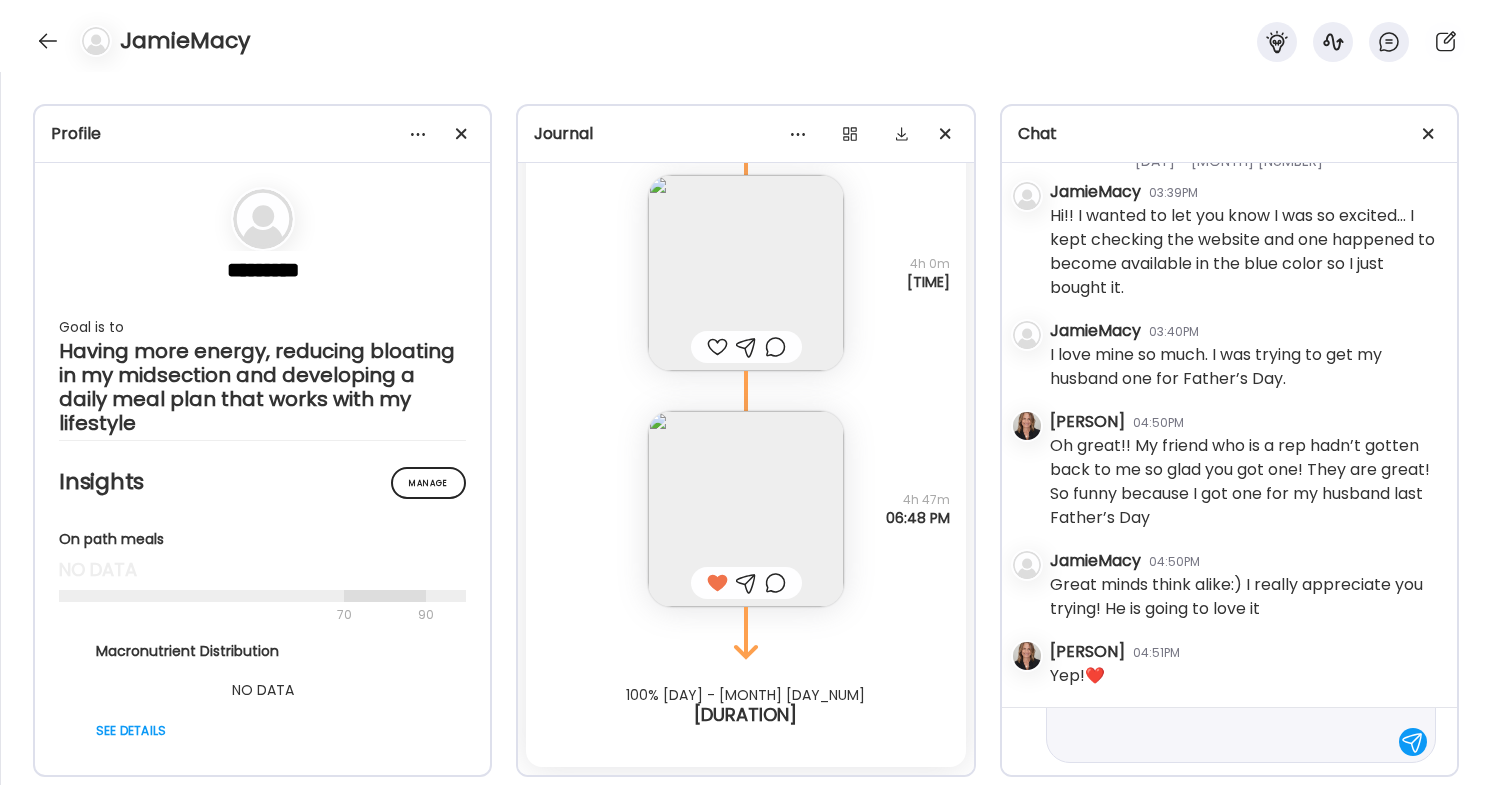 scroll, scrollTop: 119, scrollLeft: 0, axis: vertical 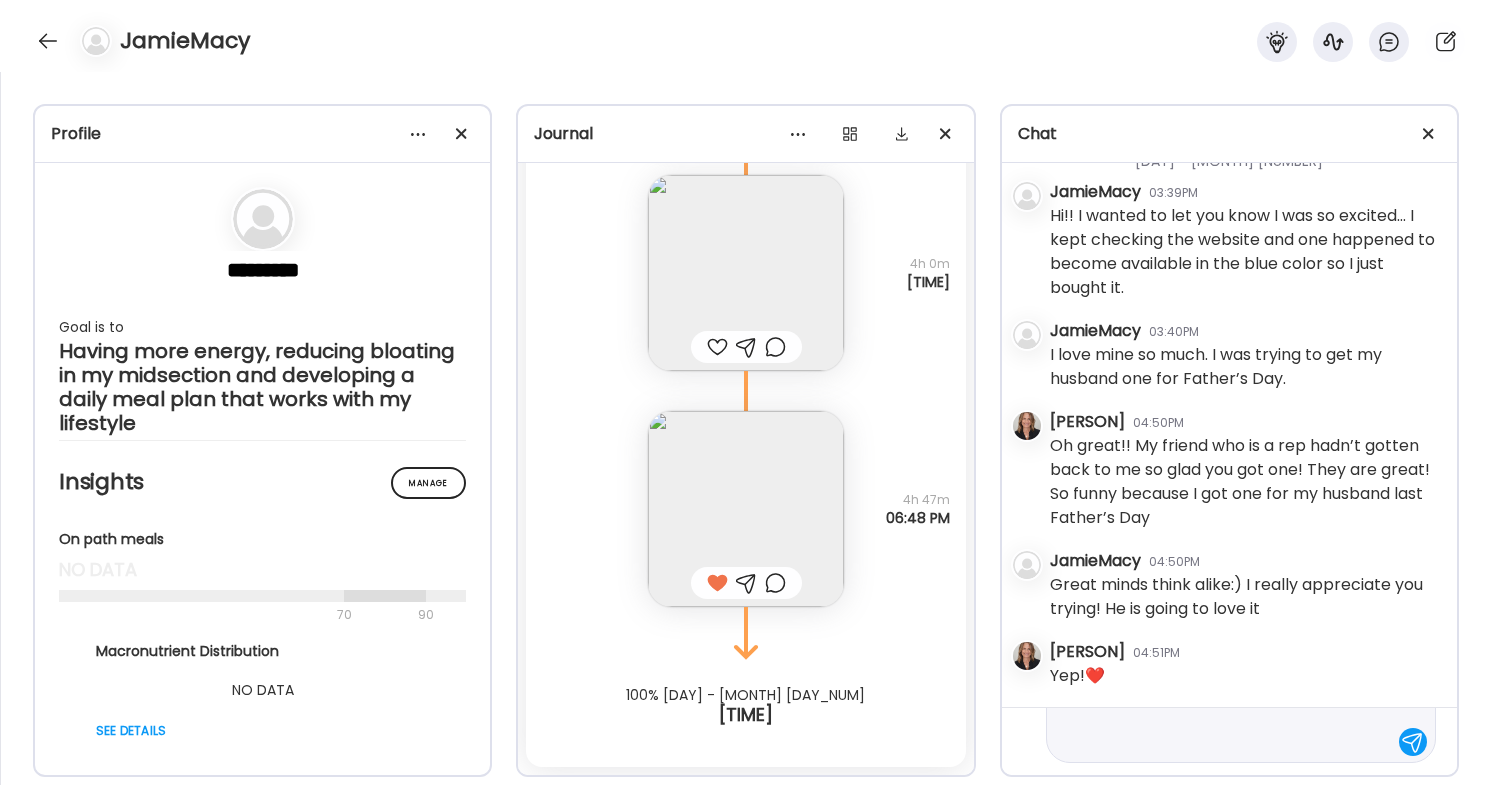type on "**********" 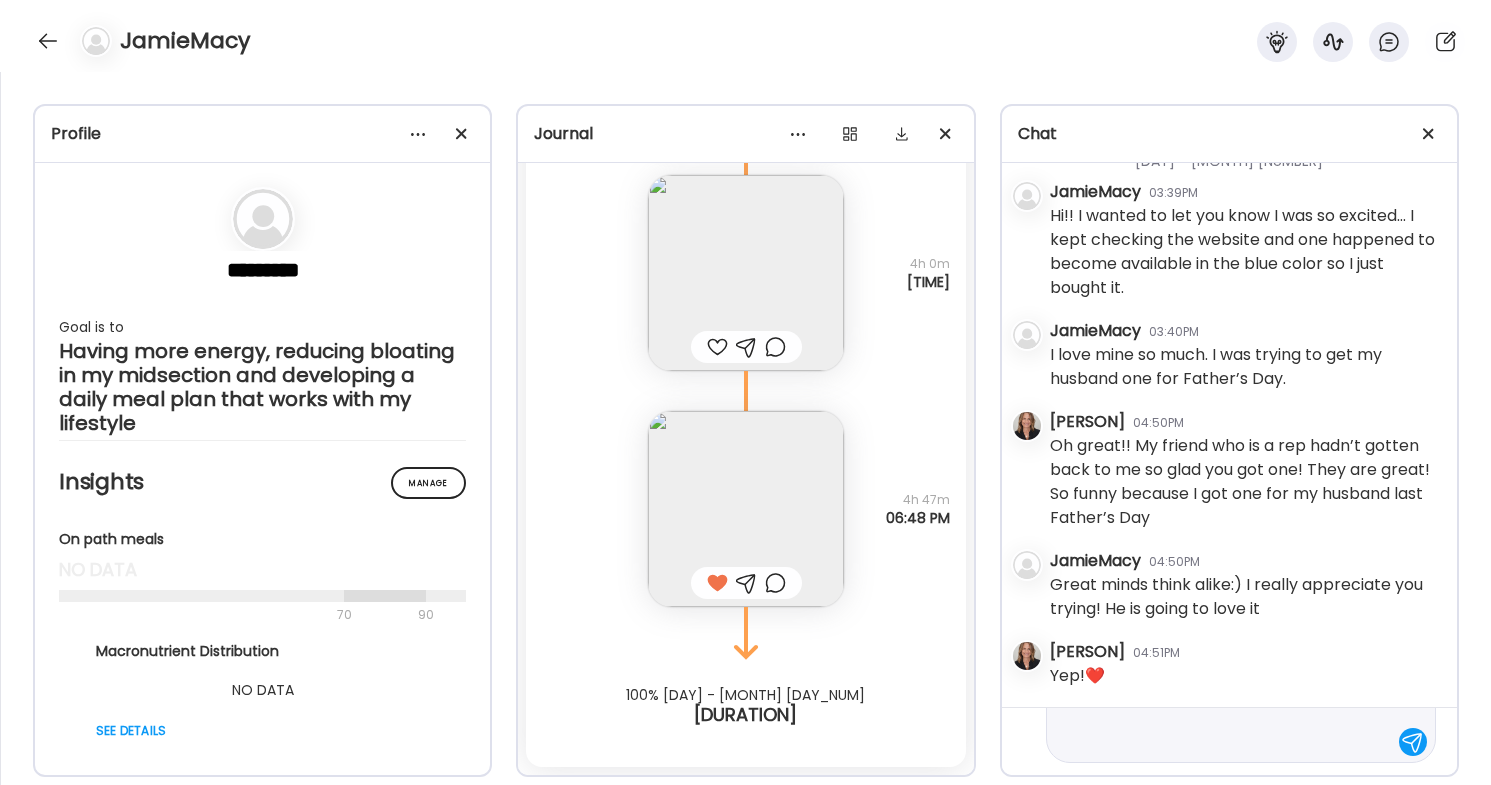 type 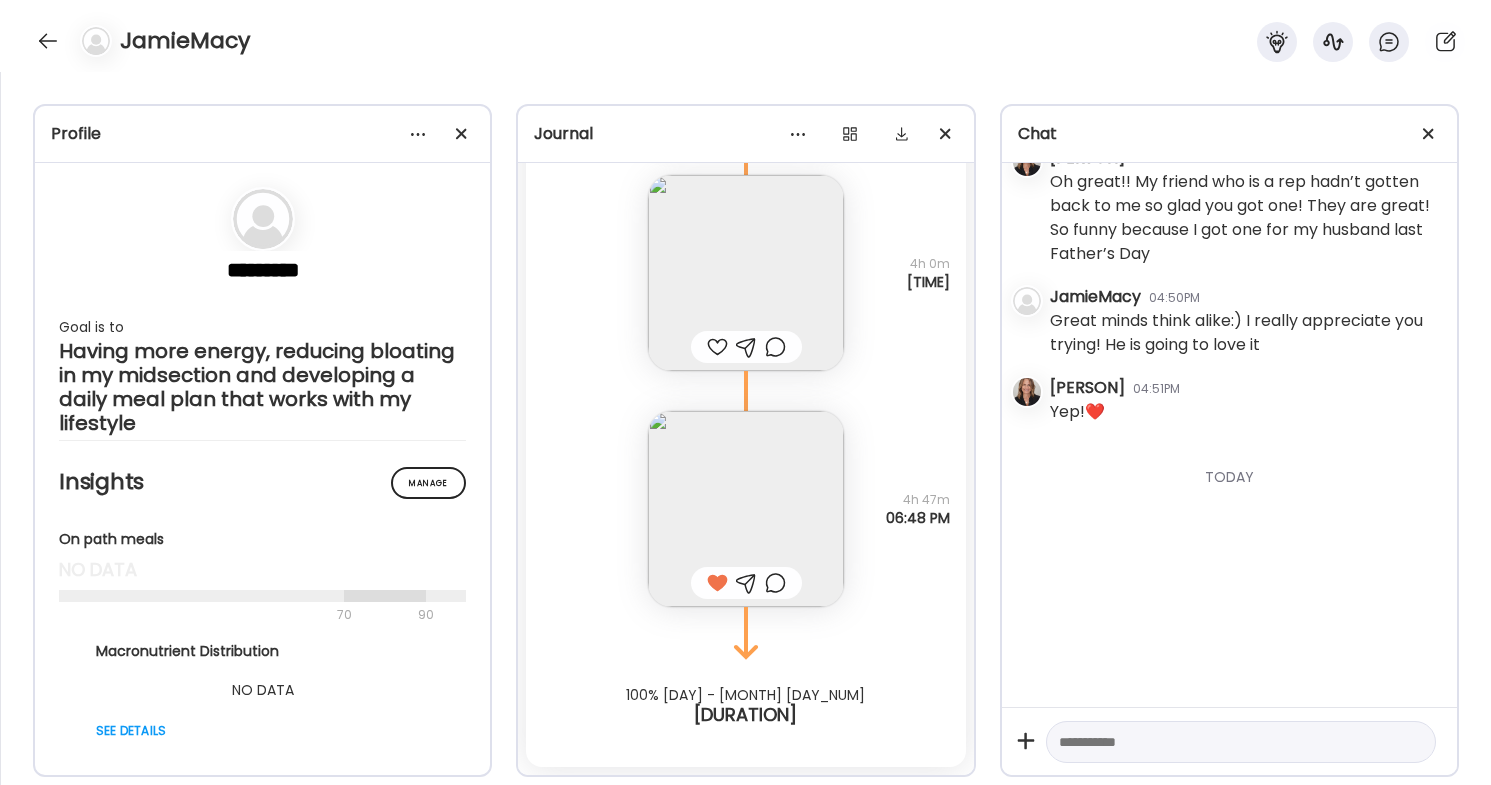 scroll, scrollTop: 0, scrollLeft: 0, axis: both 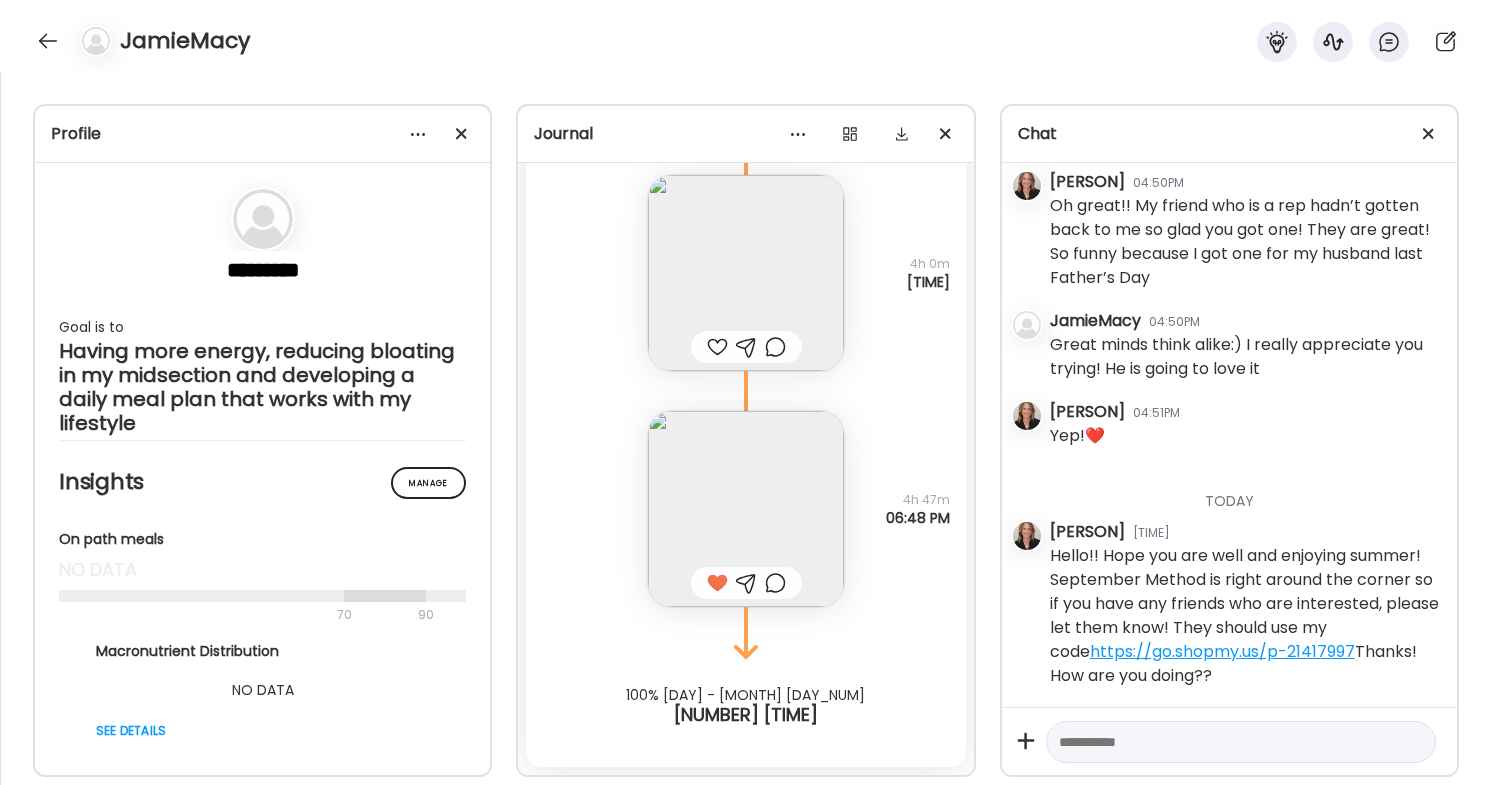 click on "https://go.shopmy.us/p-21417997" at bounding box center (1222, 651) 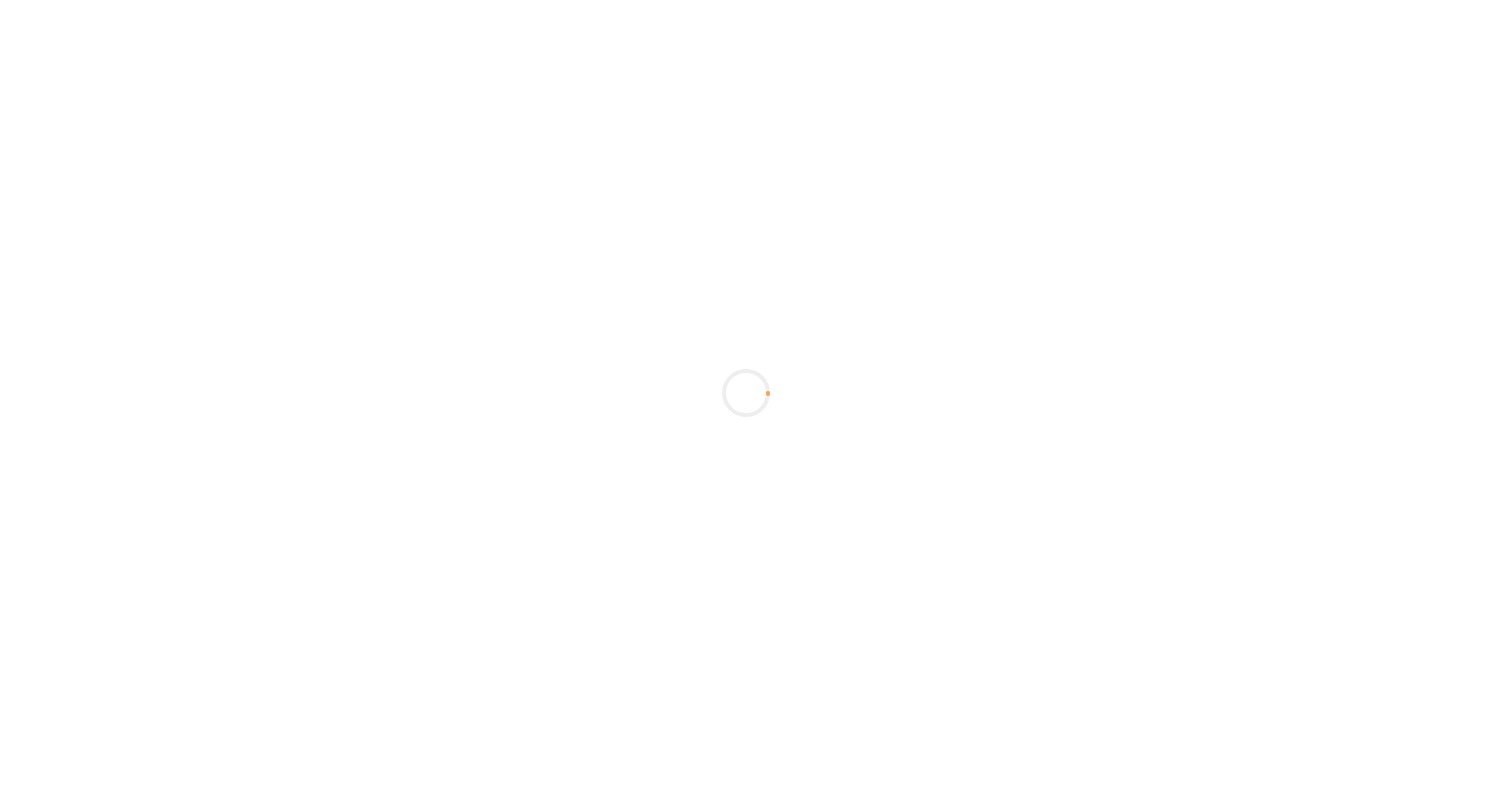 scroll, scrollTop: 0, scrollLeft: 0, axis: both 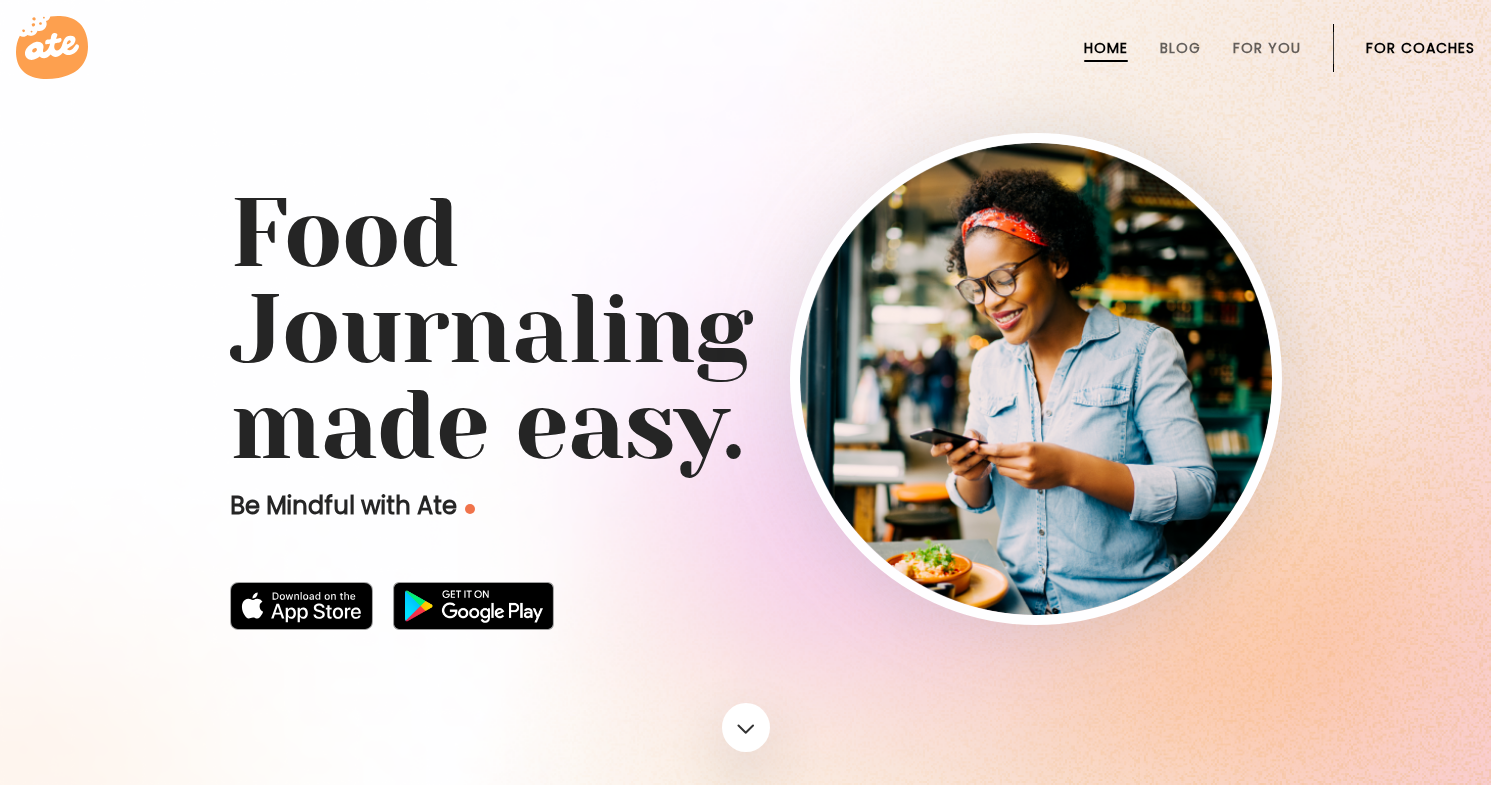 click on "For Coaches" at bounding box center (1420, 48) 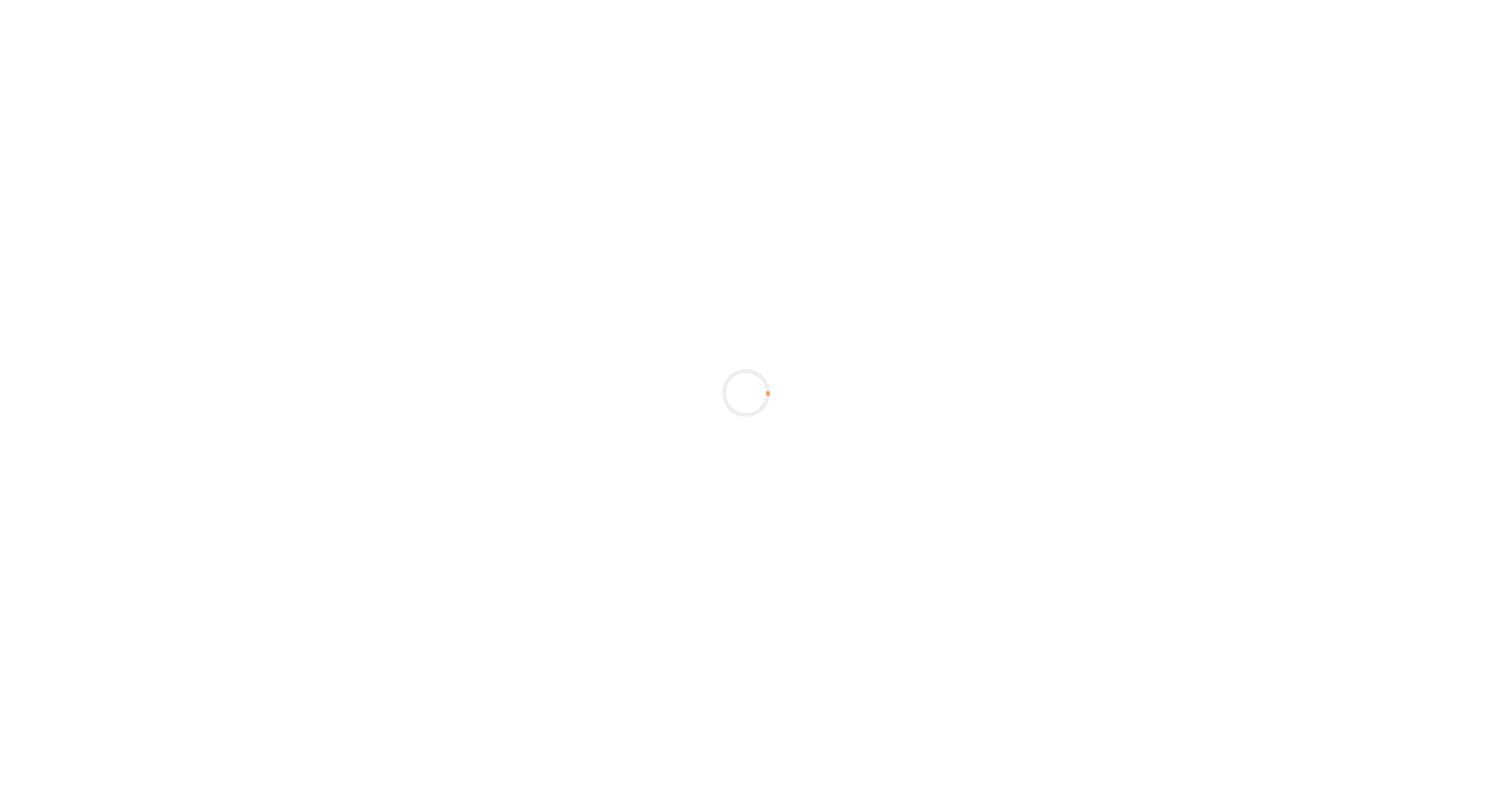 scroll, scrollTop: 0, scrollLeft: 0, axis: both 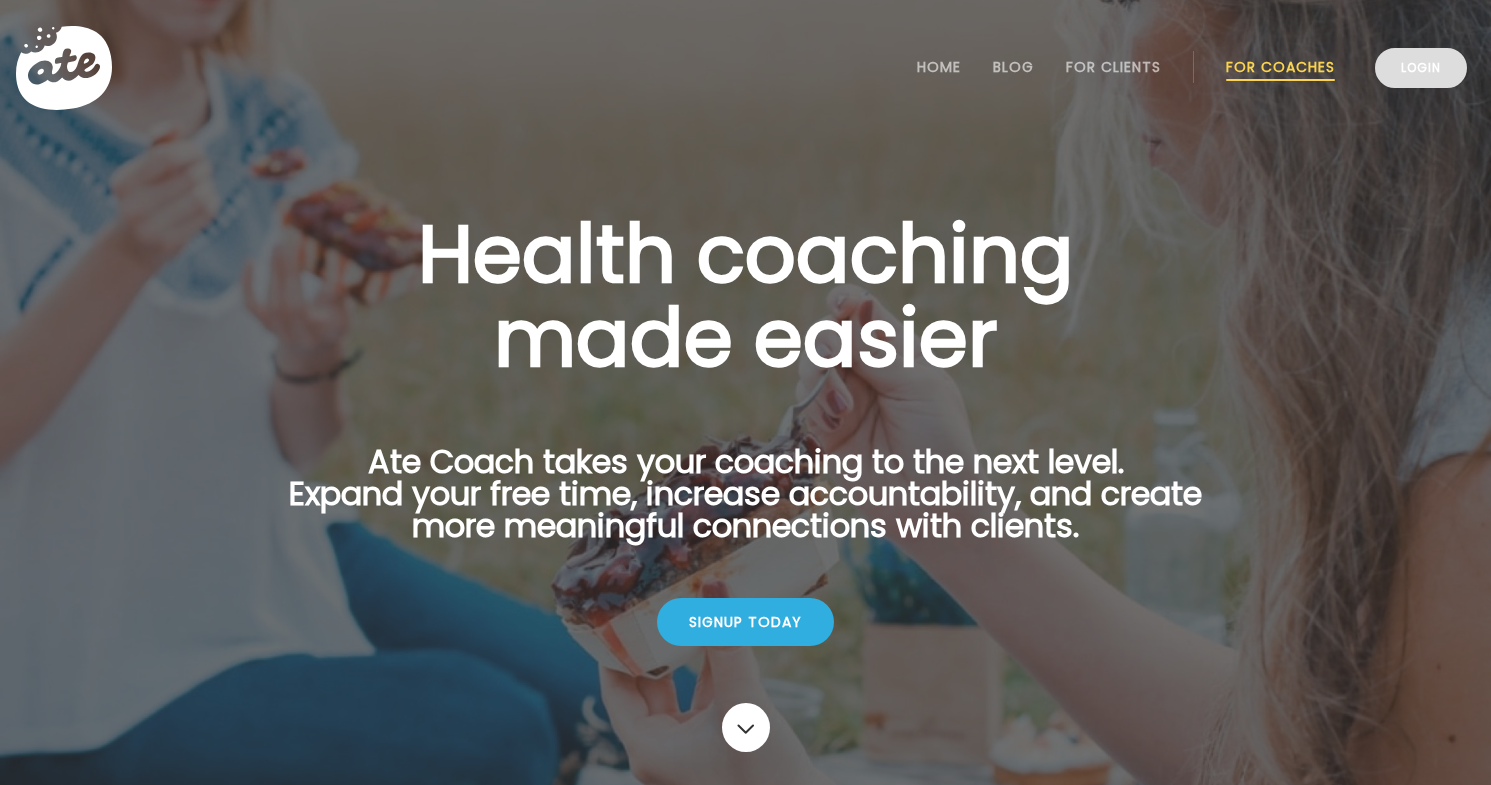 click on "Login" at bounding box center [1421, 68] 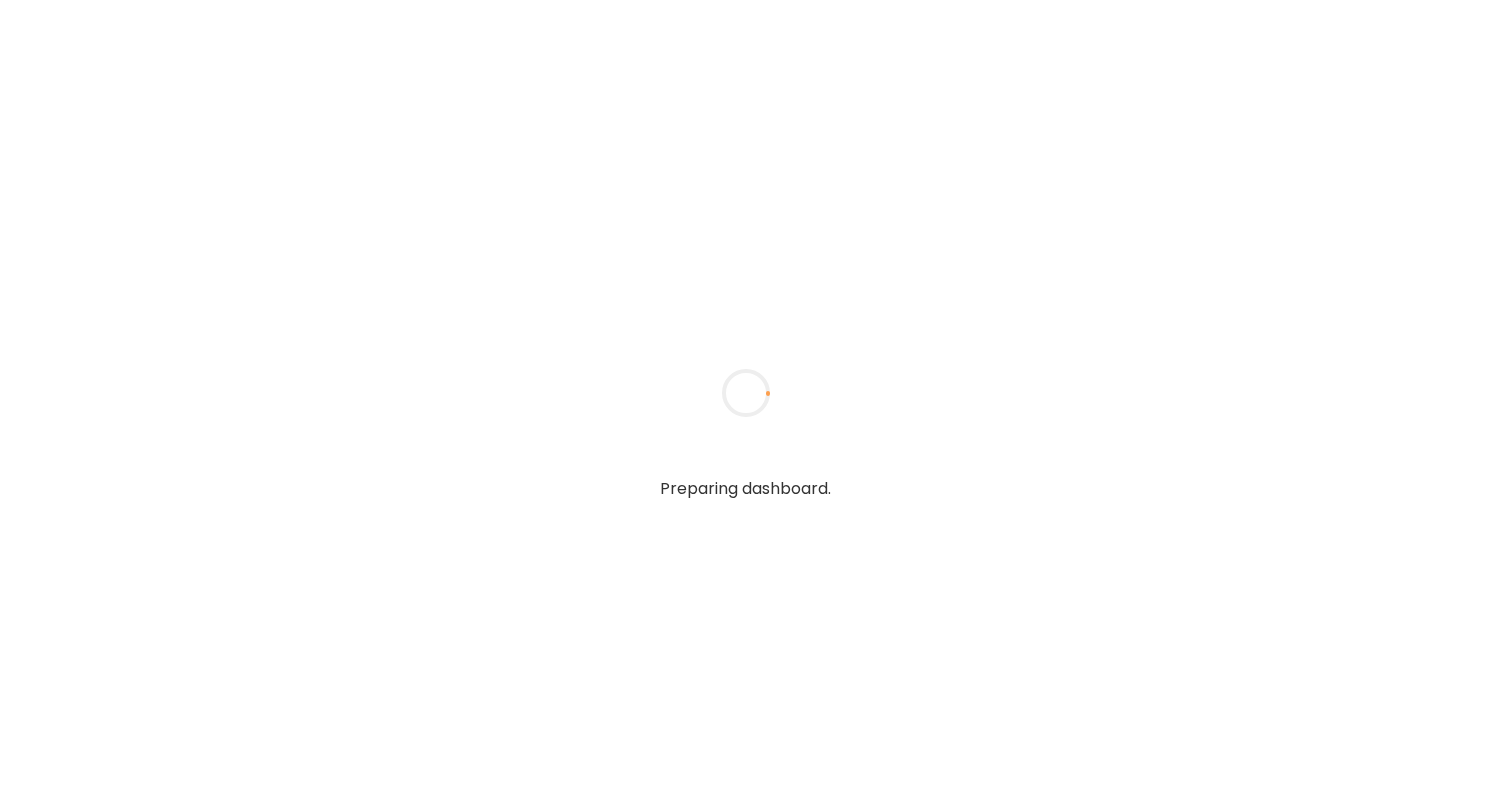 scroll, scrollTop: 0, scrollLeft: 0, axis: both 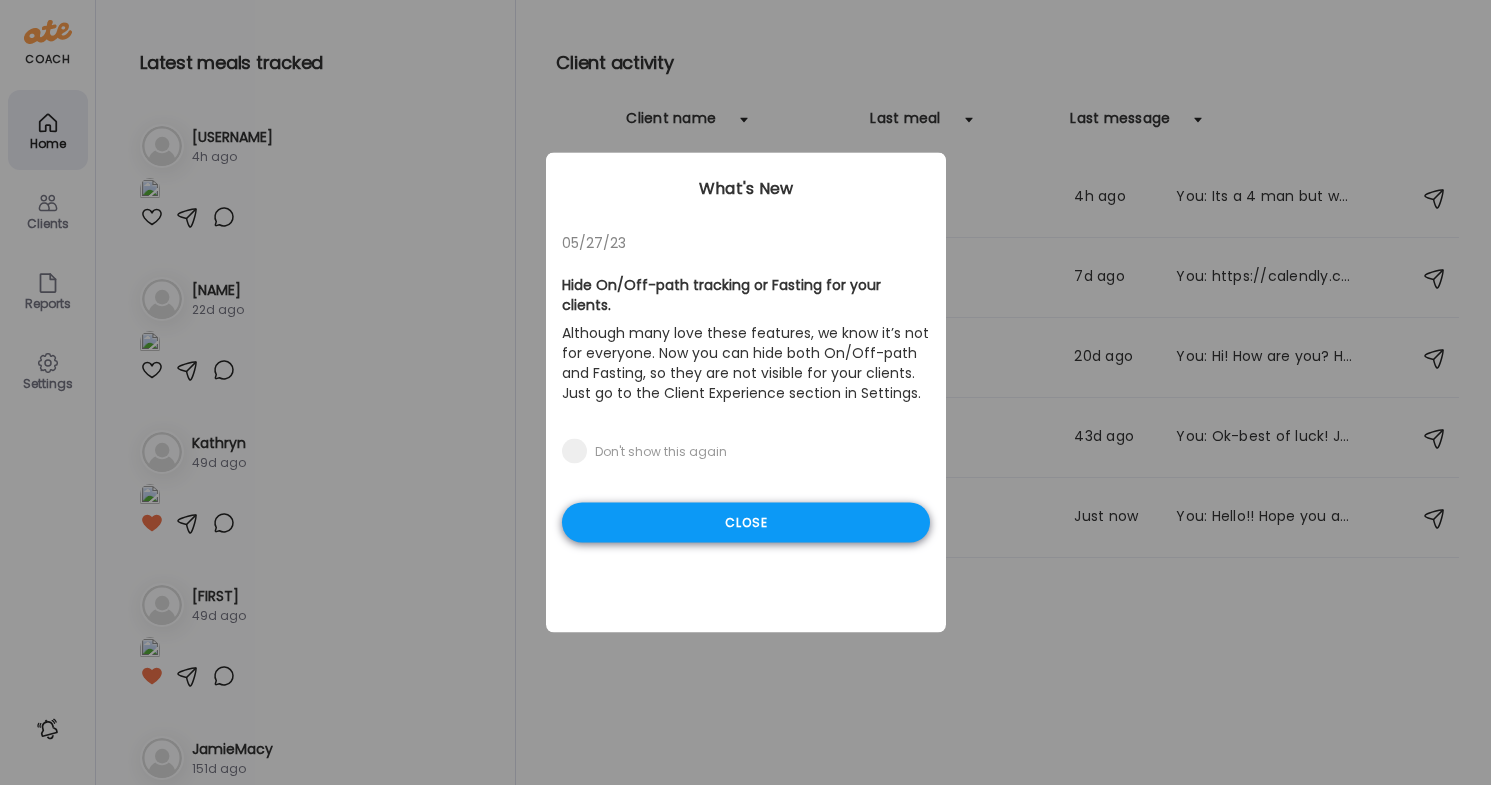 click on "Close" at bounding box center (746, 523) 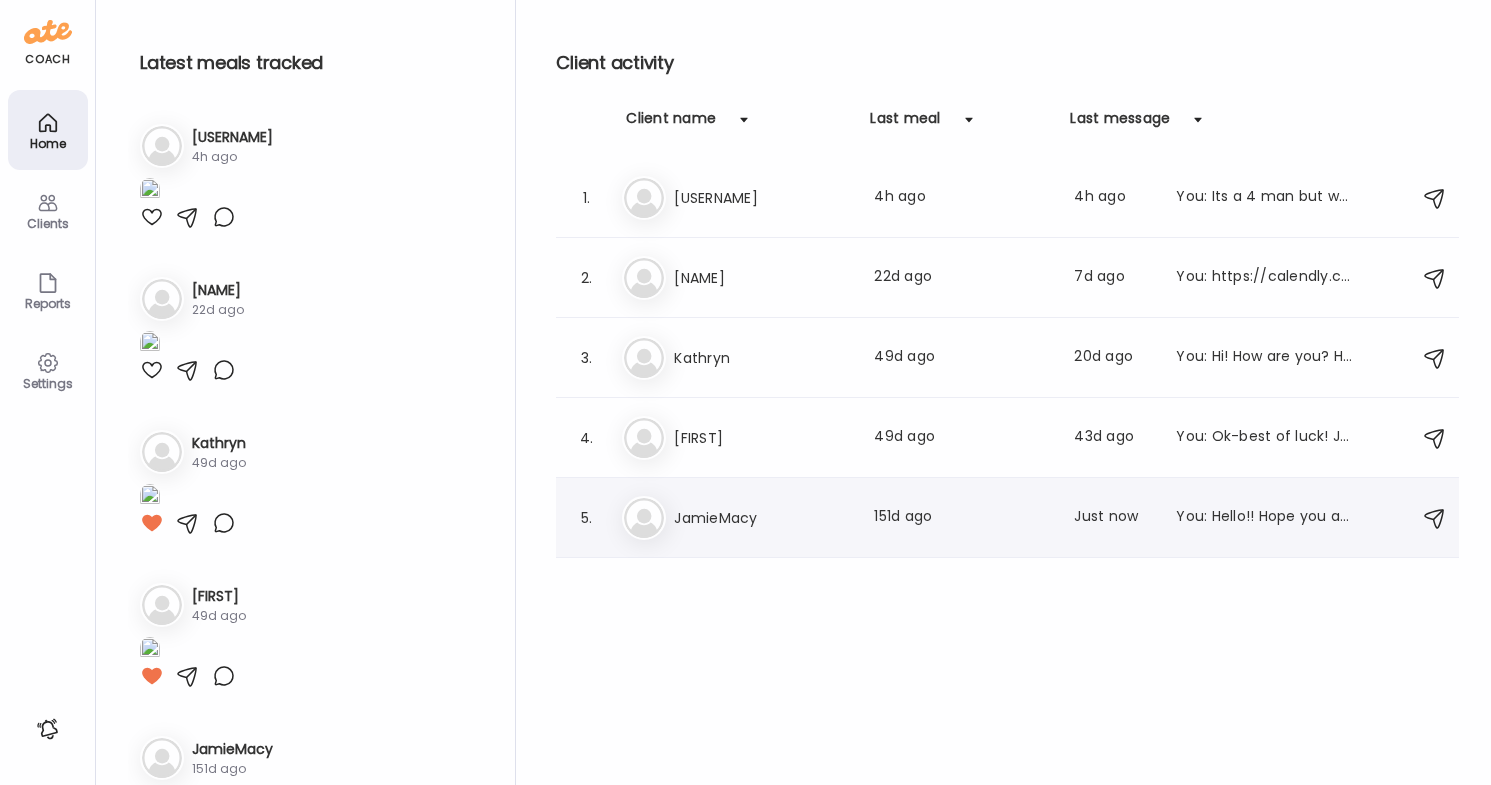 click on "Ja
[NAME]
Last meal:  151d ago Last message:  Just now You: Hello!! Hope you are well and enjoying summer!  September Method is right around the corner so if you have any friends who are interested, please let them know! They should use my code https://go.shopmy.us/p-21417997  Thanks!  How are you doing??" at bounding box center (1010, 518) 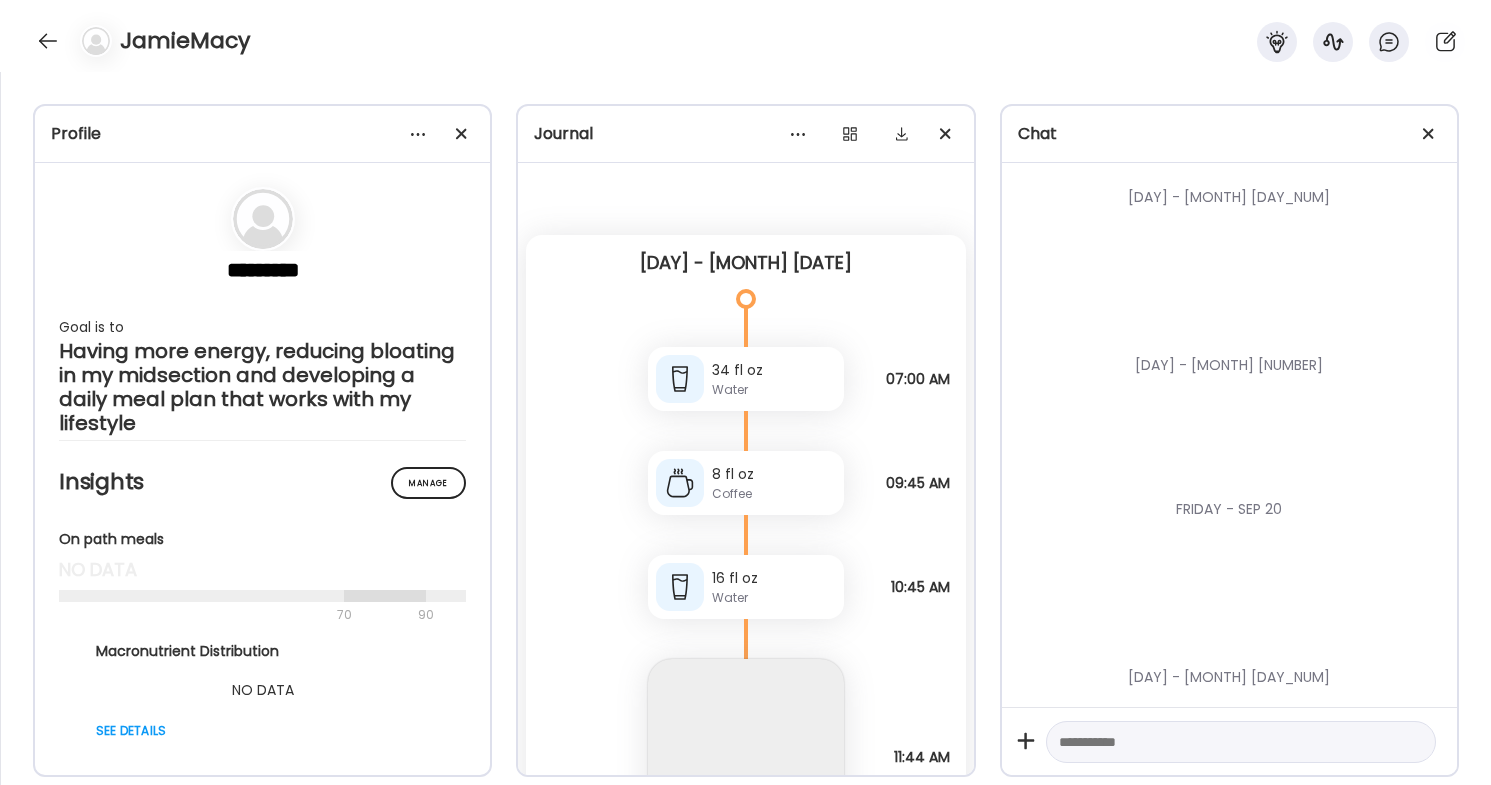 scroll, scrollTop: 1544, scrollLeft: 0, axis: vertical 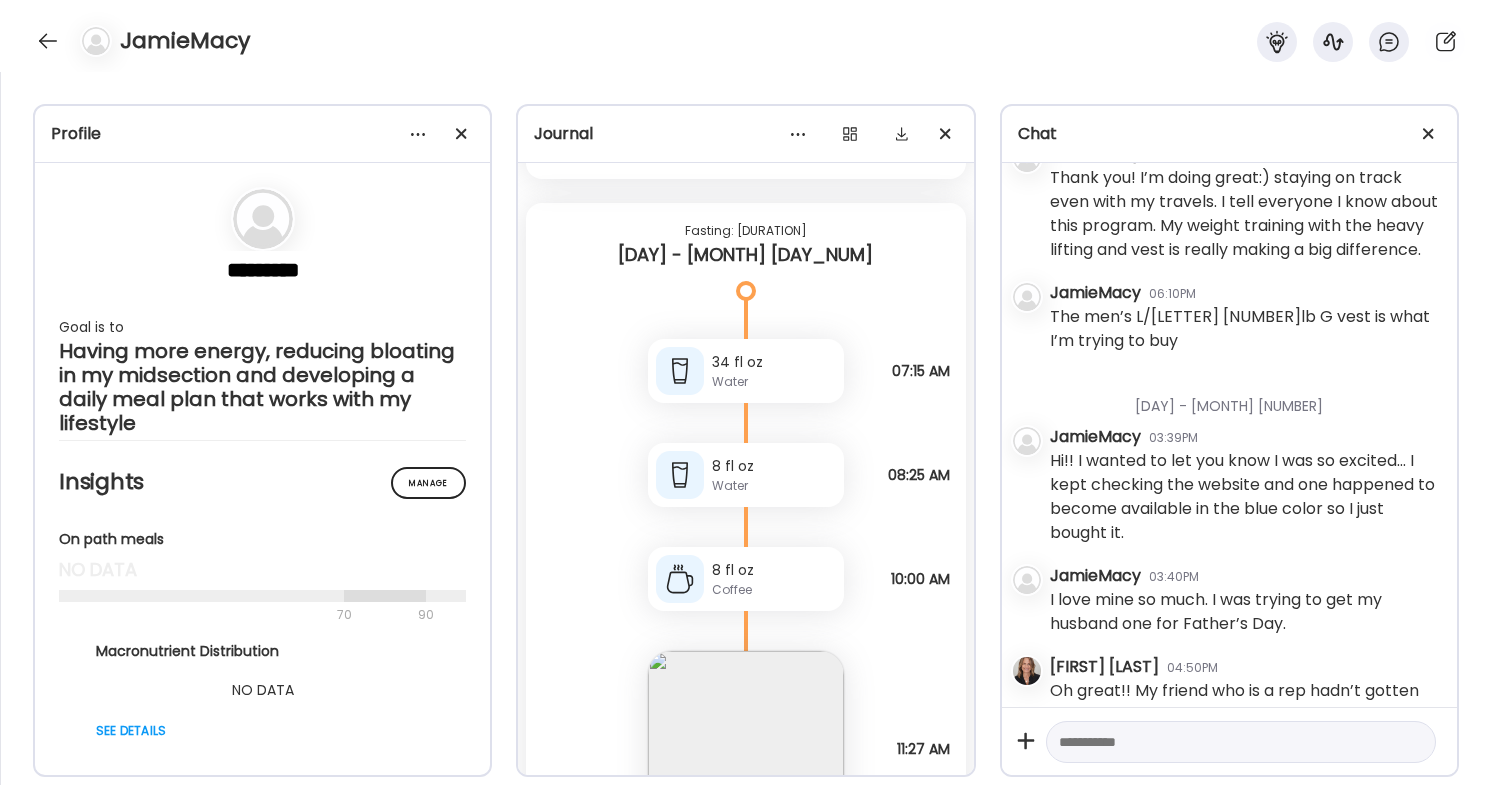 click at bounding box center (1223, 742) 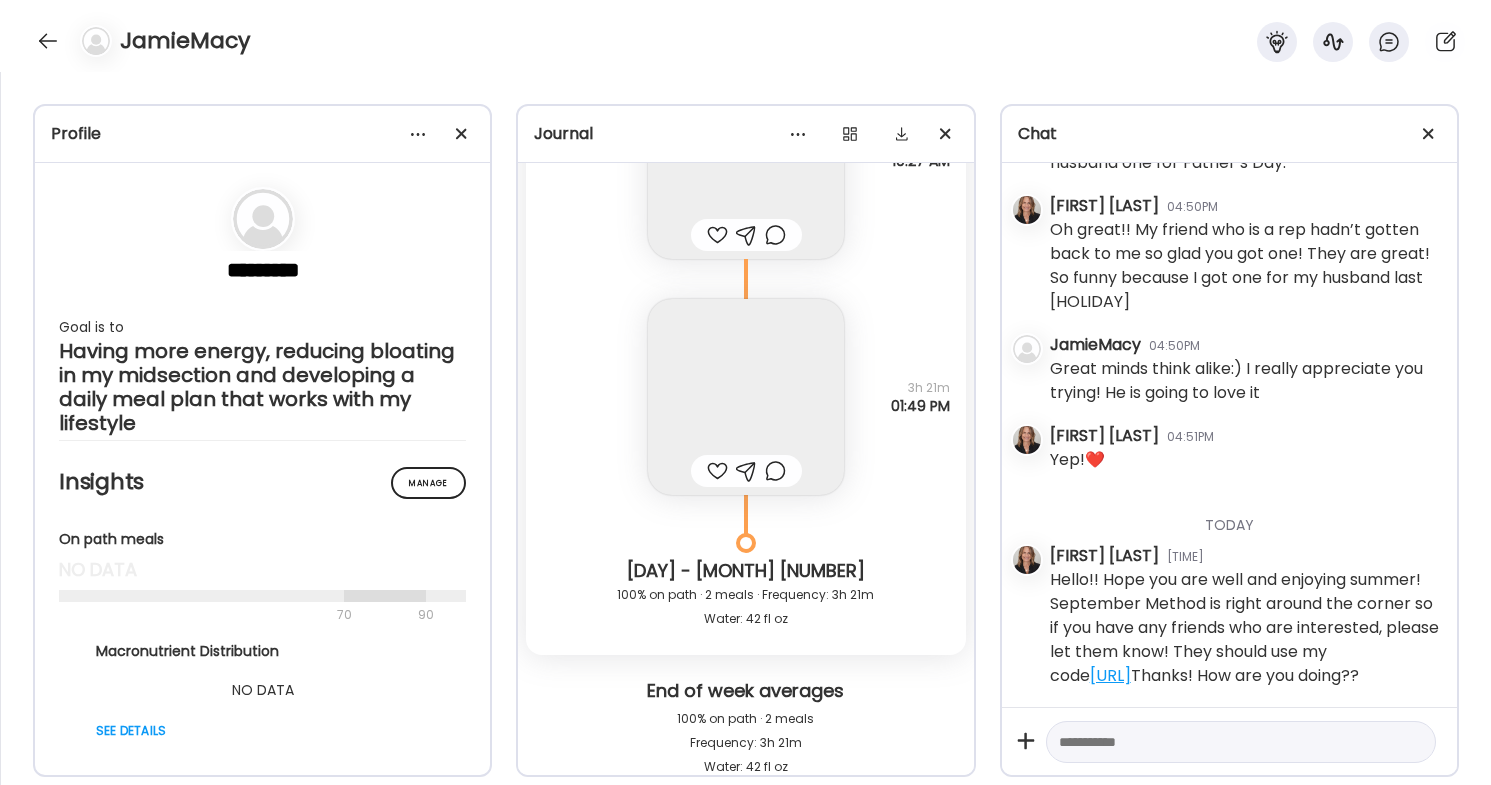 scroll, scrollTop: 87534, scrollLeft: 0, axis: vertical 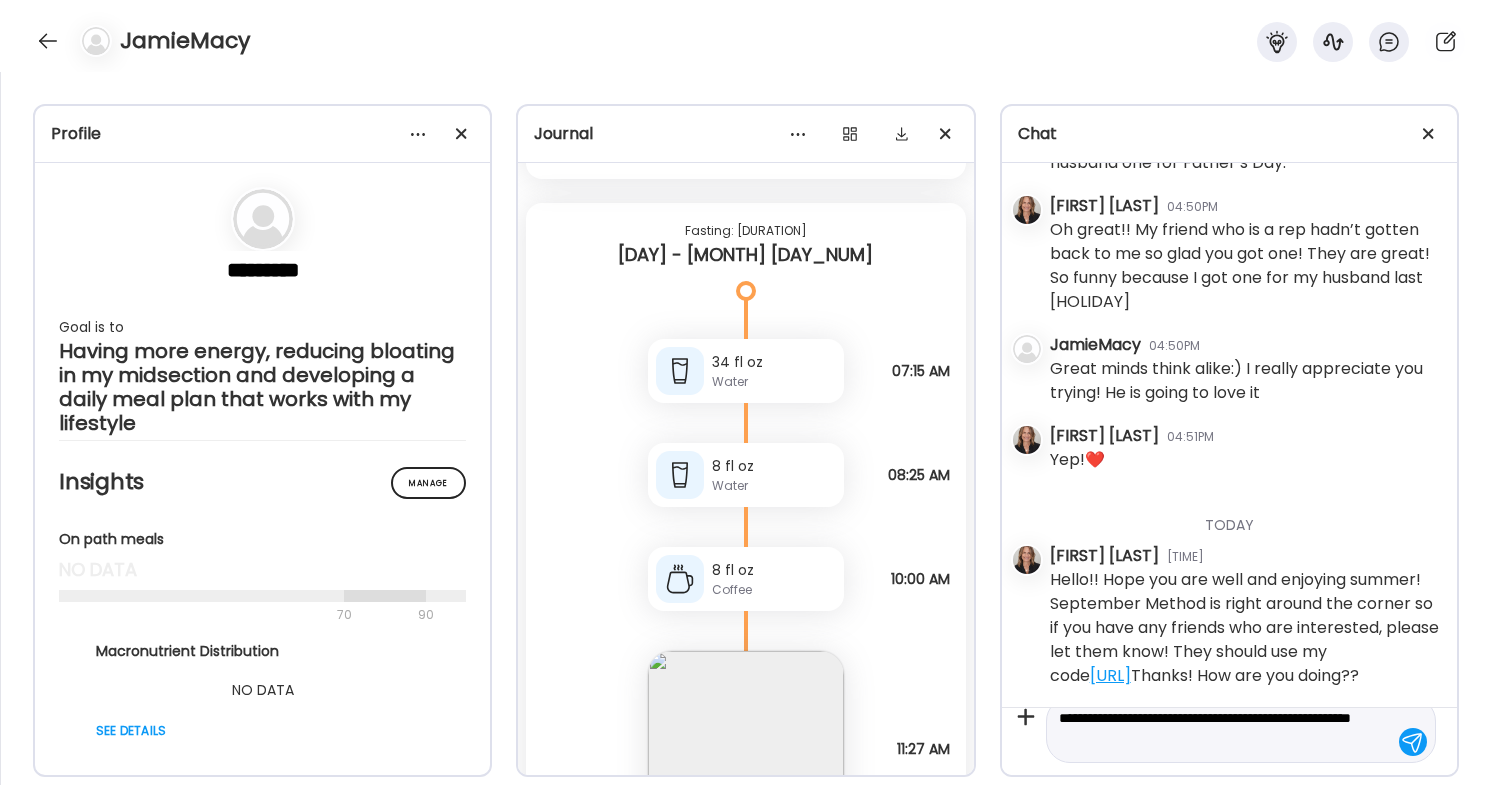 paste on "**********" 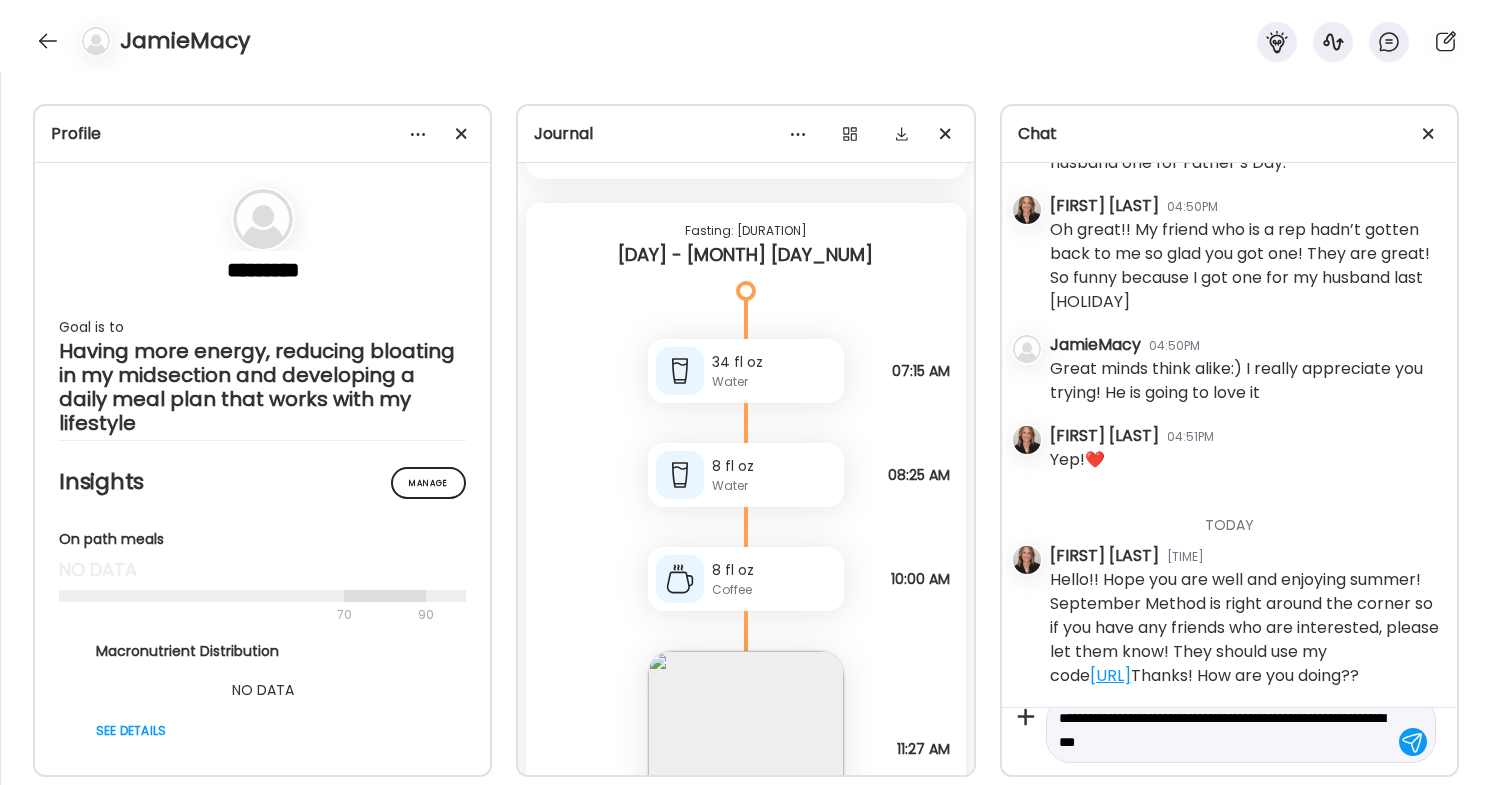 scroll, scrollTop: 23, scrollLeft: 0, axis: vertical 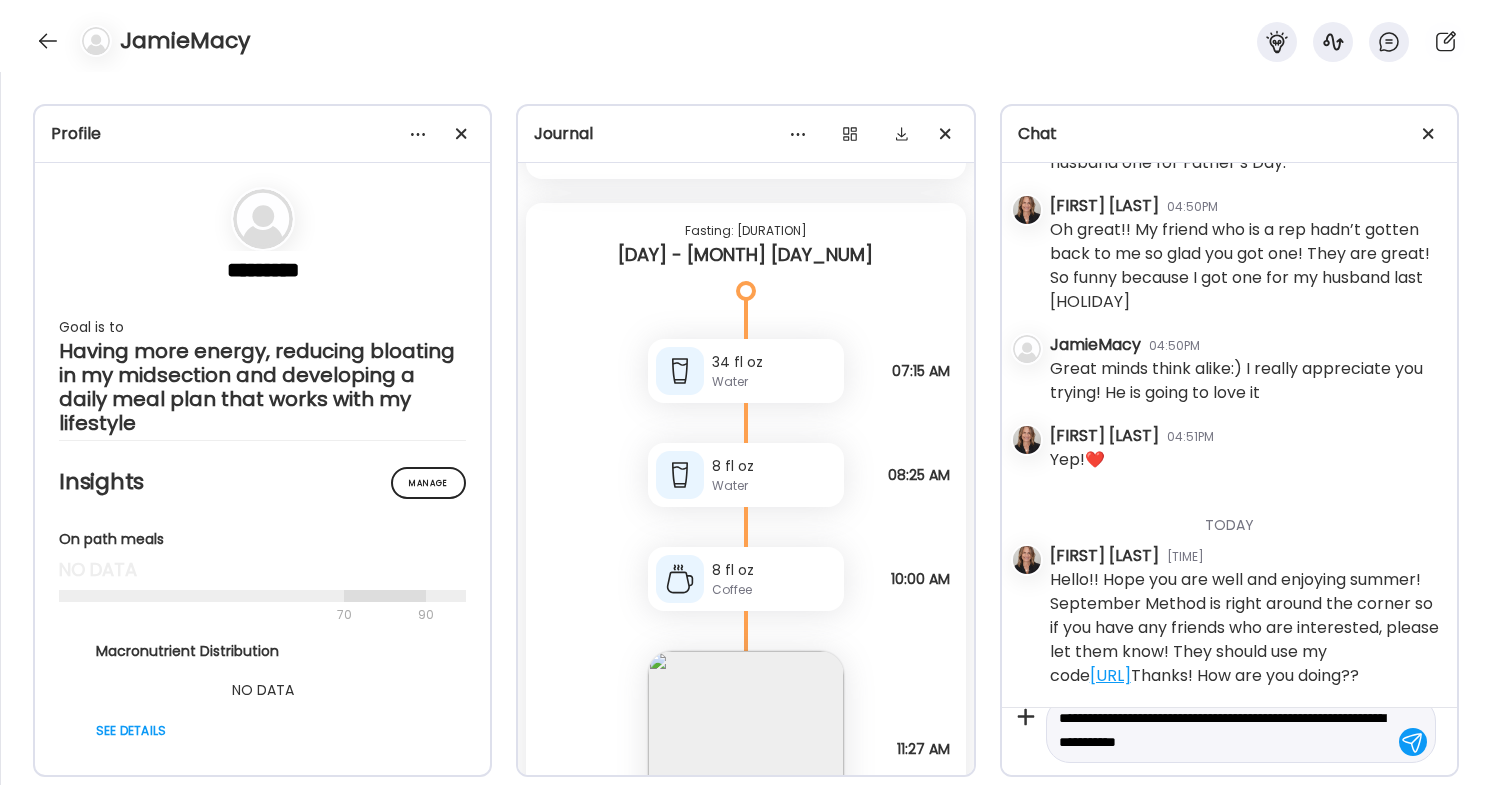 type on "**********" 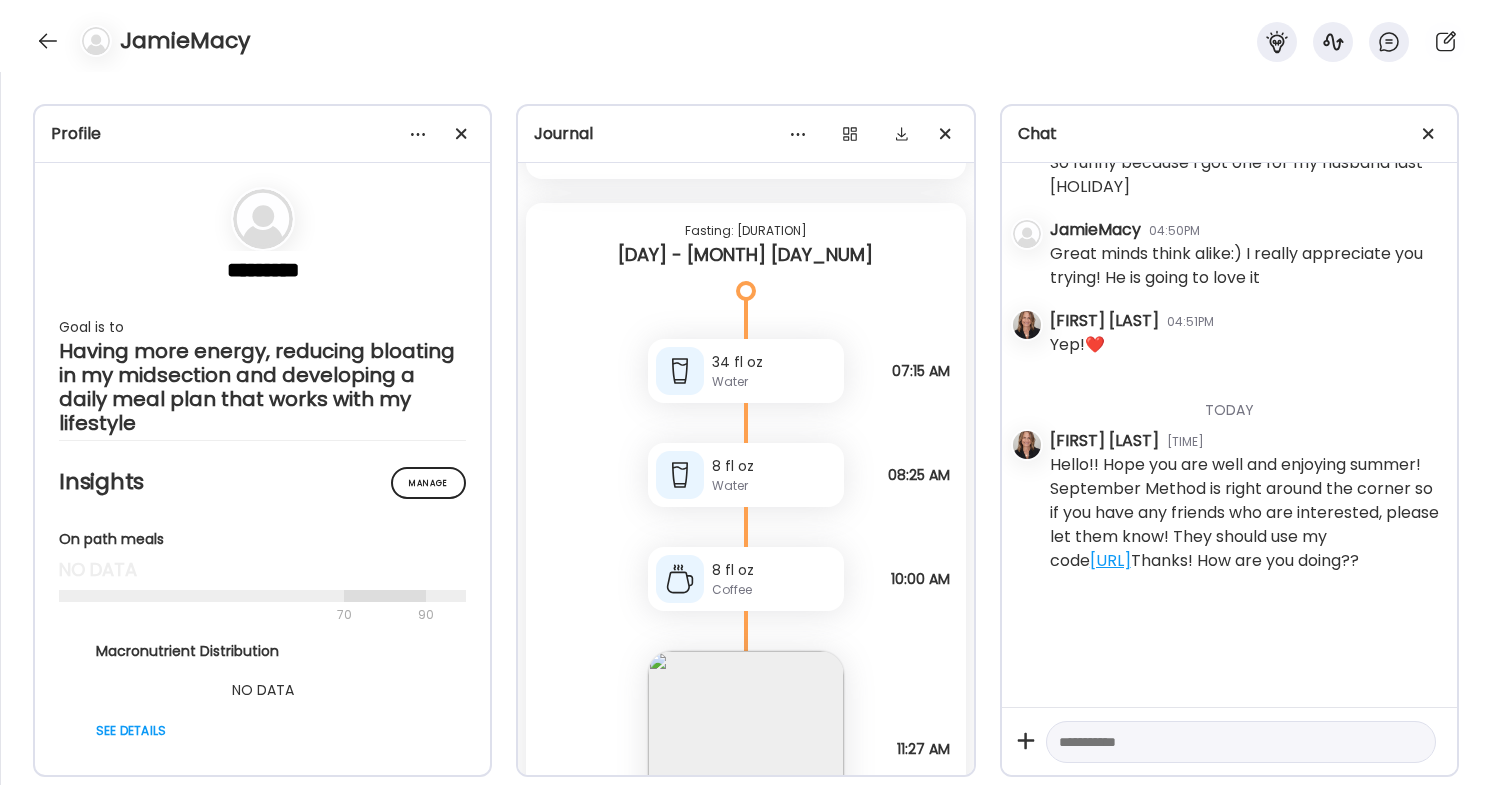 scroll, scrollTop: 0, scrollLeft: 0, axis: both 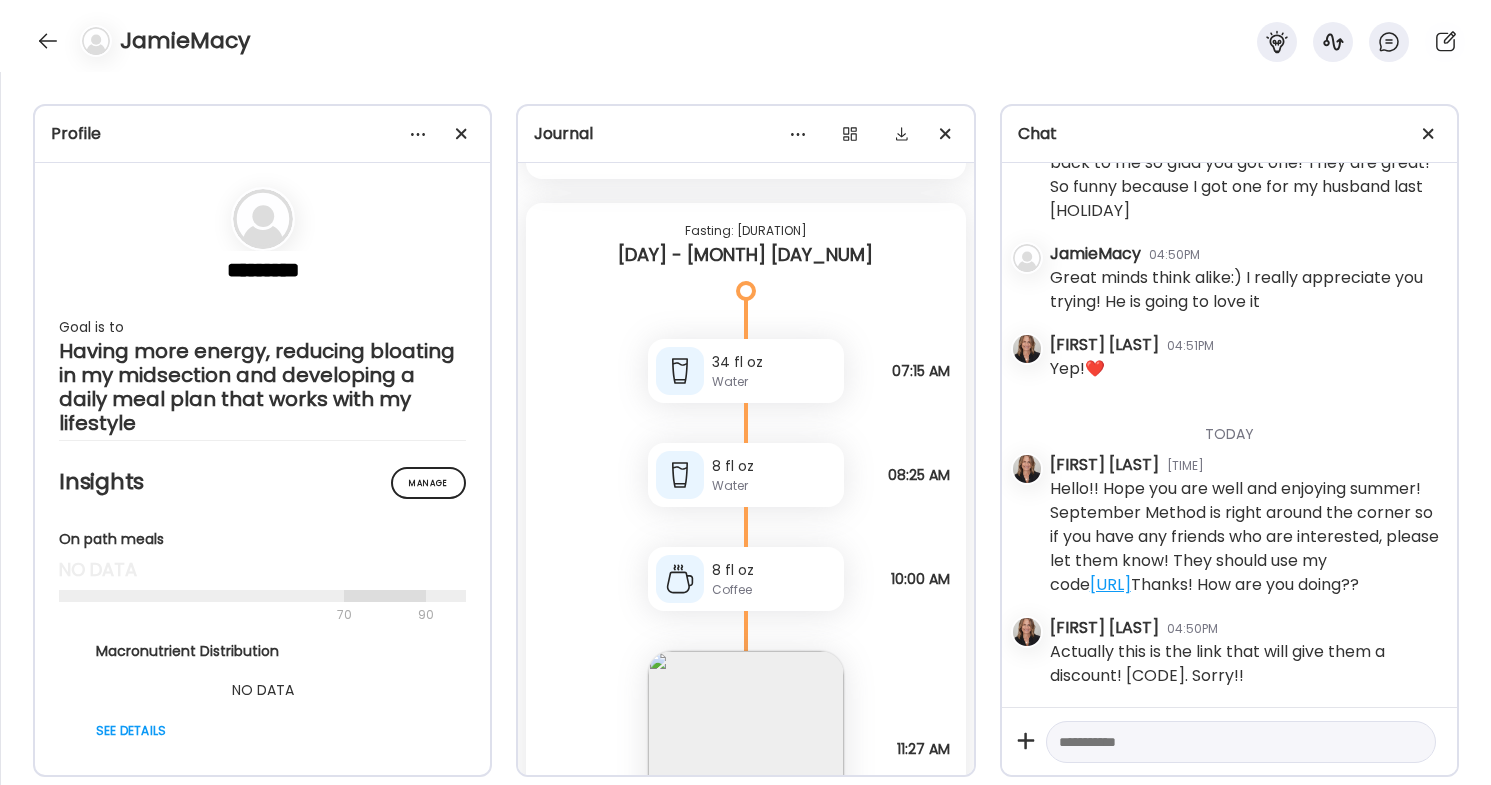 click at bounding box center (1223, 742) 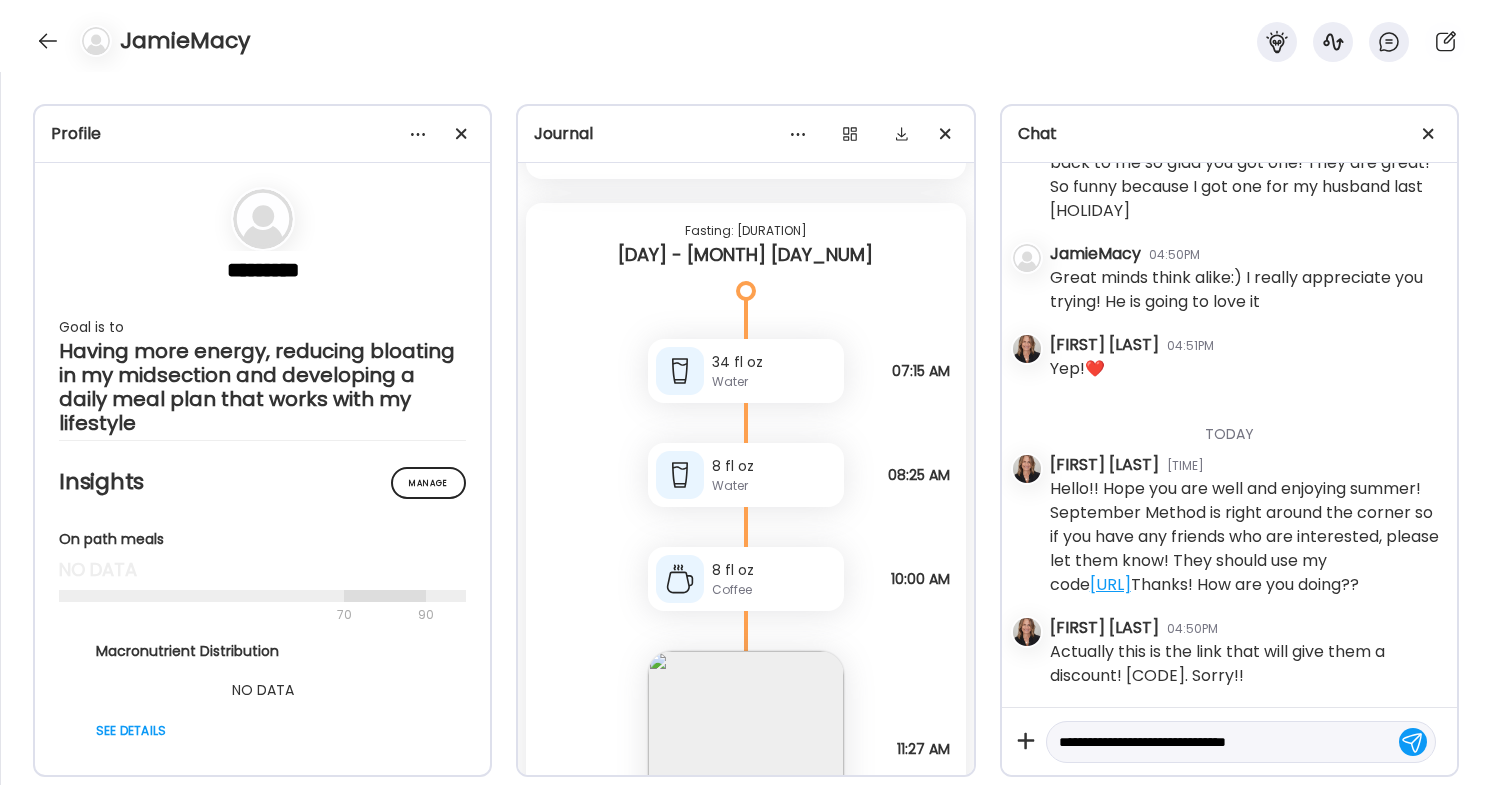 type on "**********" 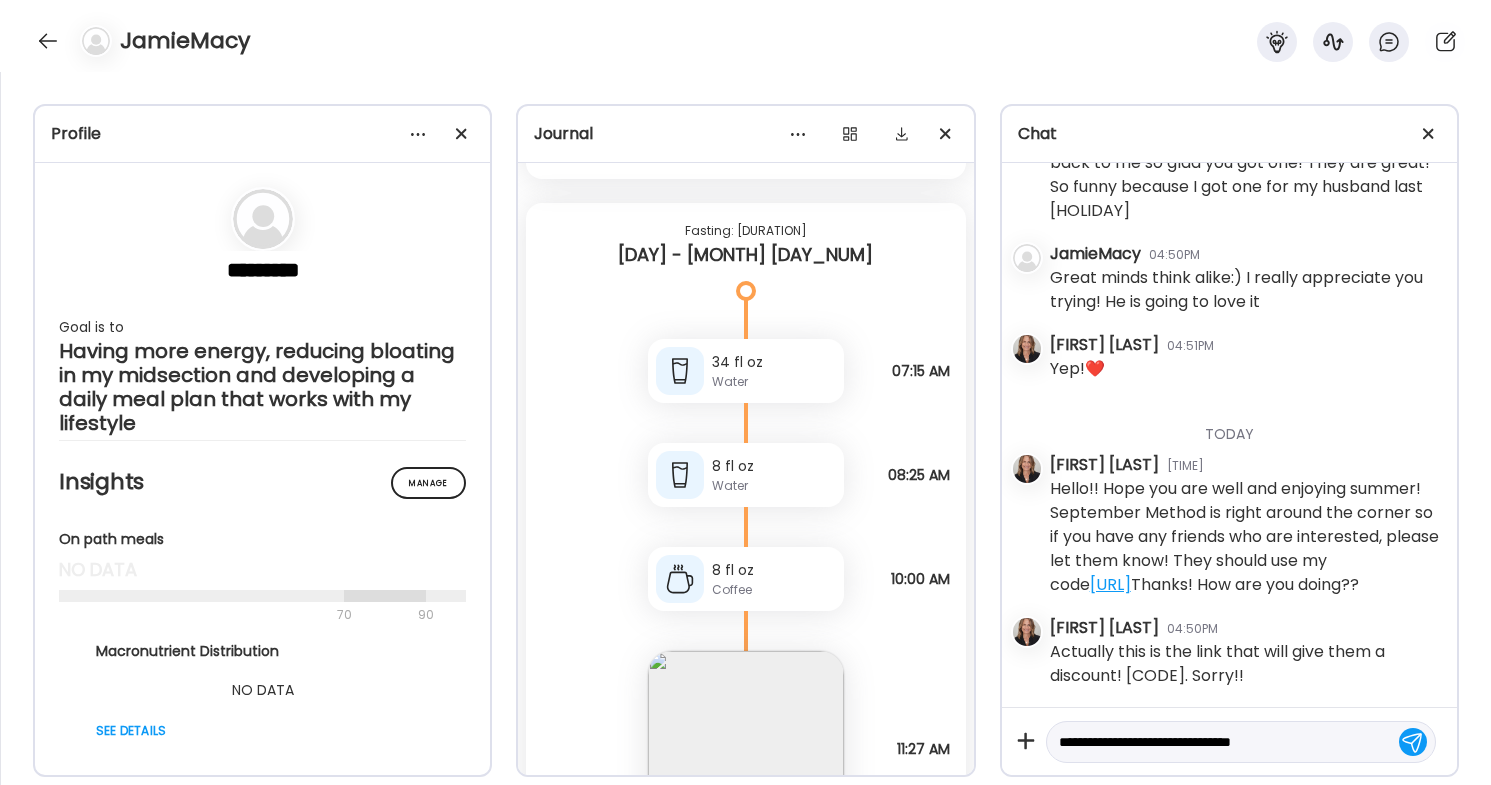 type 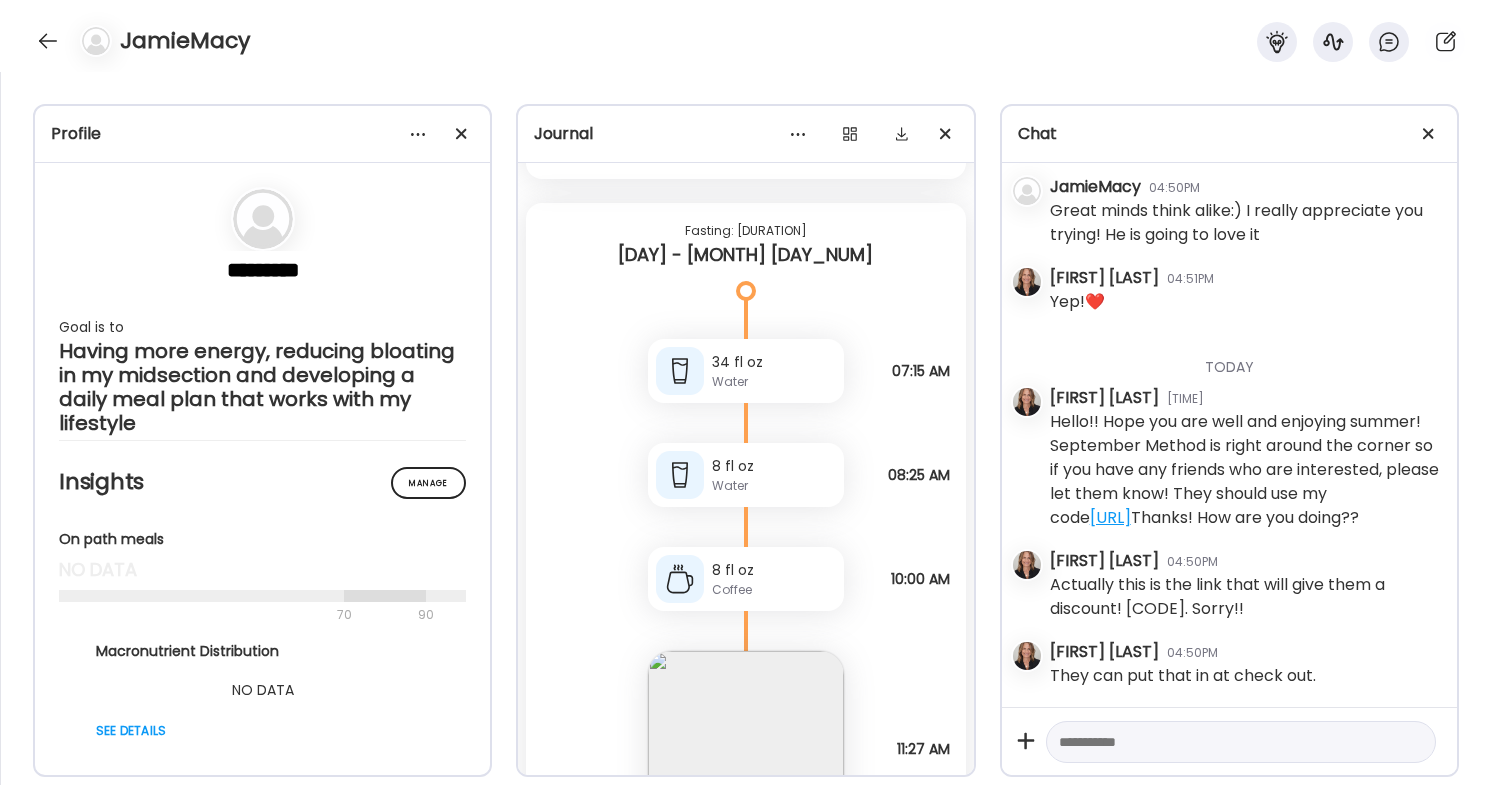 scroll, scrollTop: 87674, scrollLeft: 0, axis: vertical 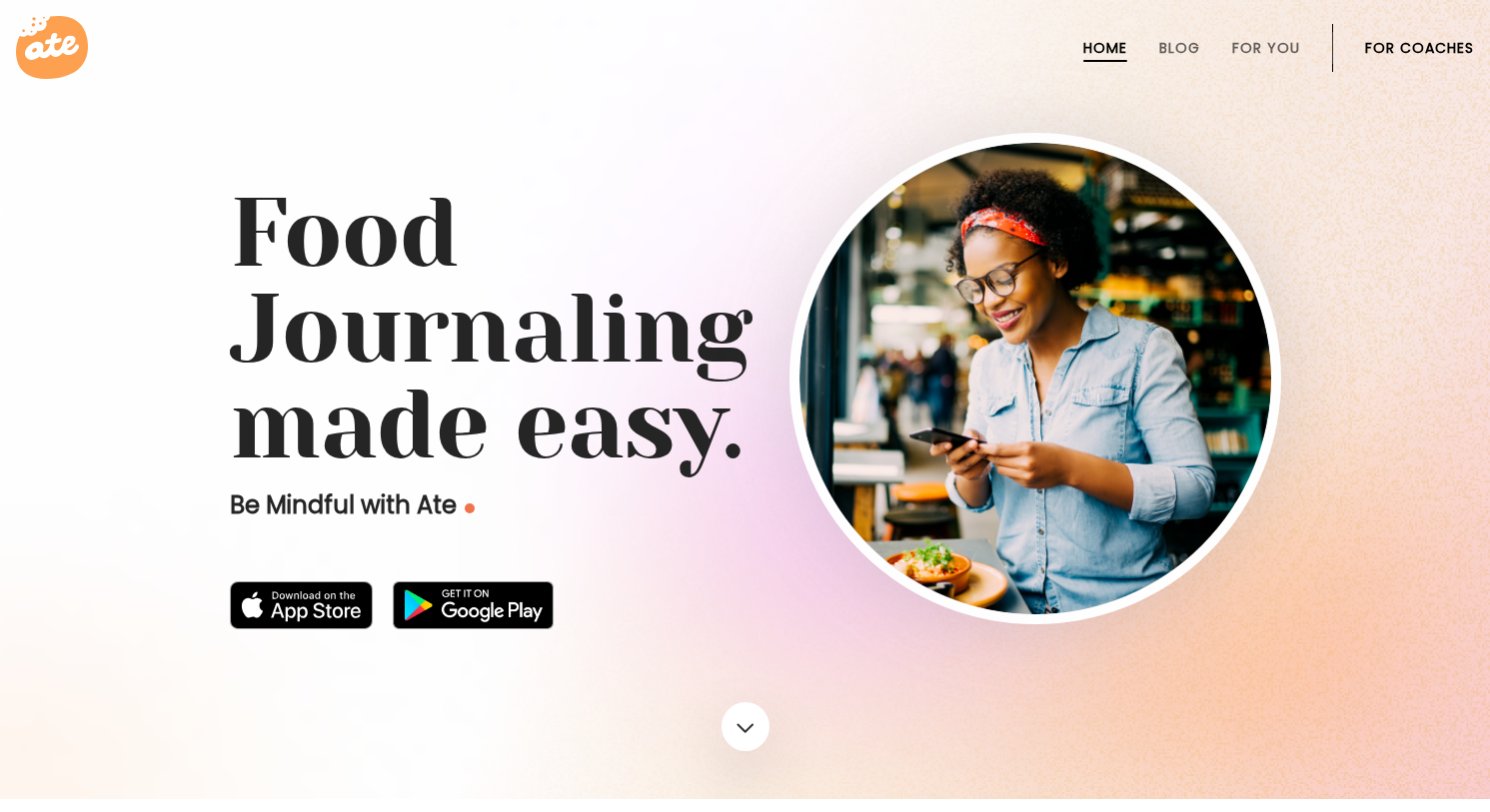 click on "For Coaches" at bounding box center [1419, 48] 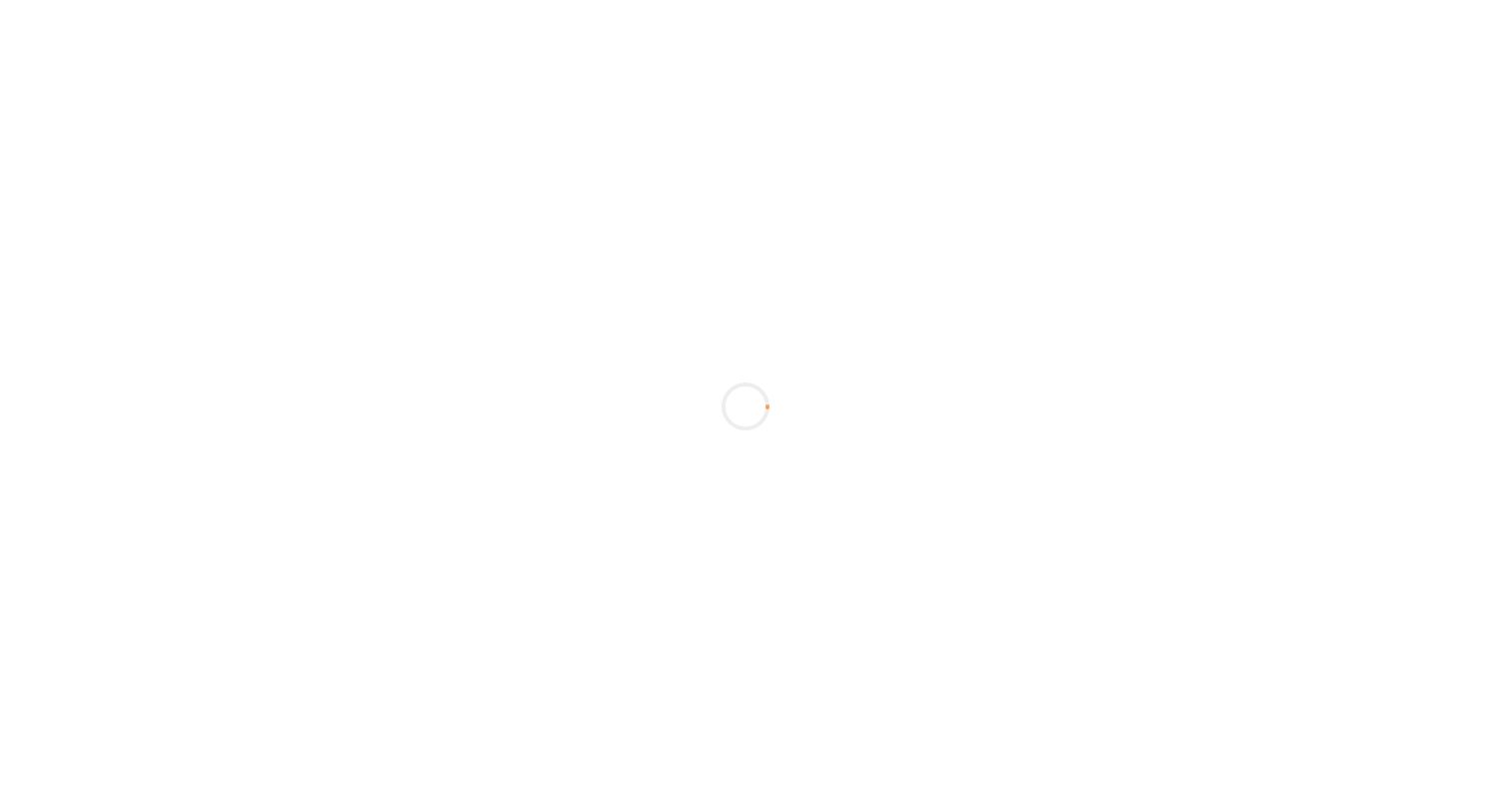 scroll, scrollTop: 0, scrollLeft: 0, axis: both 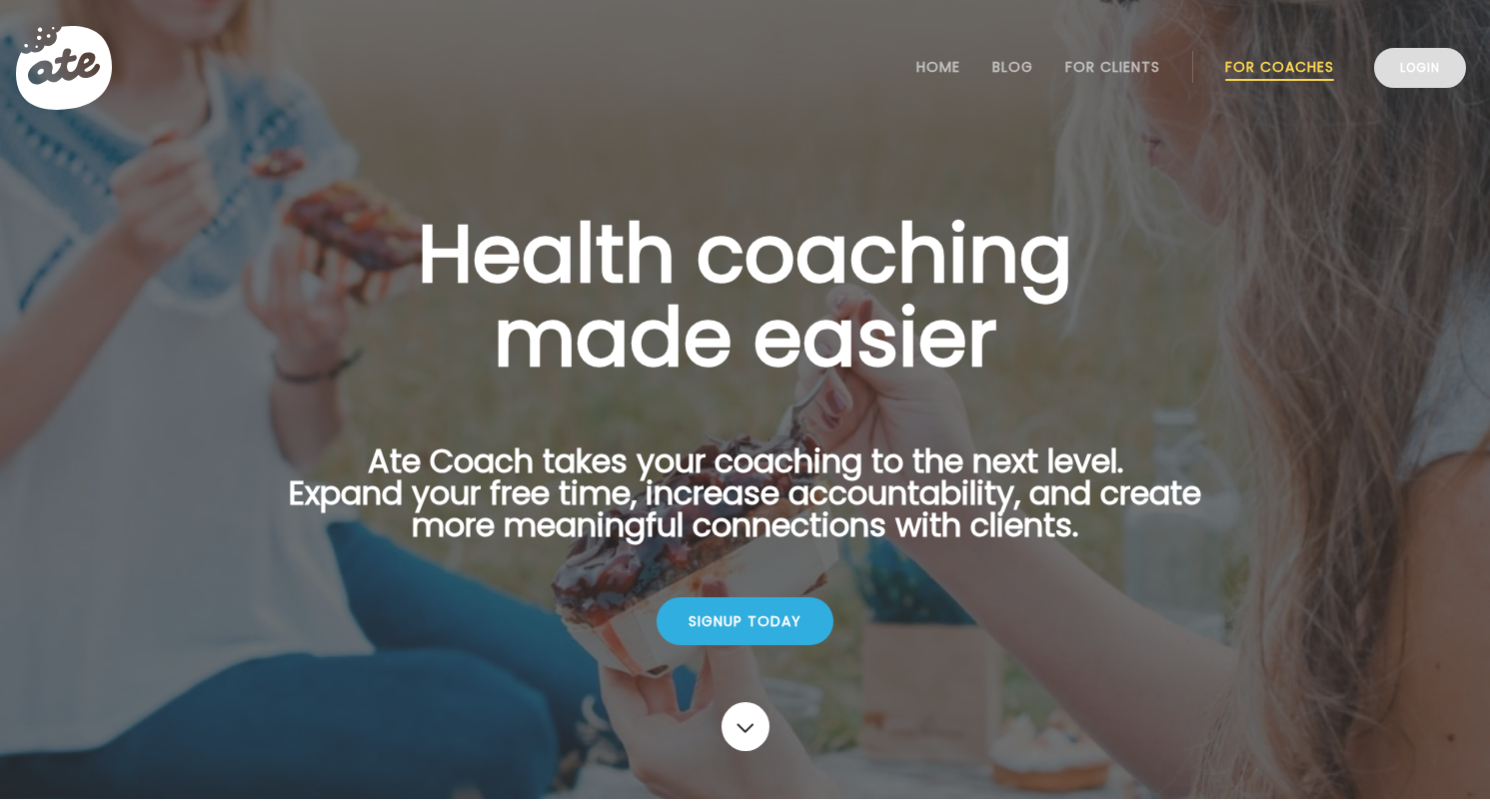 click on "Login" at bounding box center (1420, 68) 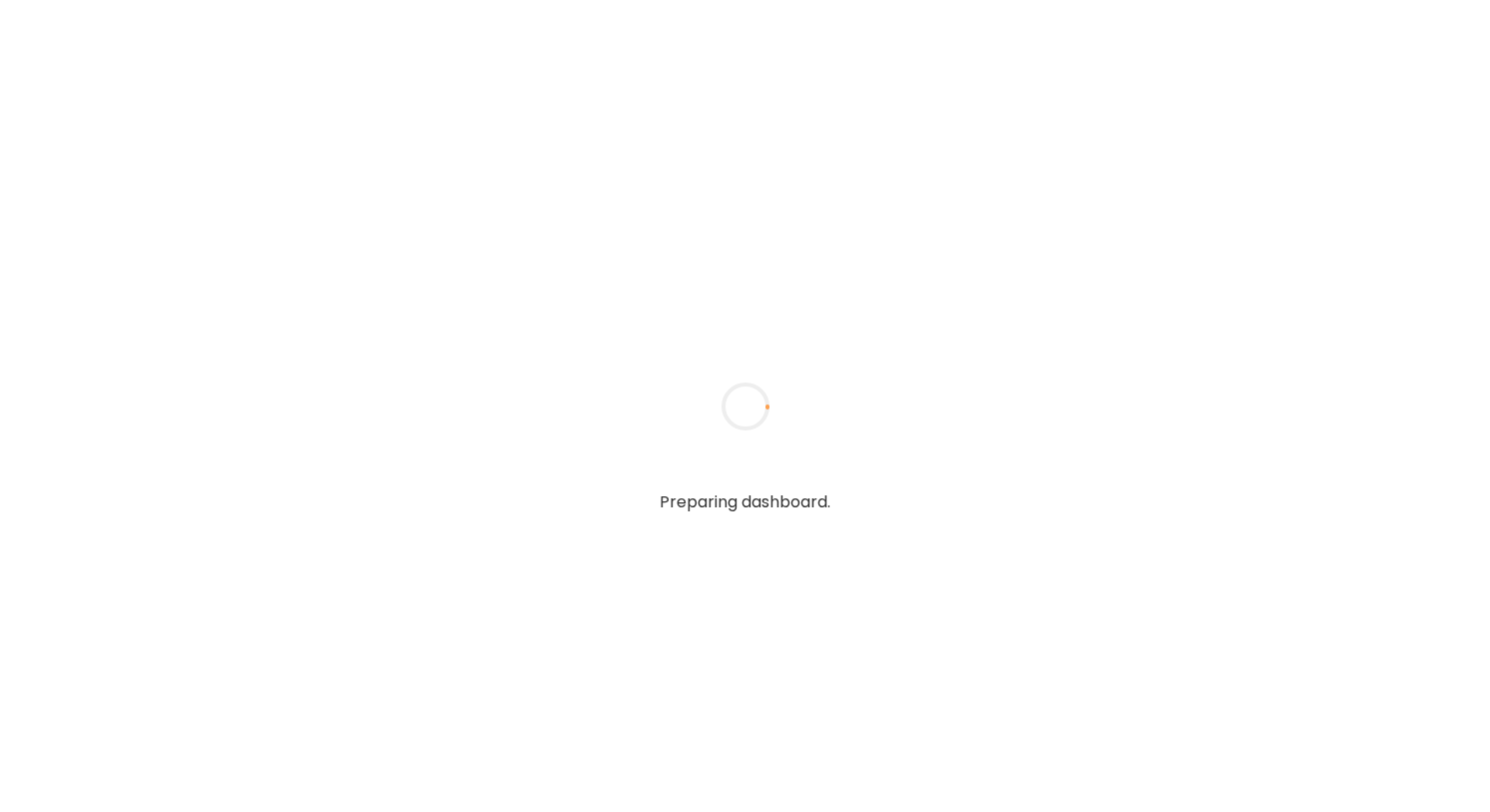 scroll, scrollTop: 0, scrollLeft: 0, axis: both 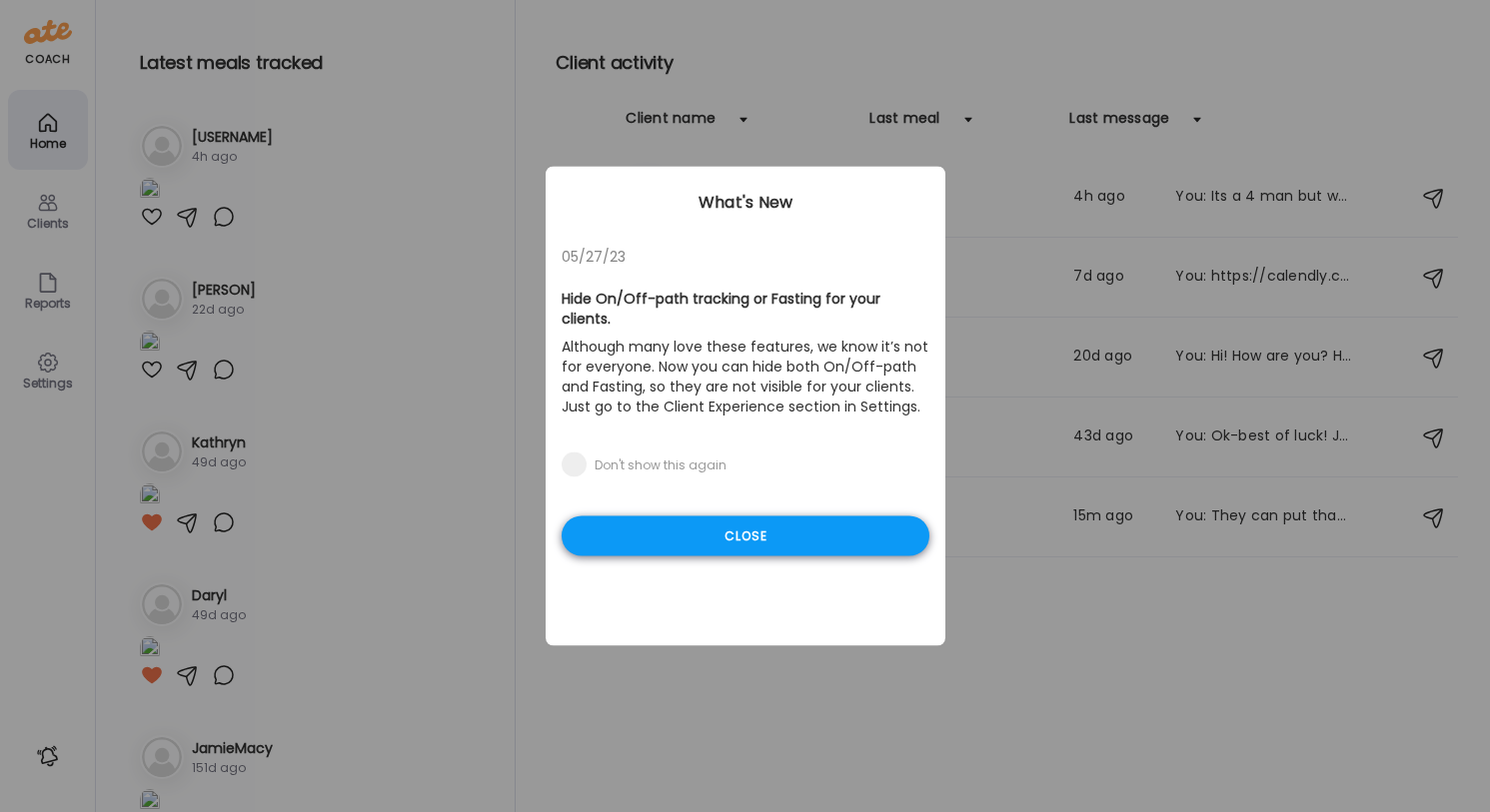 click on "Close" at bounding box center [745, 536] 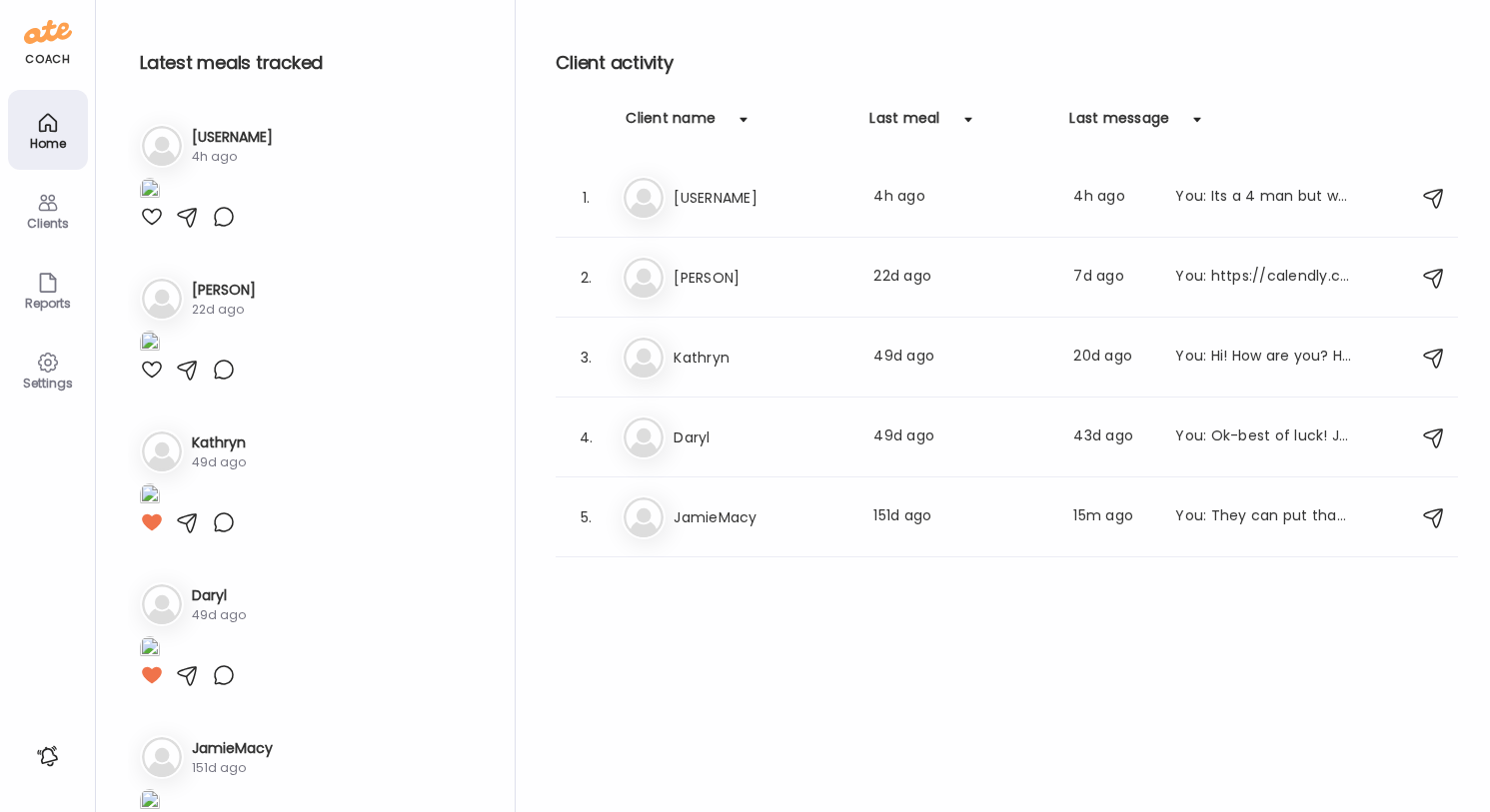 click on "Last meal: [NUMBER]d ago" at bounding box center [961, 517] 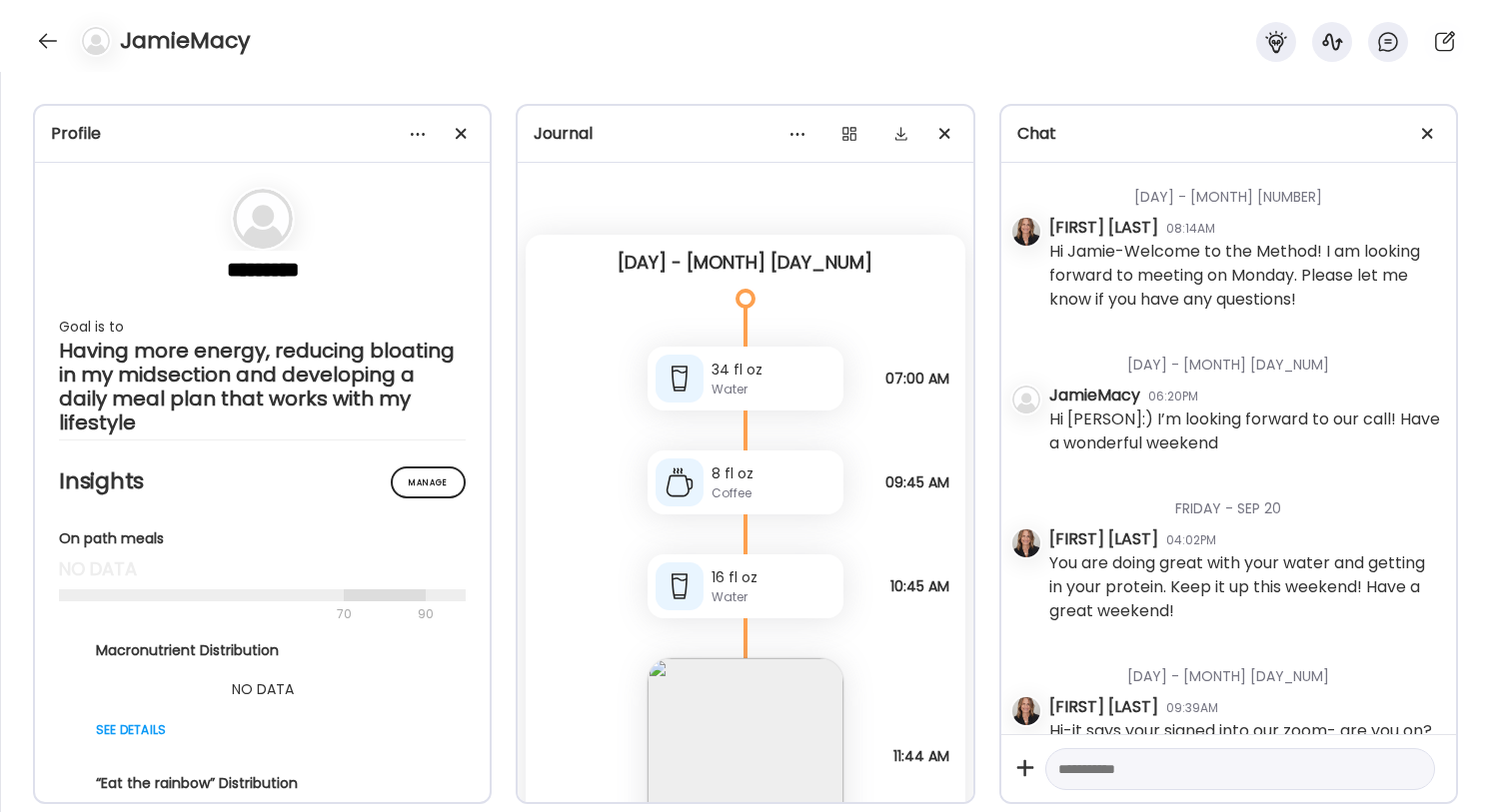 scroll, scrollTop: 1542, scrollLeft: 0, axis: vertical 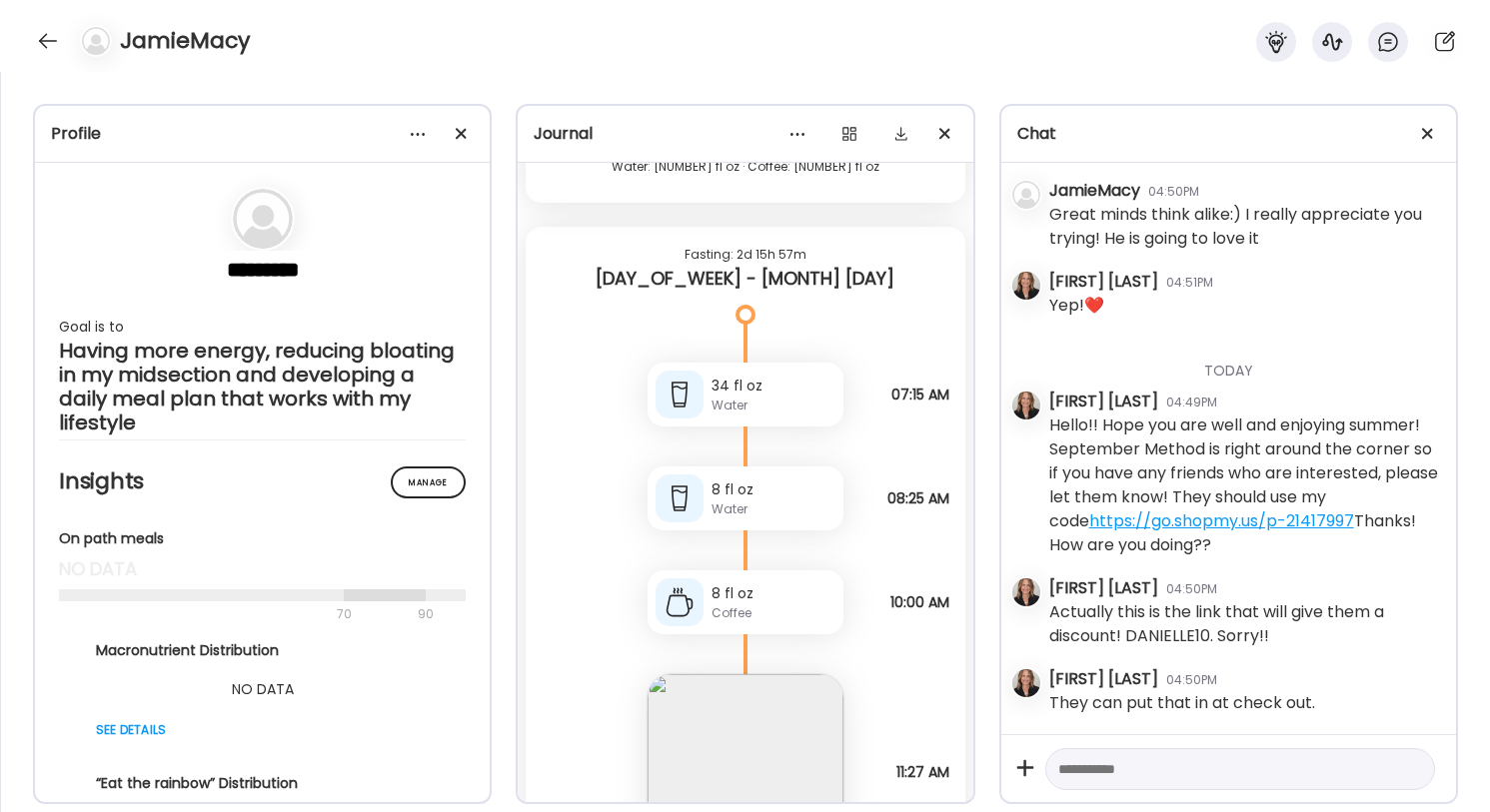 click at bounding box center (1222, 769) 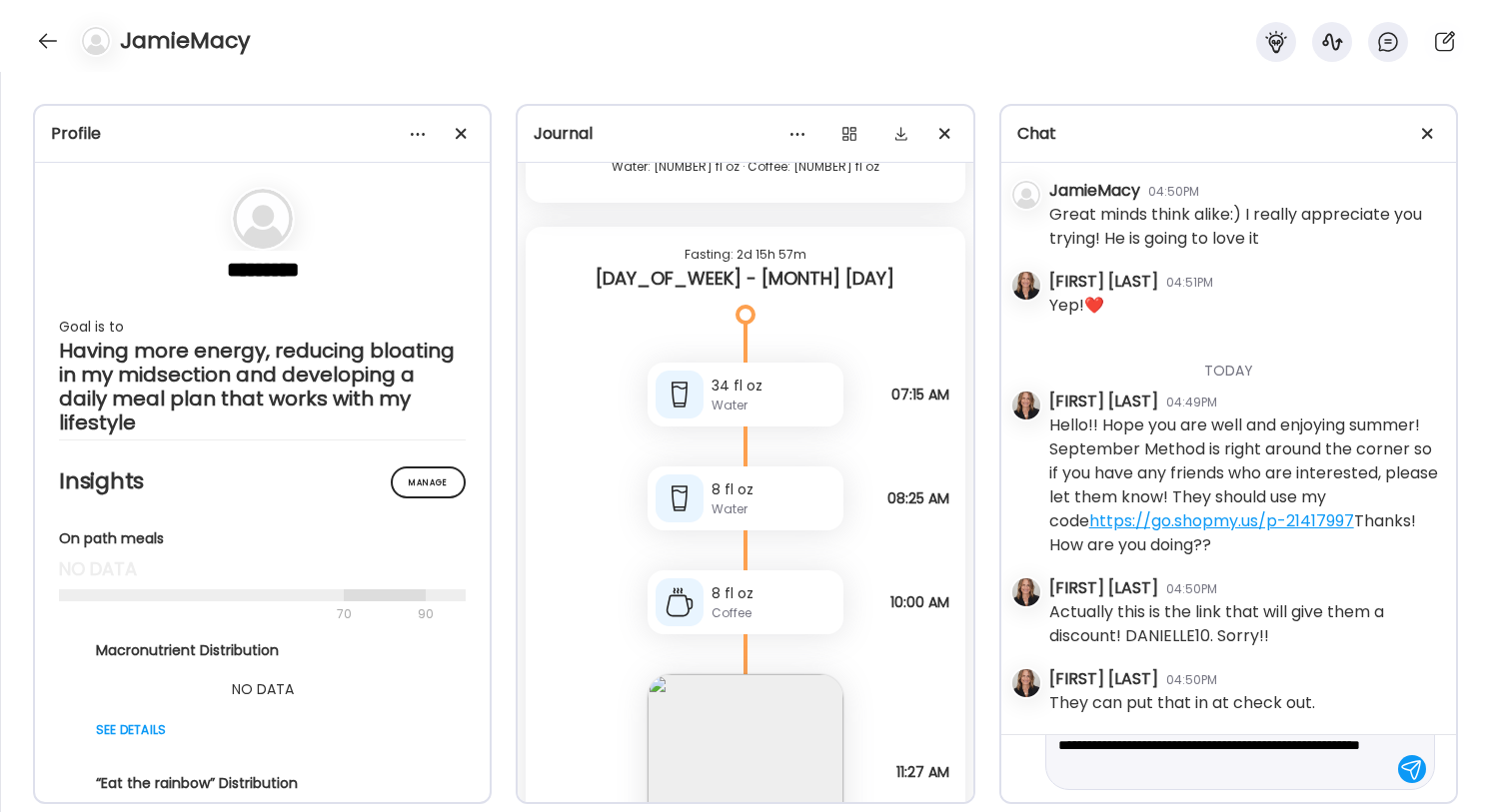 scroll, scrollTop: 47, scrollLeft: 0, axis: vertical 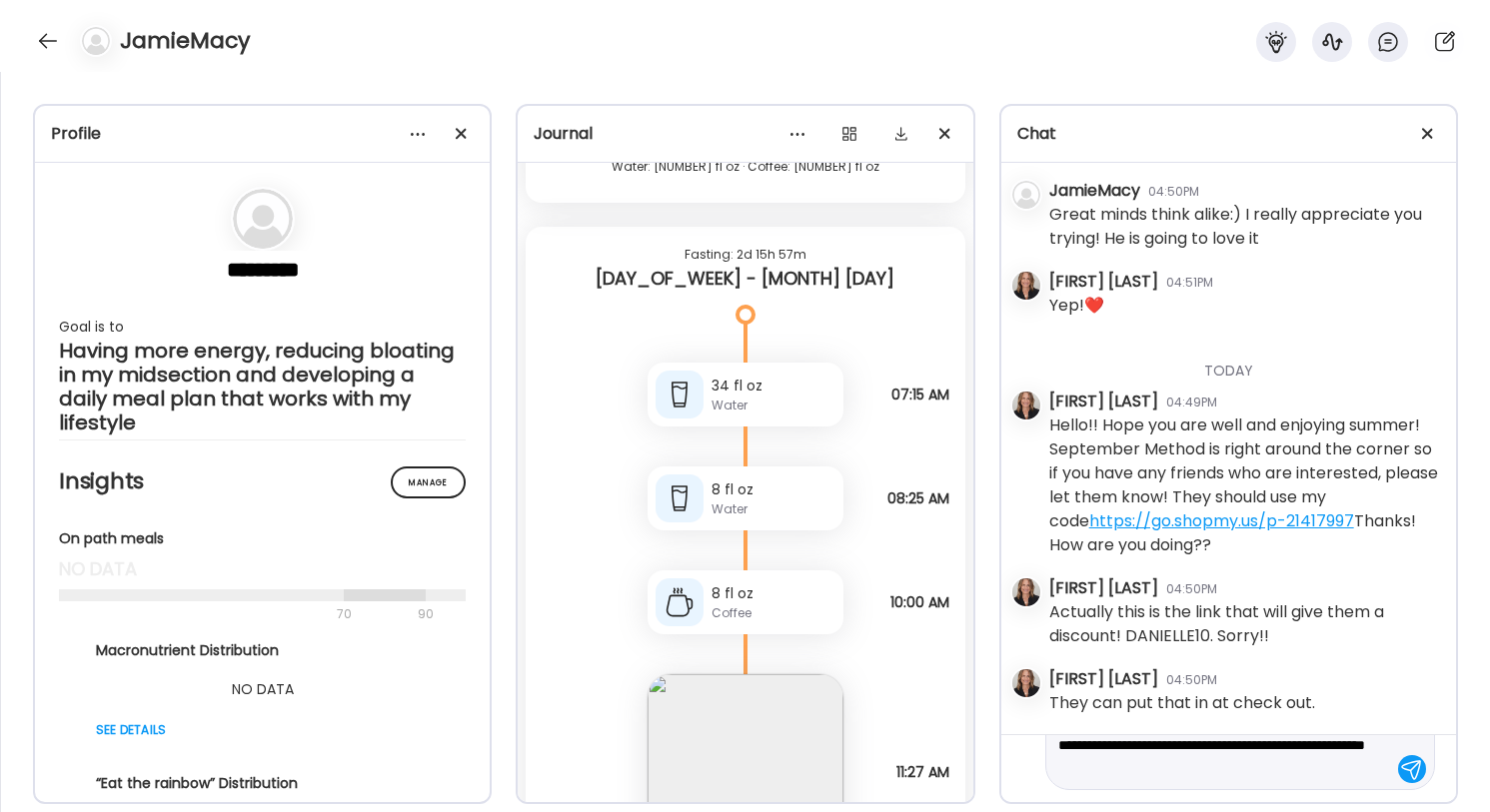 type on "**********" 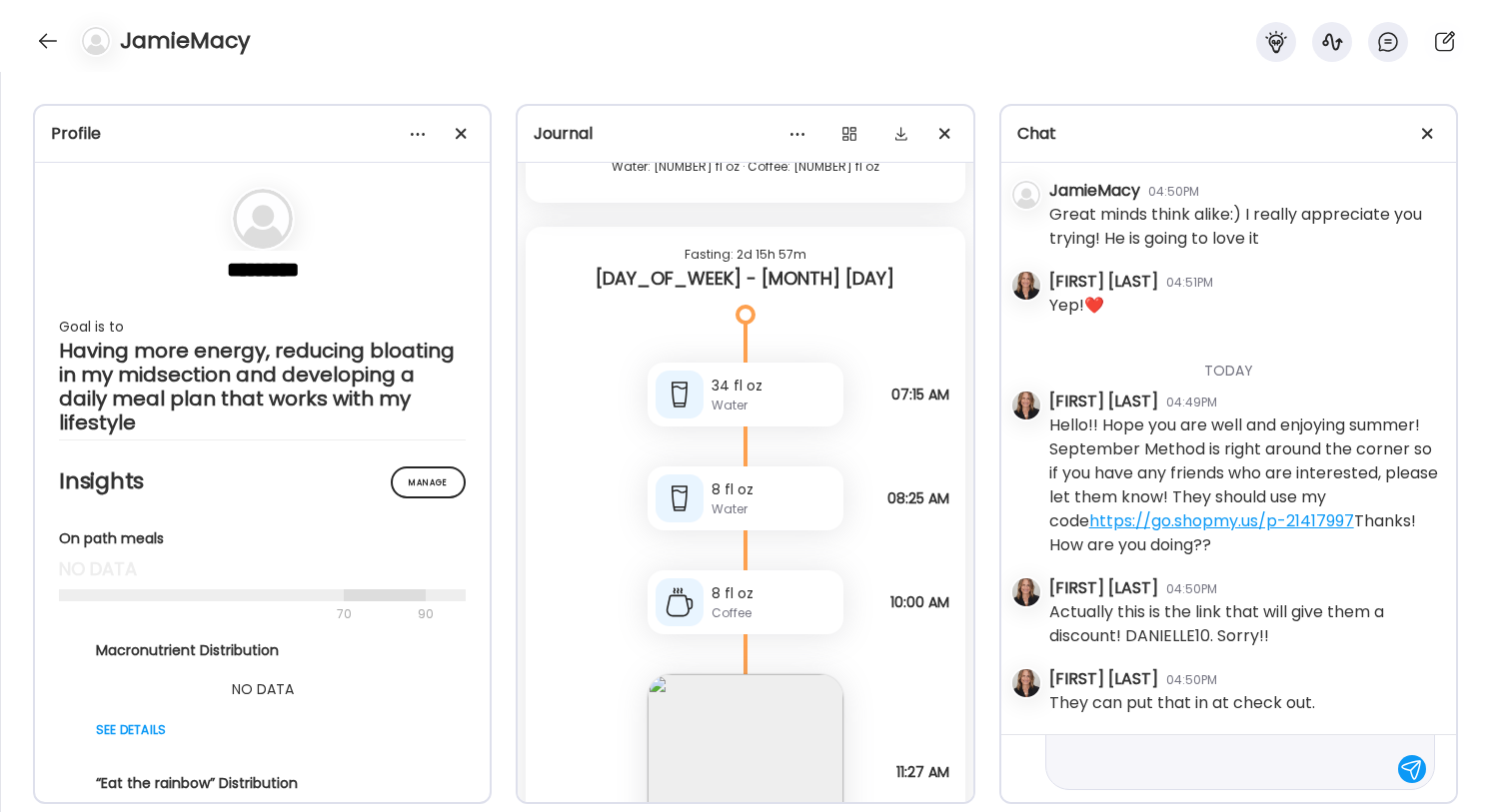 scroll, scrollTop: 0, scrollLeft: 0, axis: both 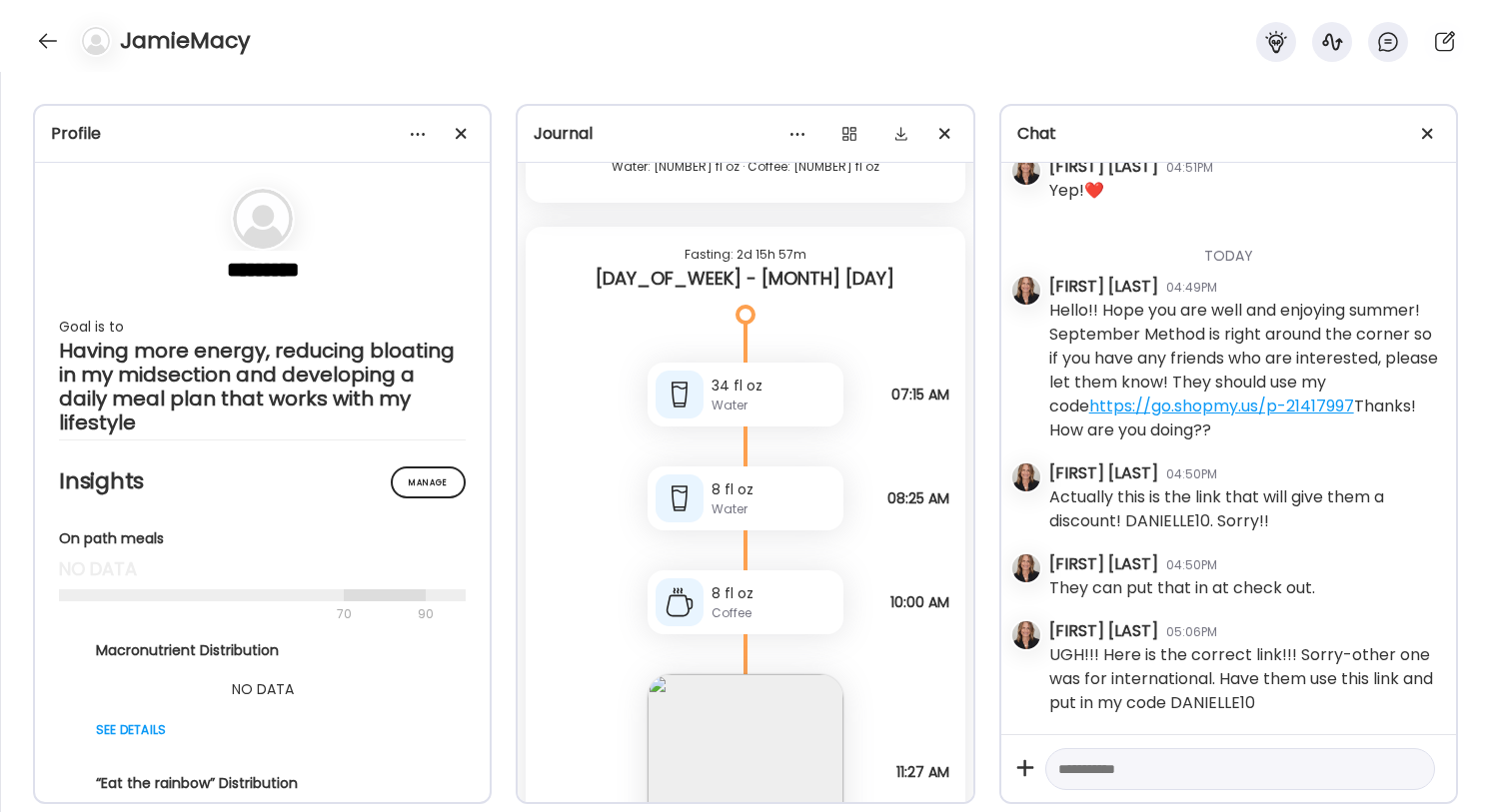 click at bounding box center [1222, 769] 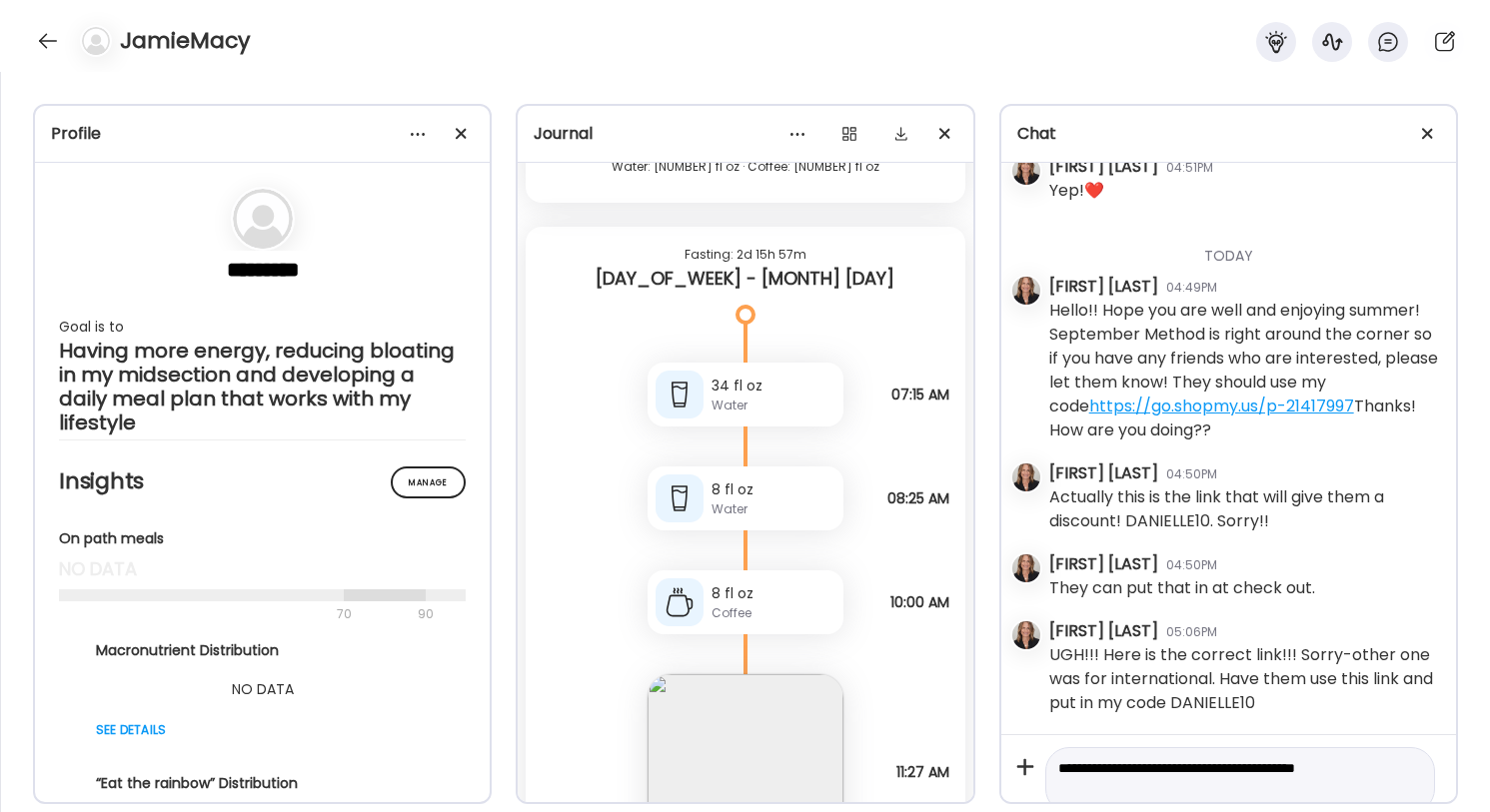 scroll, scrollTop: 23, scrollLeft: 0, axis: vertical 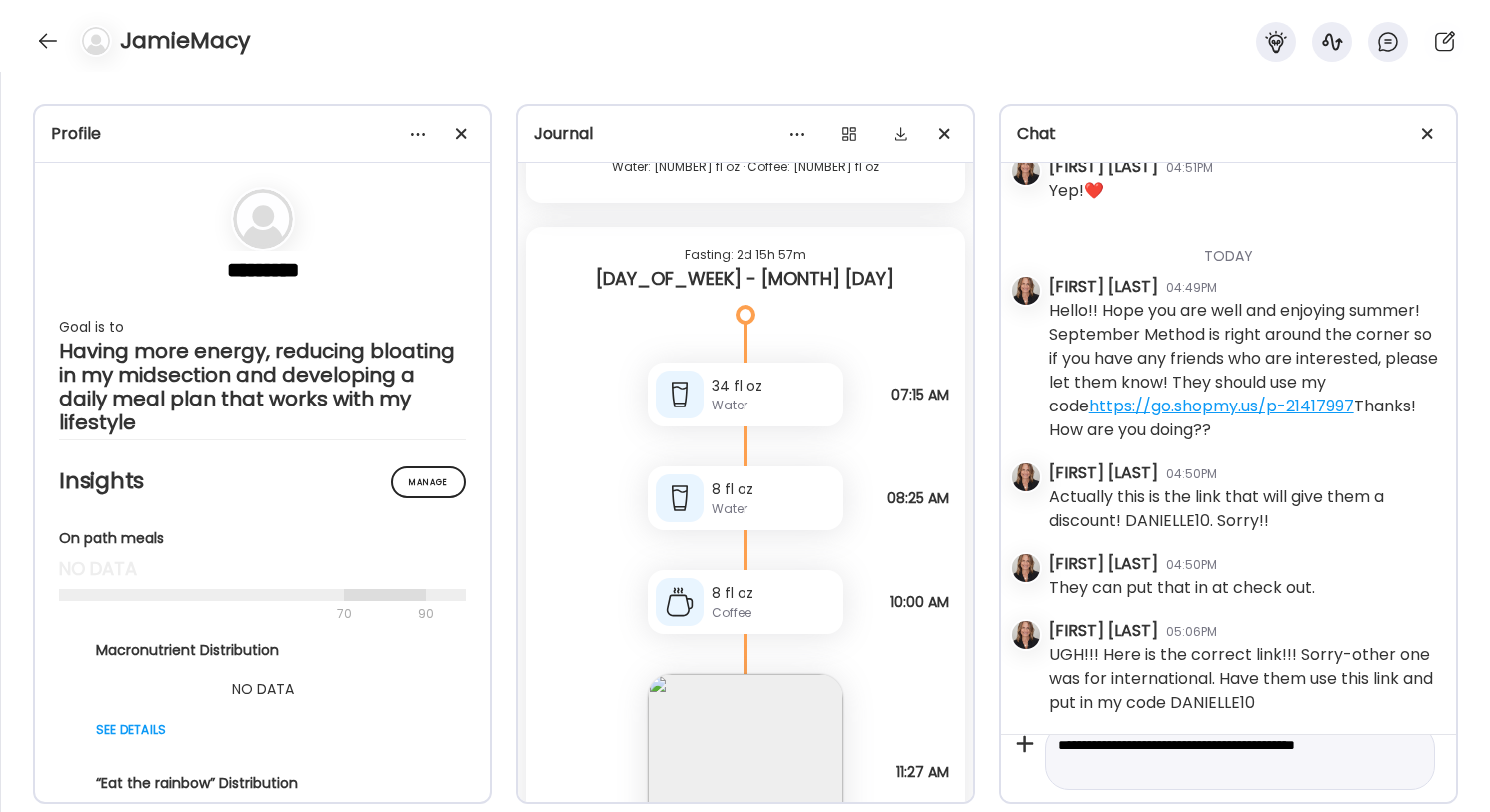 type 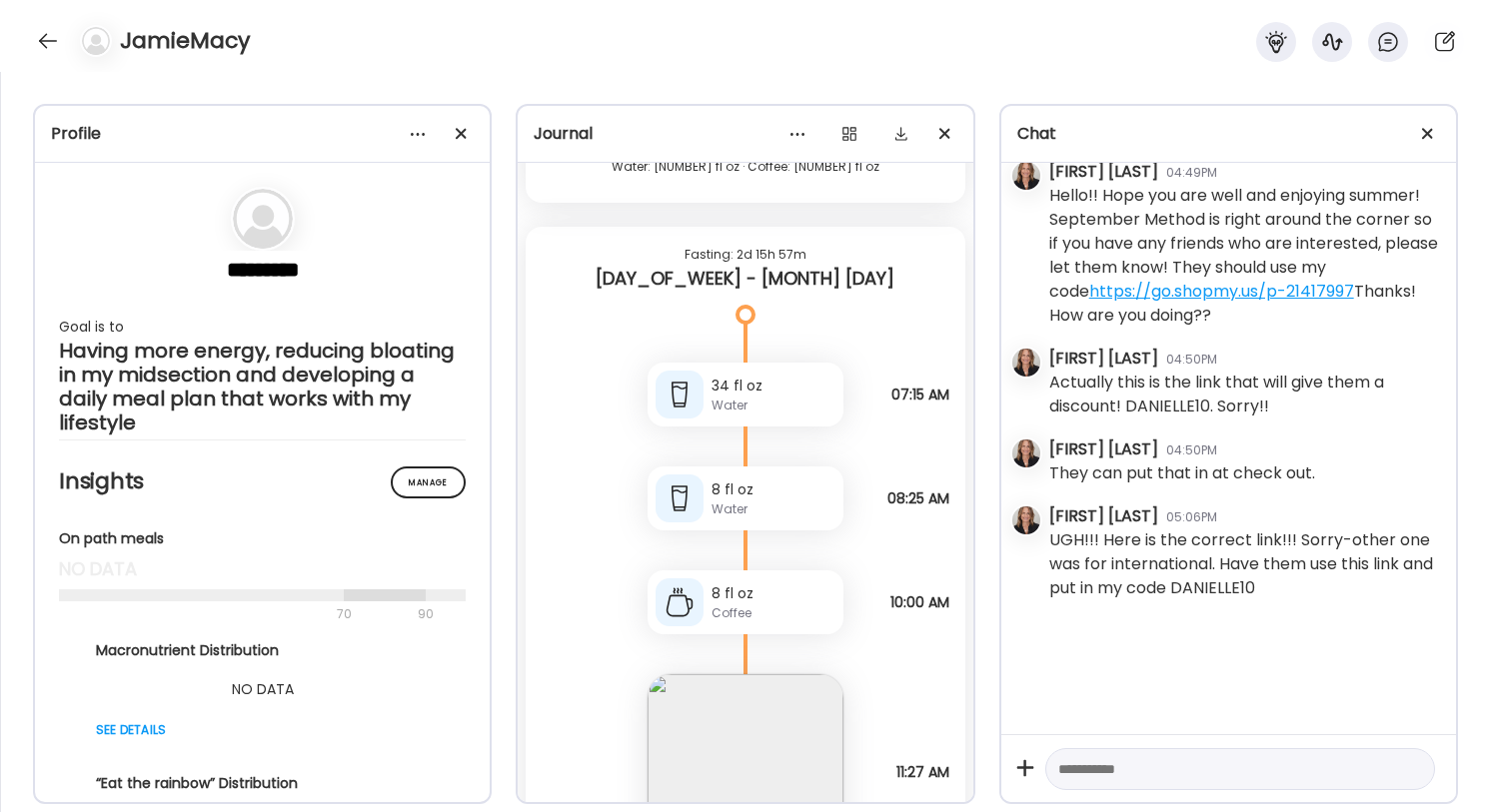 scroll, scrollTop: 0, scrollLeft: 0, axis: both 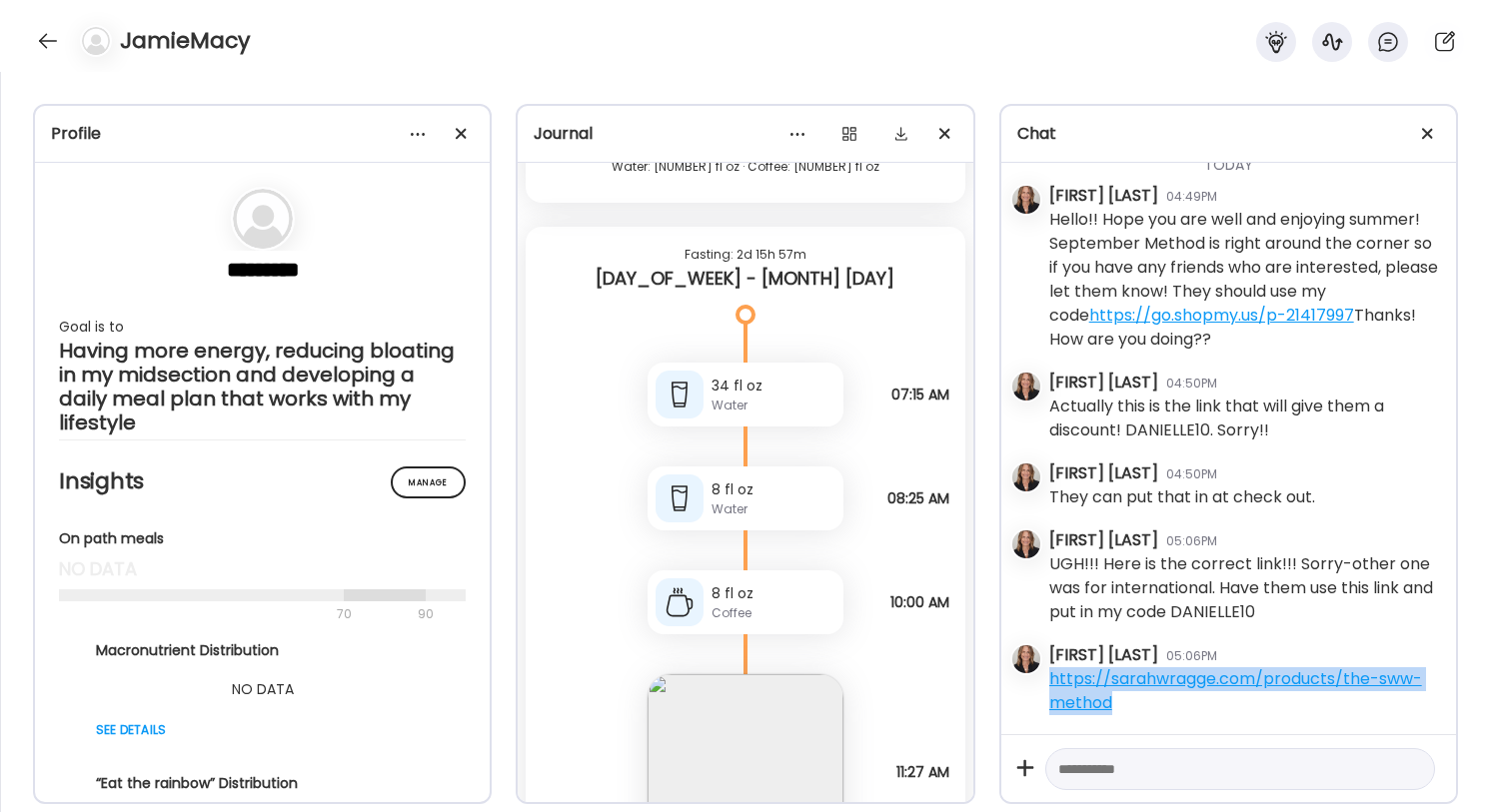 drag, startPoint x: 1047, startPoint y: 669, endPoint x: 1125, endPoint y: 704, distance: 85.49269 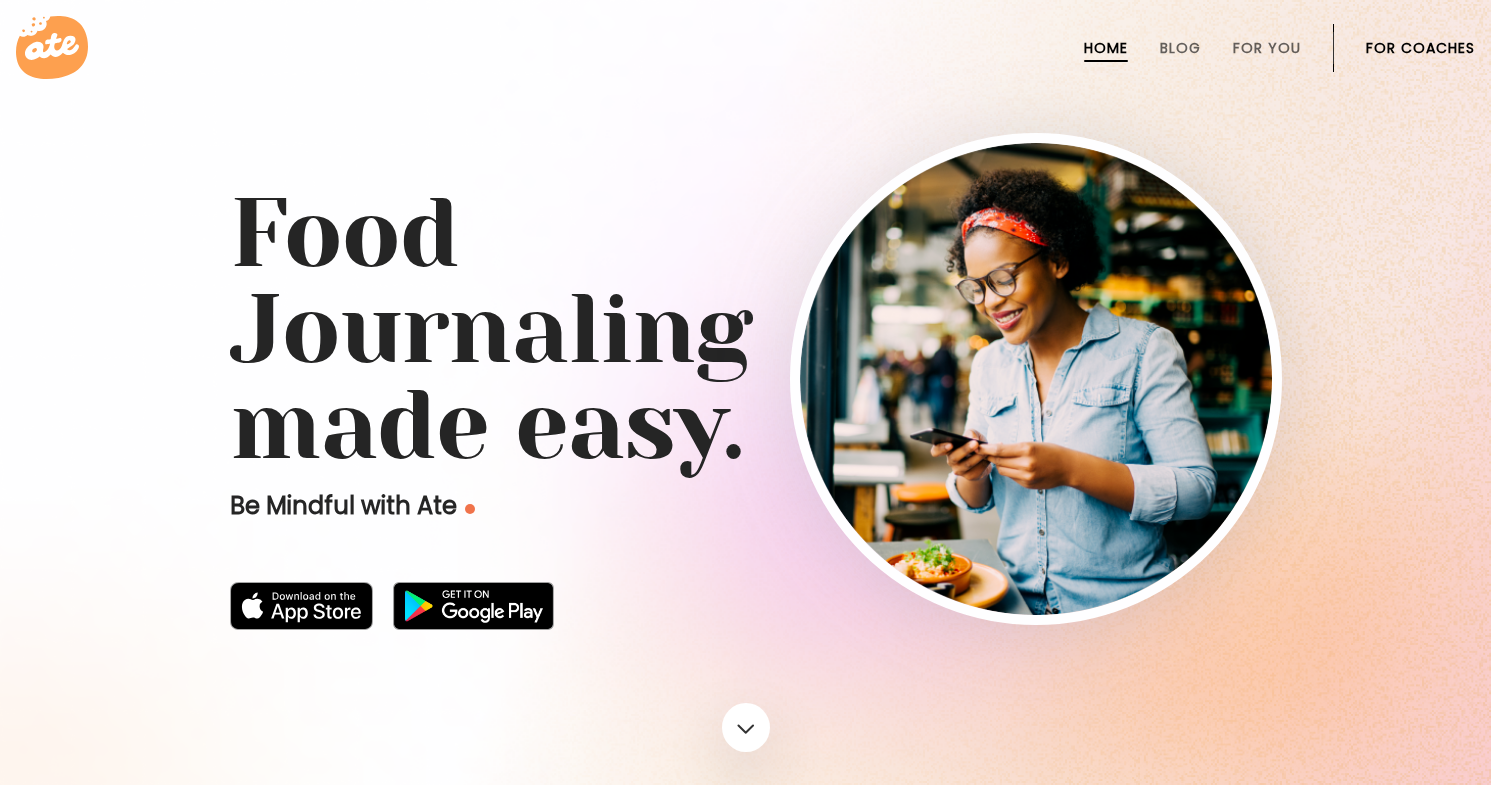 scroll, scrollTop: 0, scrollLeft: 0, axis: both 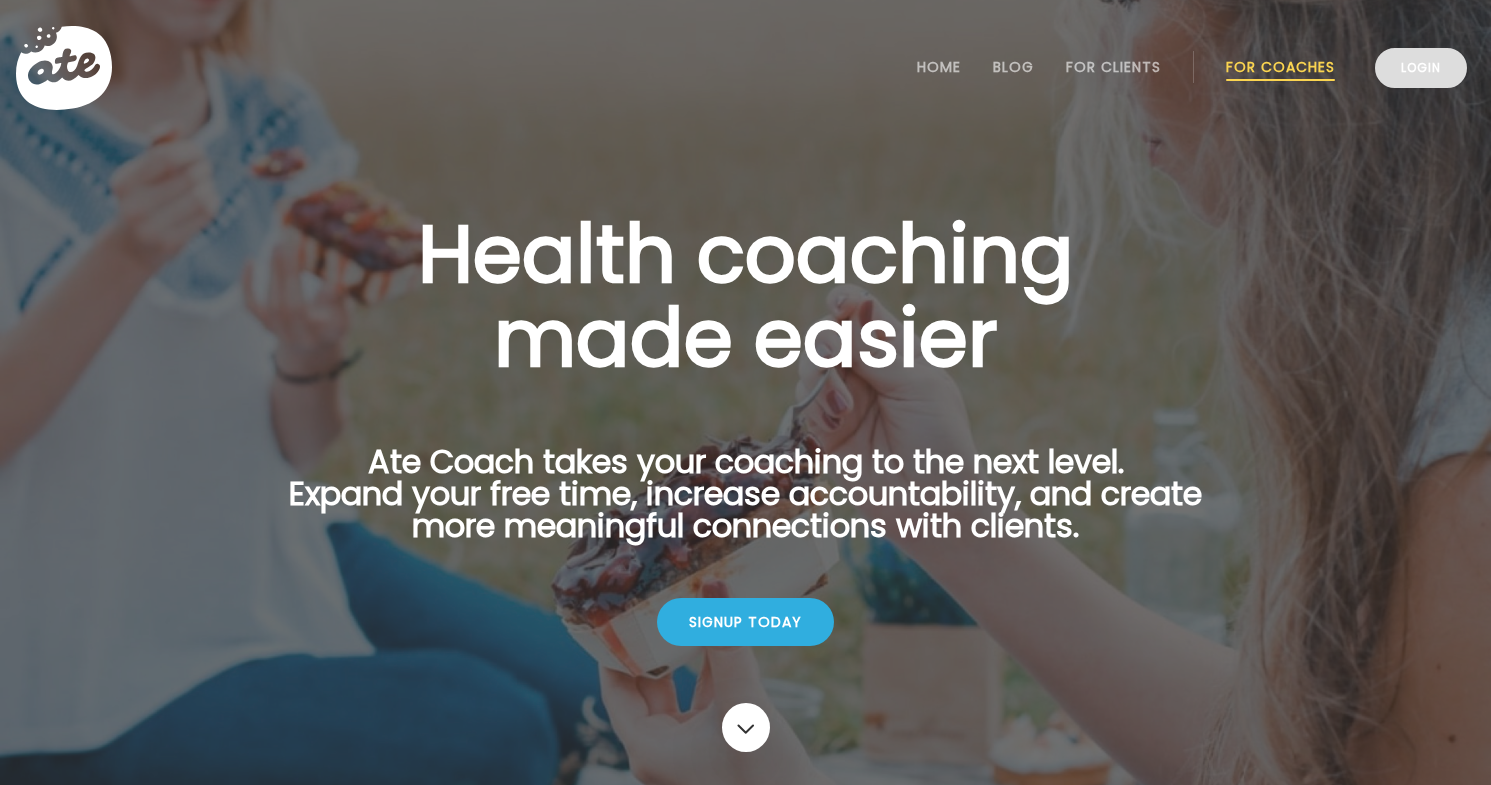 click on "Login" at bounding box center (1421, 68) 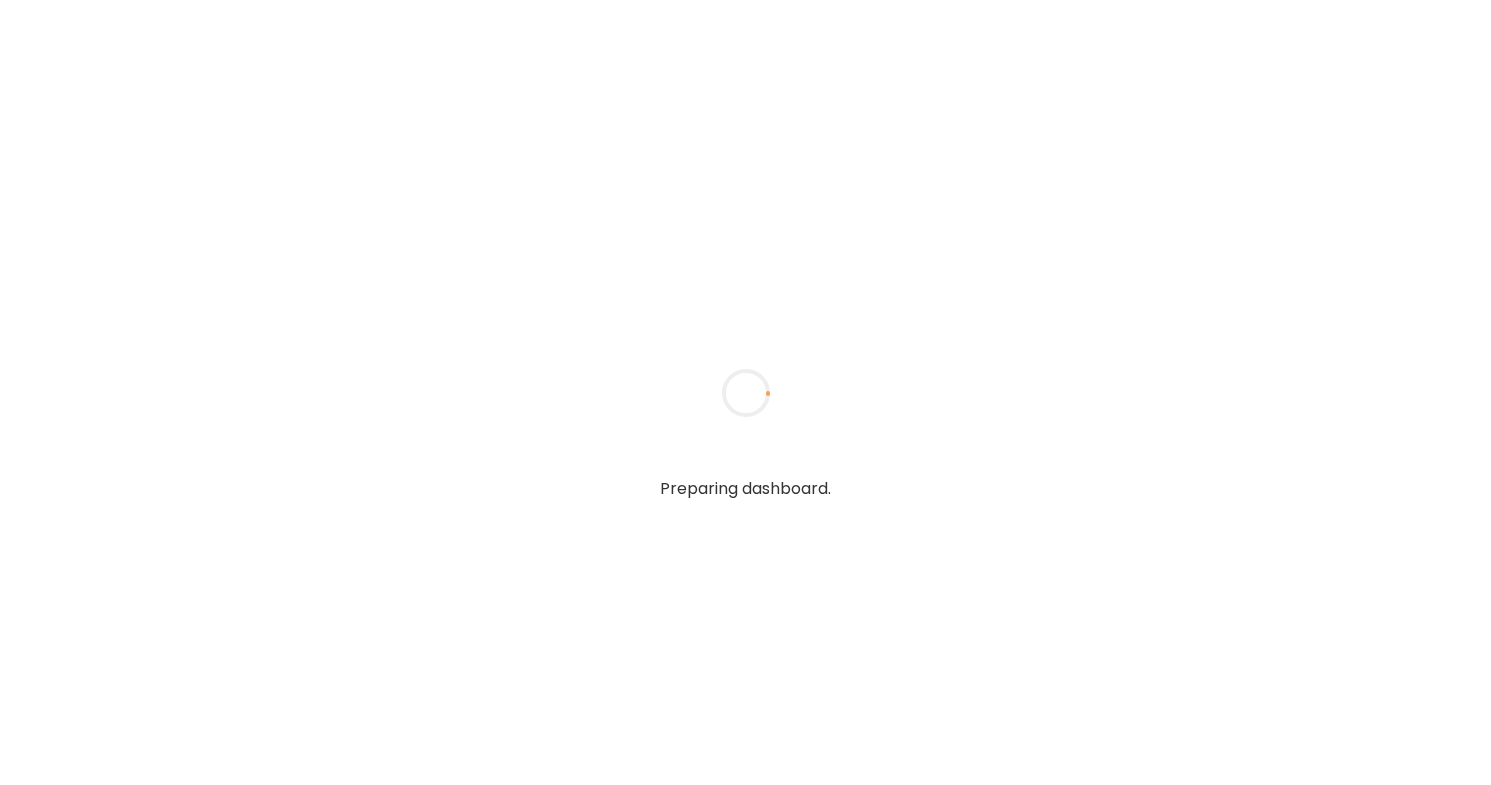 scroll, scrollTop: 0, scrollLeft: 0, axis: both 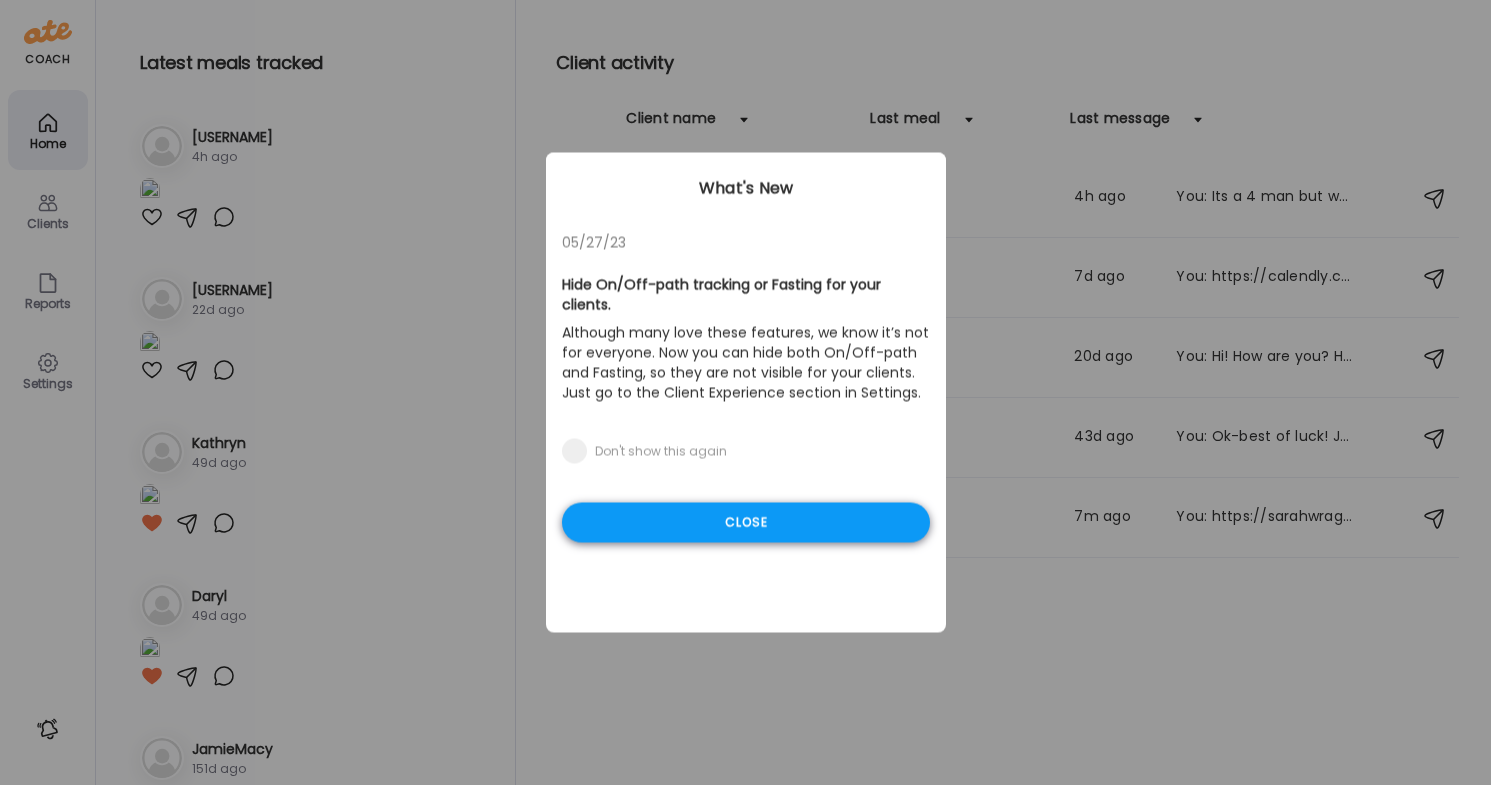 click on "Close" at bounding box center [746, 523] 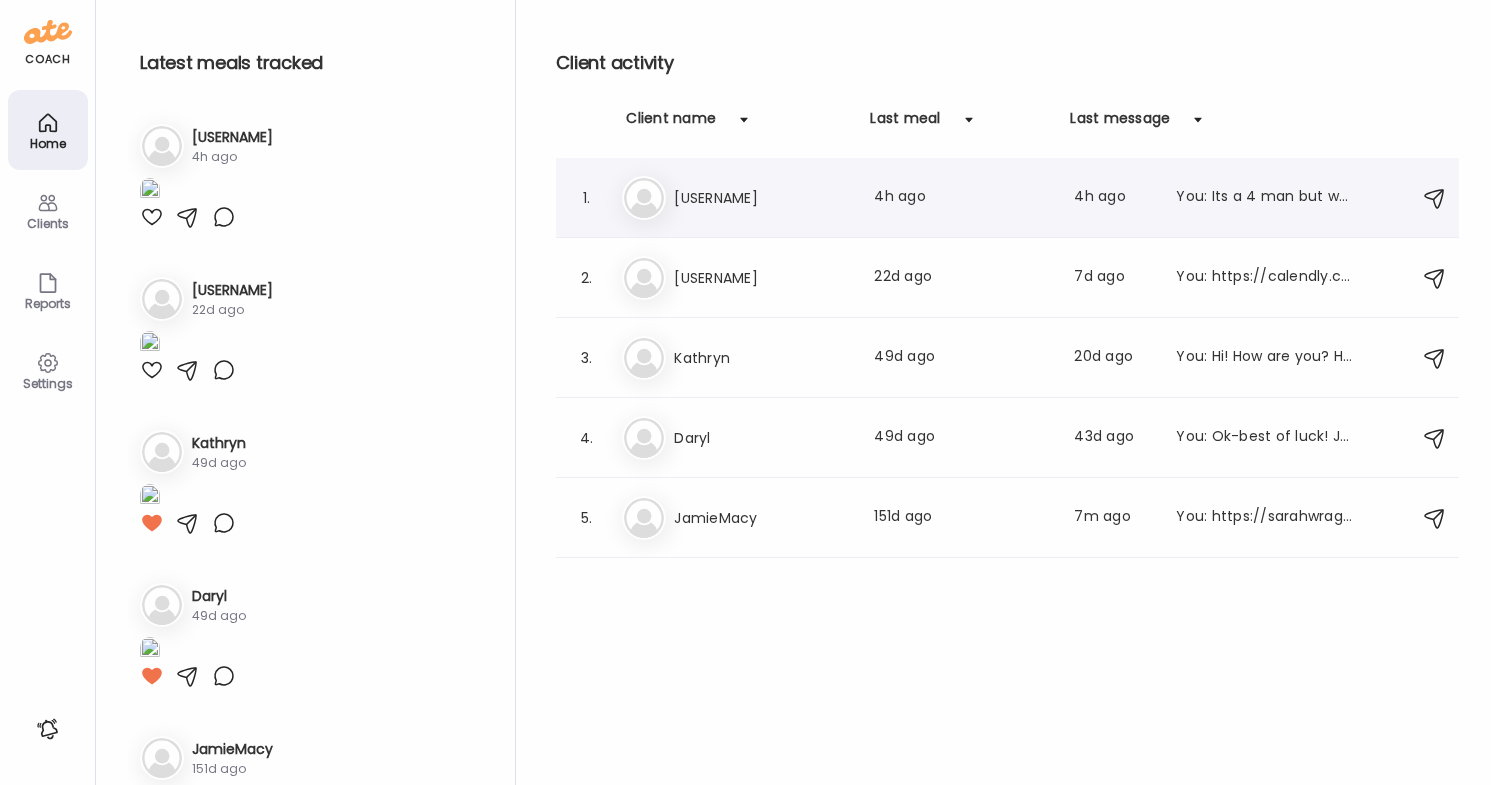 click on "You: Its a 4 man but would be tight with 4 adults, I think" at bounding box center (1264, 198) 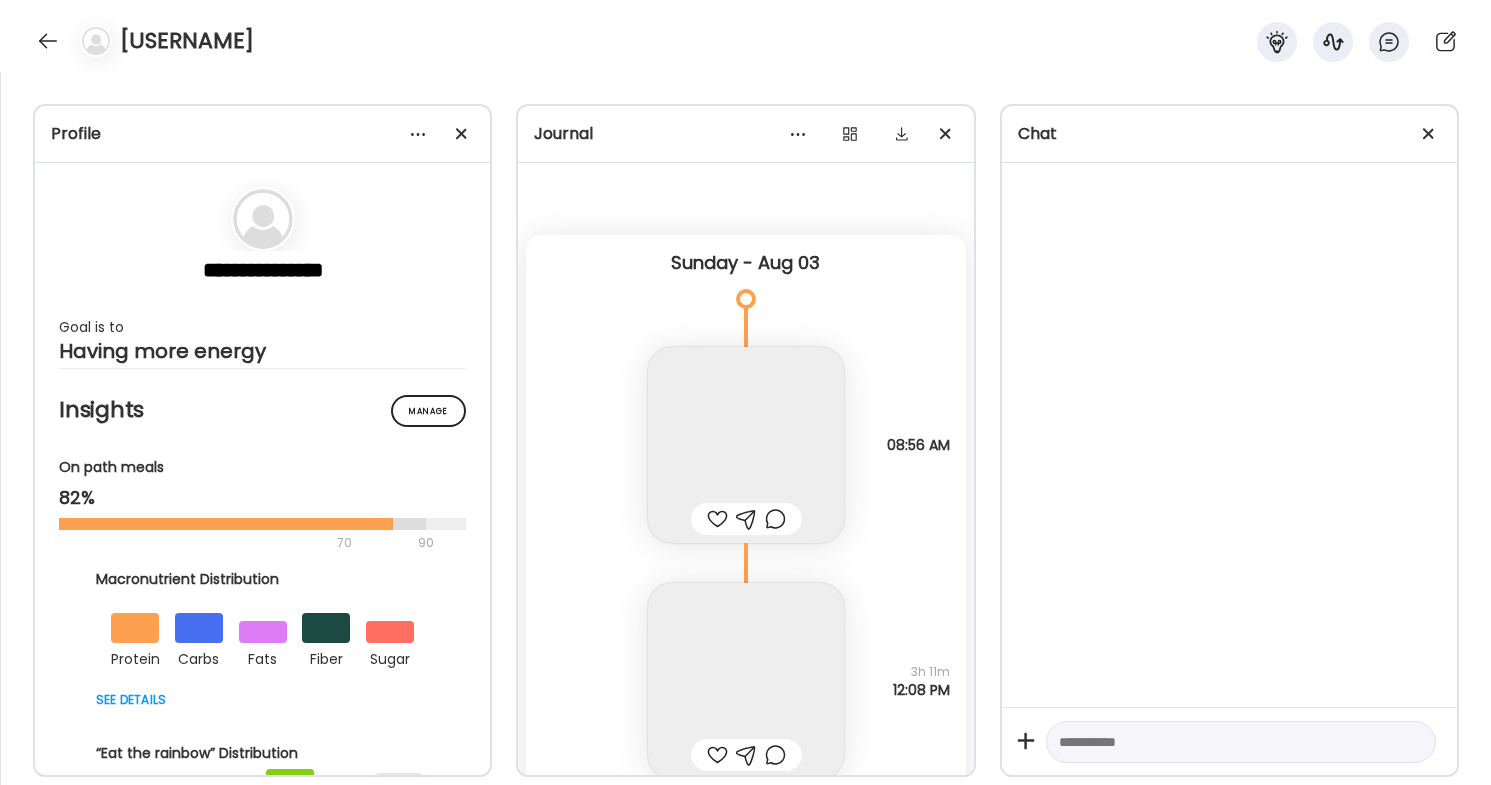scroll, scrollTop: 5532, scrollLeft: 0, axis: vertical 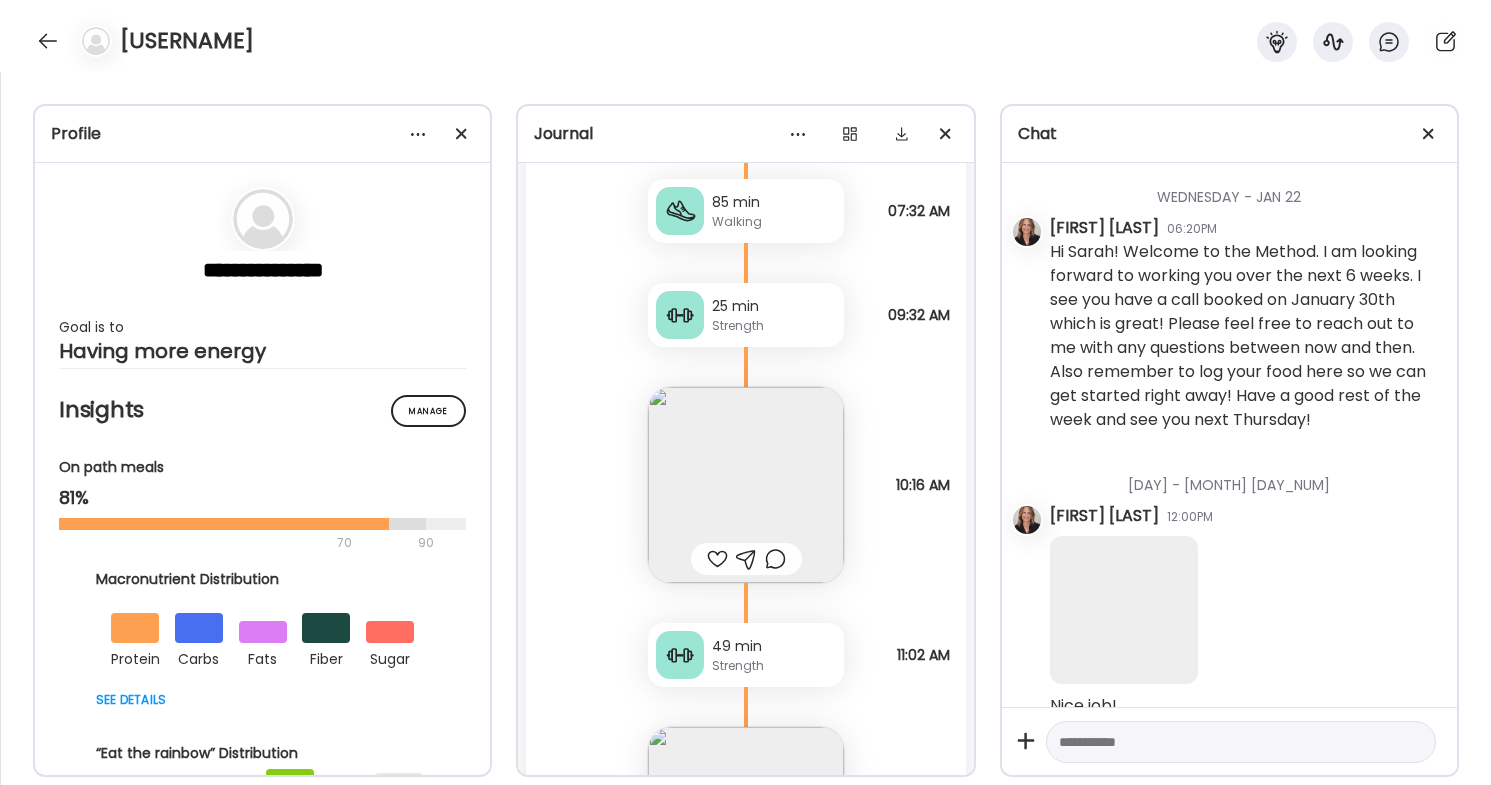 click at bounding box center [1223, 742] 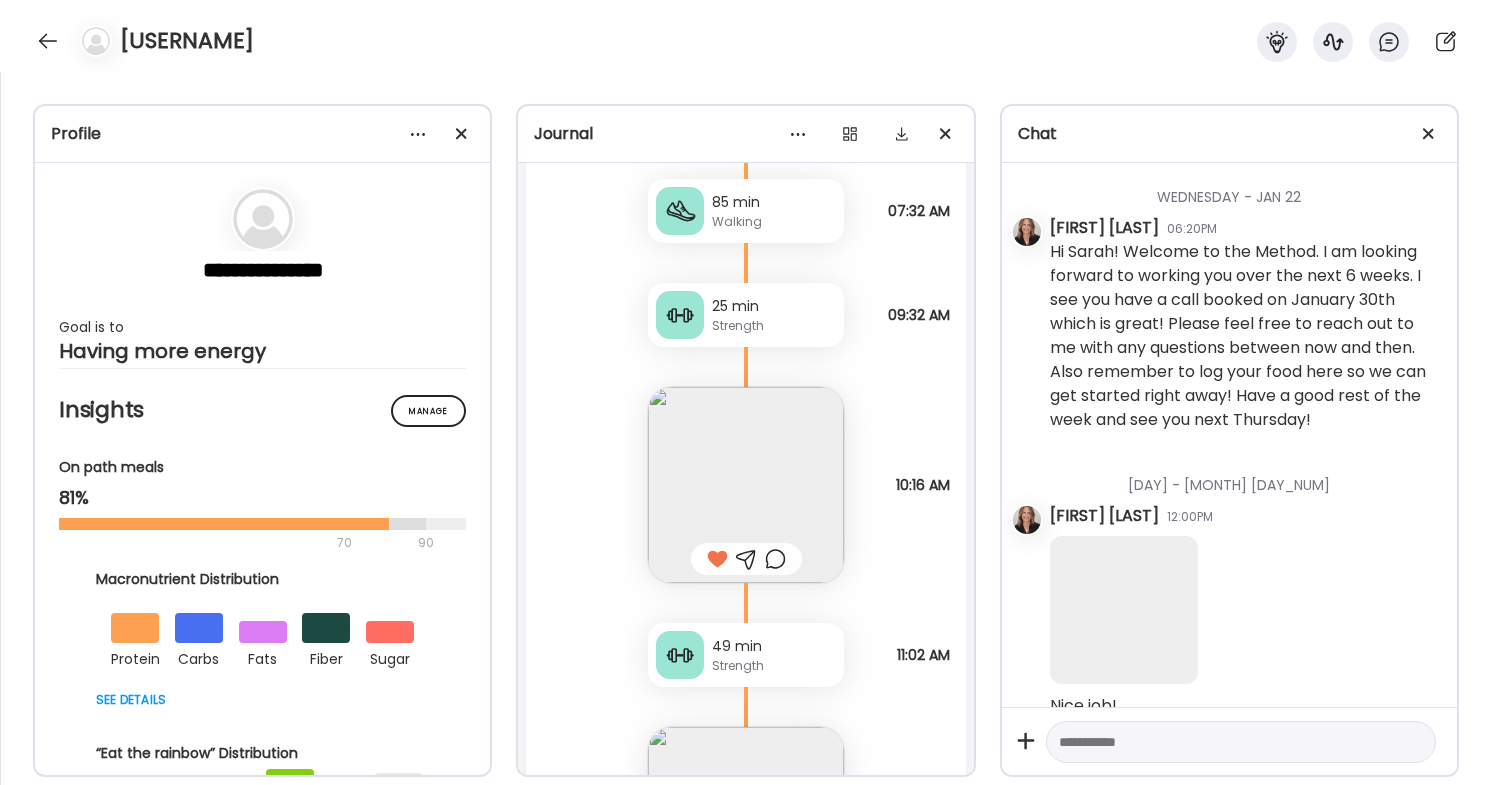 scroll, scrollTop: 53584, scrollLeft: 0, axis: vertical 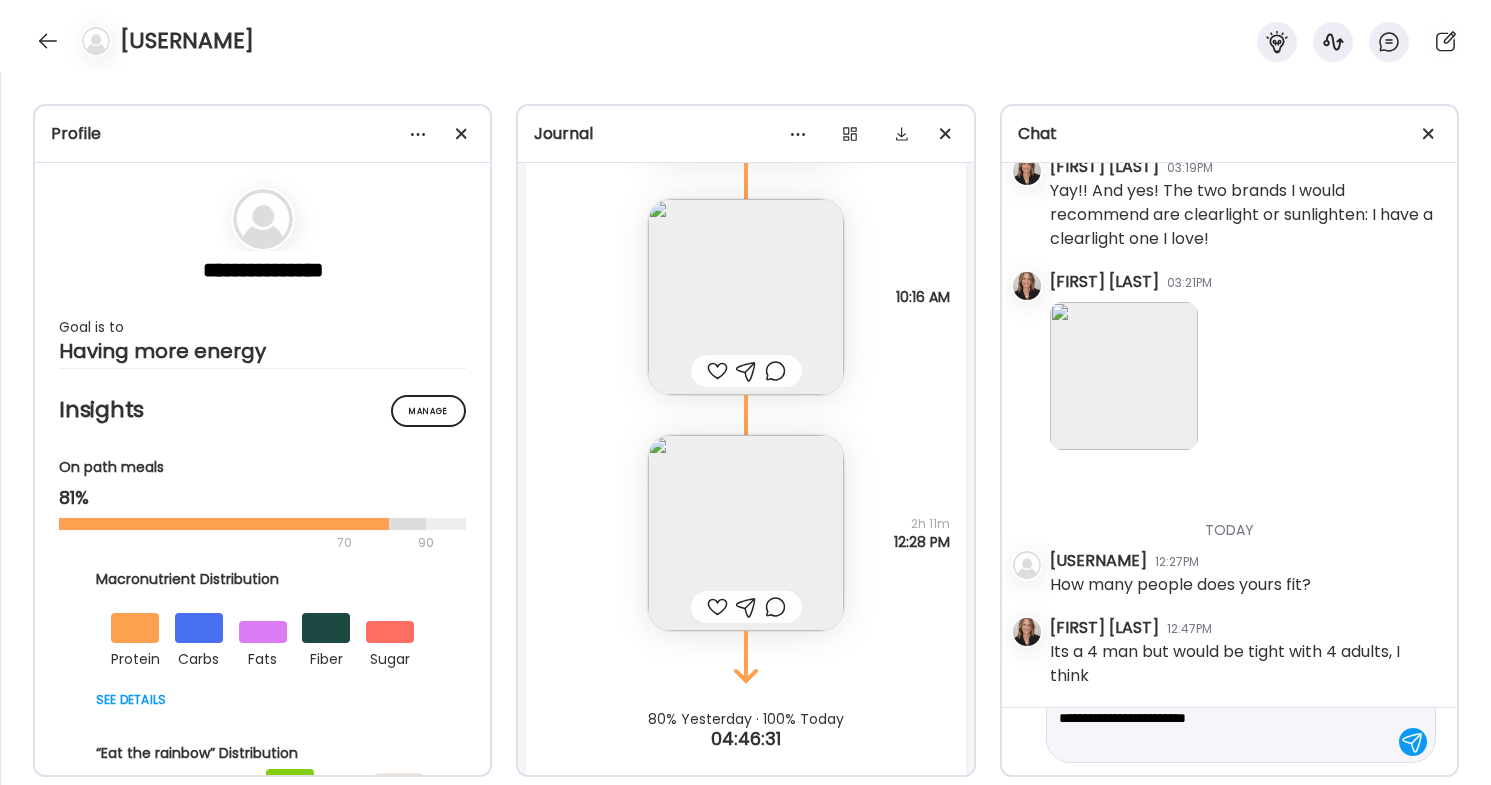 click on "**********" at bounding box center [1223, 718] 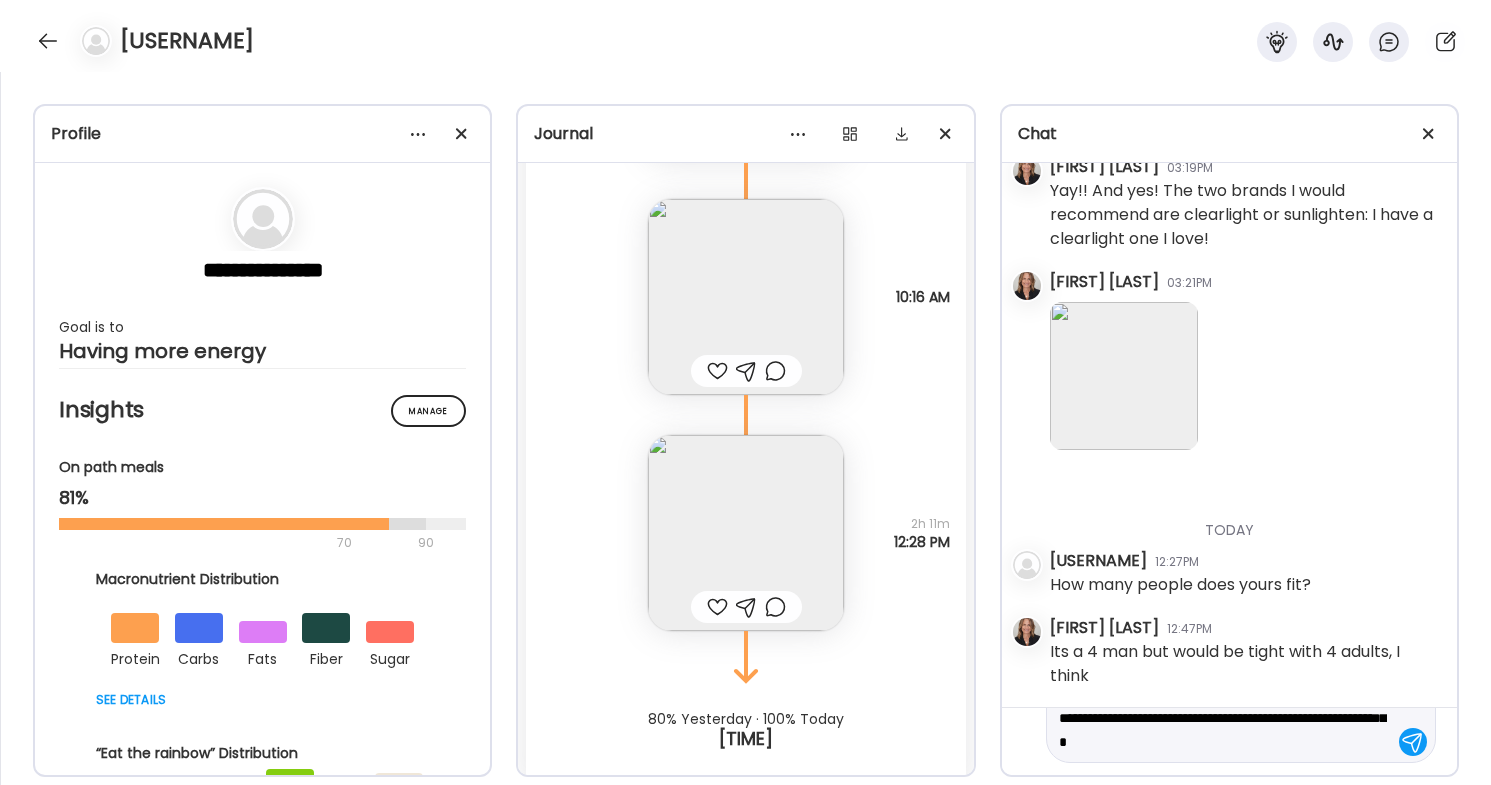 scroll, scrollTop: 47, scrollLeft: 0, axis: vertical 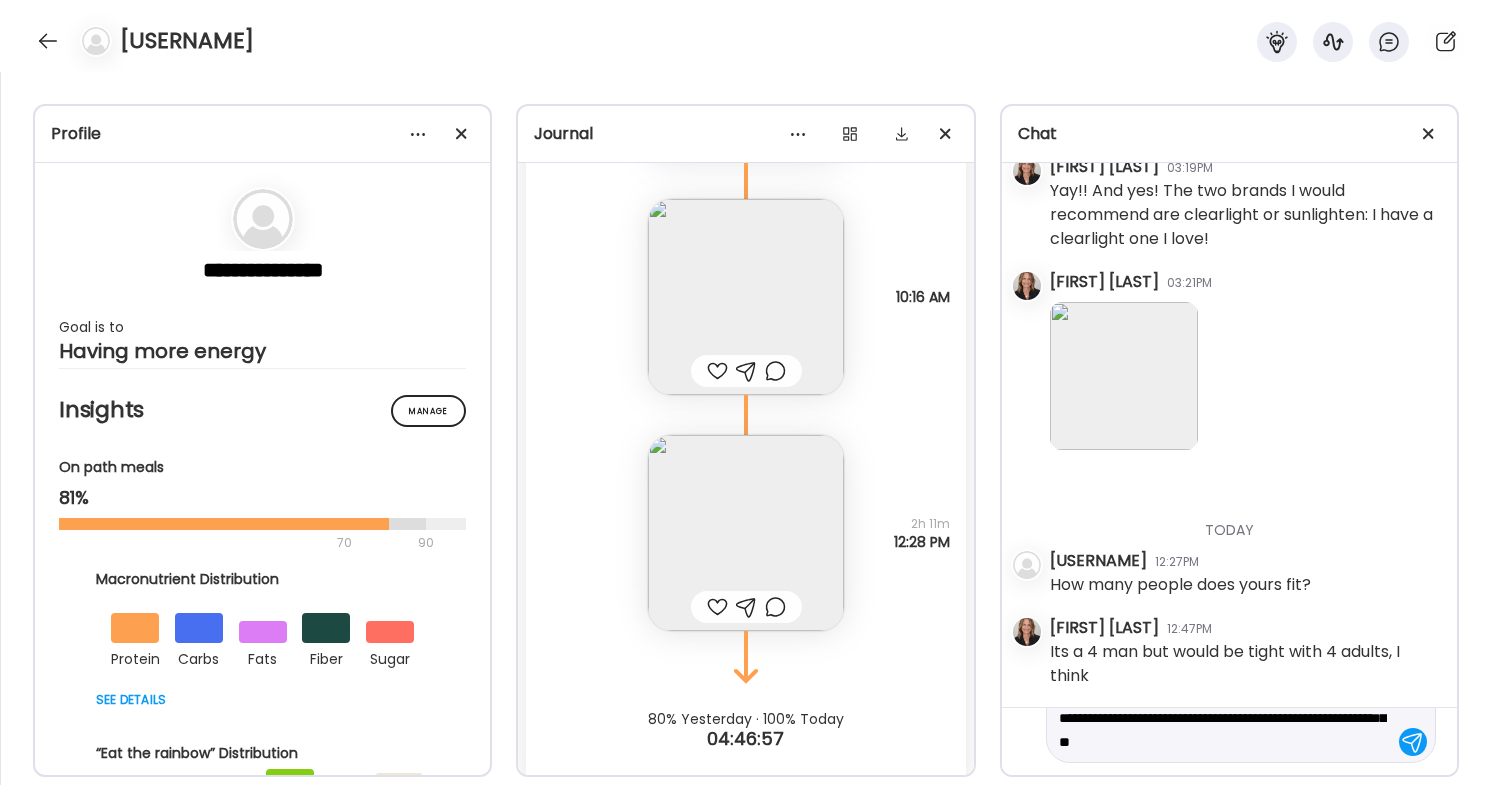 paste on "**********" 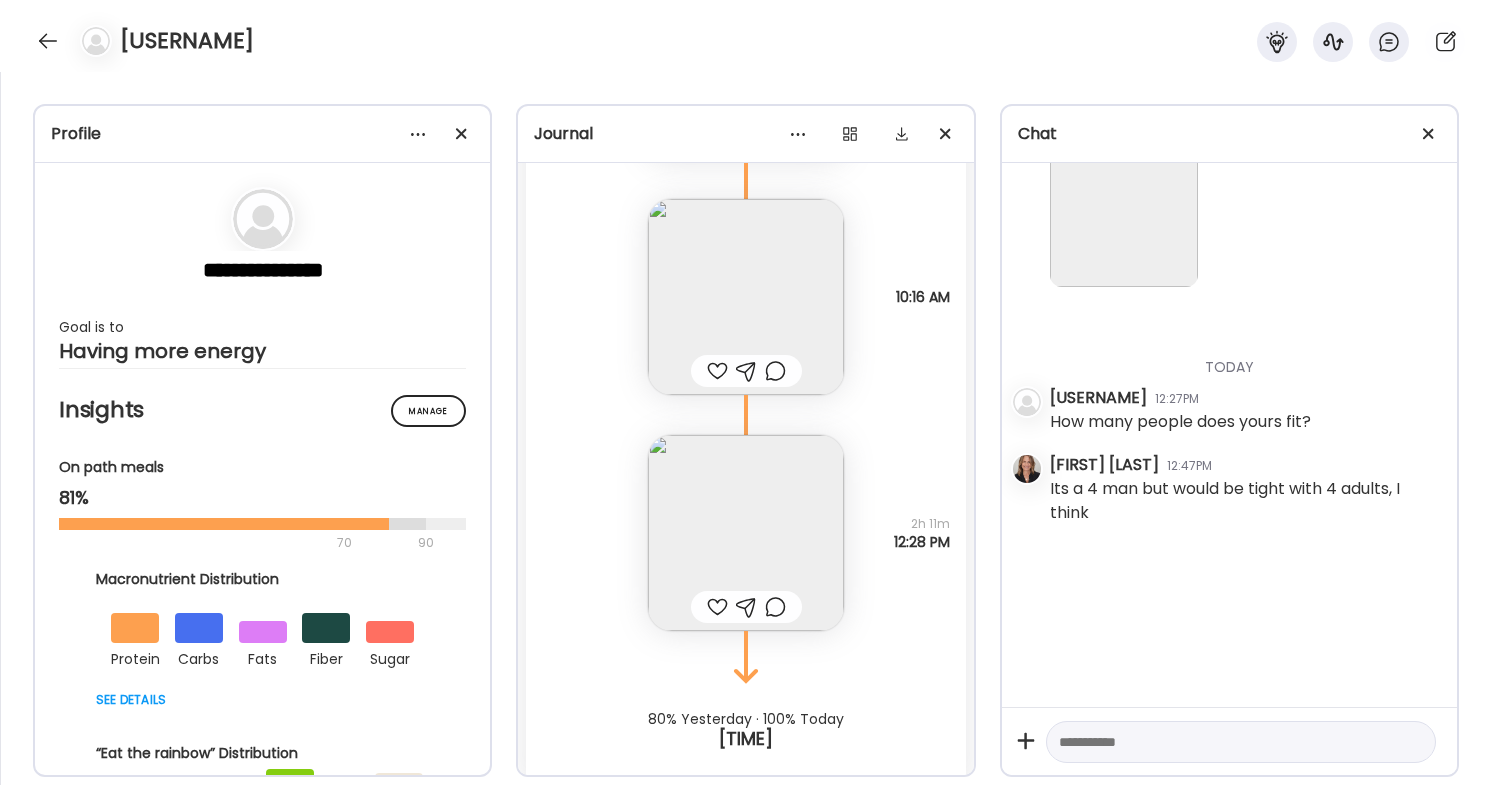 scroll, scrollTop: 0, scrollLeft: 0, axis: both 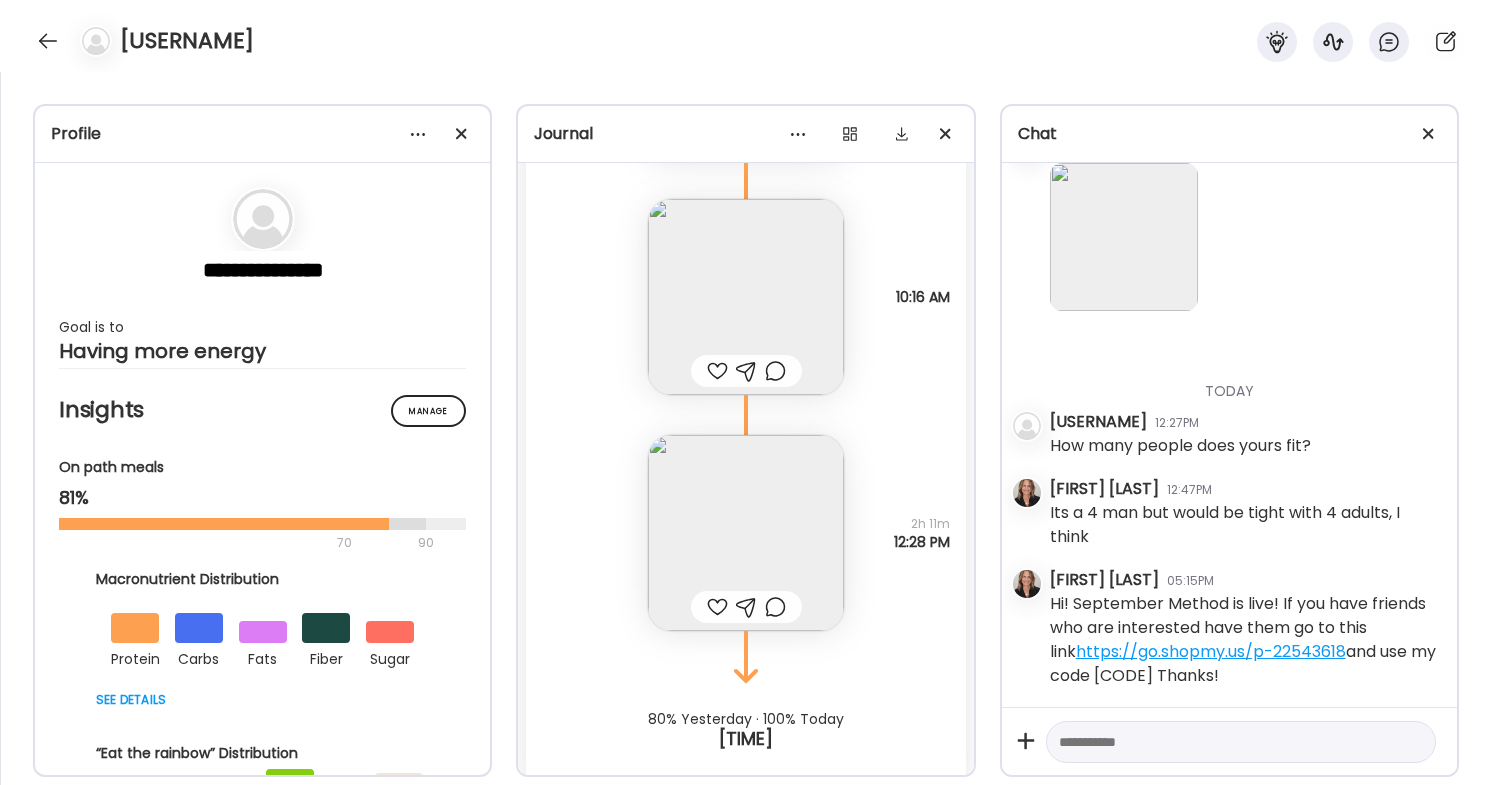 click on "https://go.shopmy.us/p-22543618" at bounding box center (1211, 651) 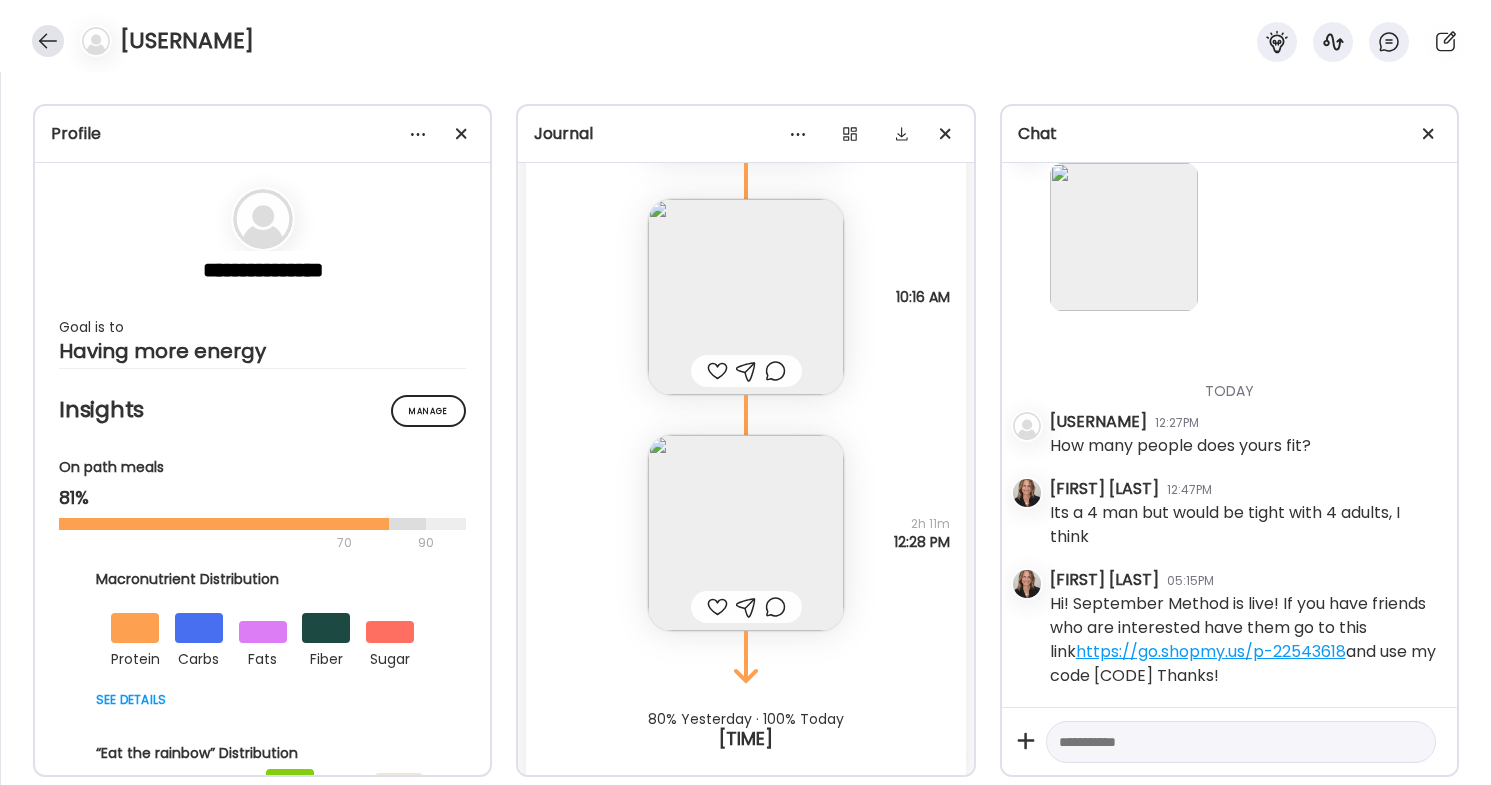 click at bounding box center [48, 41] 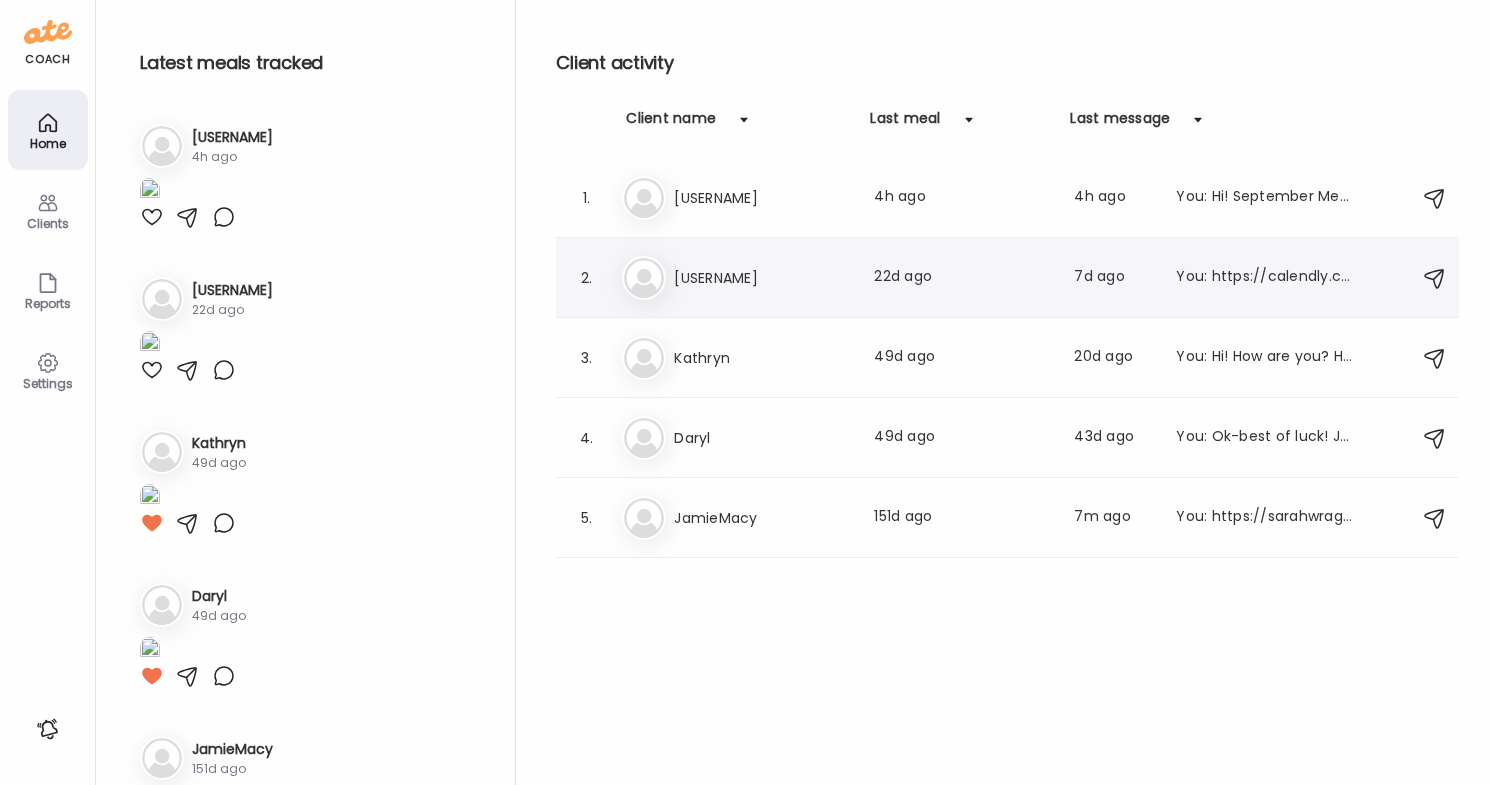 click on "Ba
BarbTankel
Last meal:  22d ago Last message:  7d ago You: https://calendly.com/danielle-sarahwragge/sww45min" at bounding box center [1010, 278] 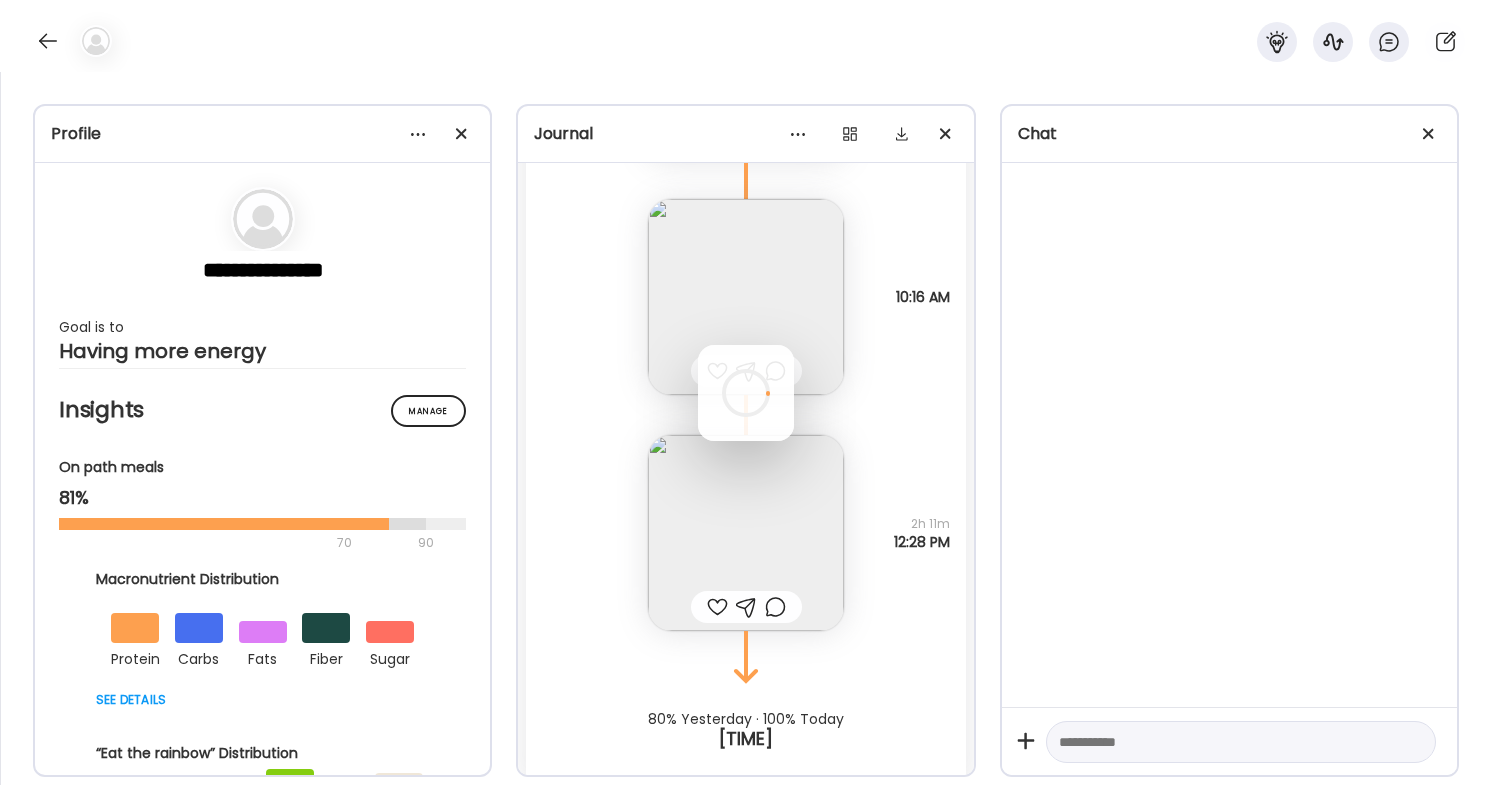scroll, scrollTop: 0, scrollLeft: 0, axis: both 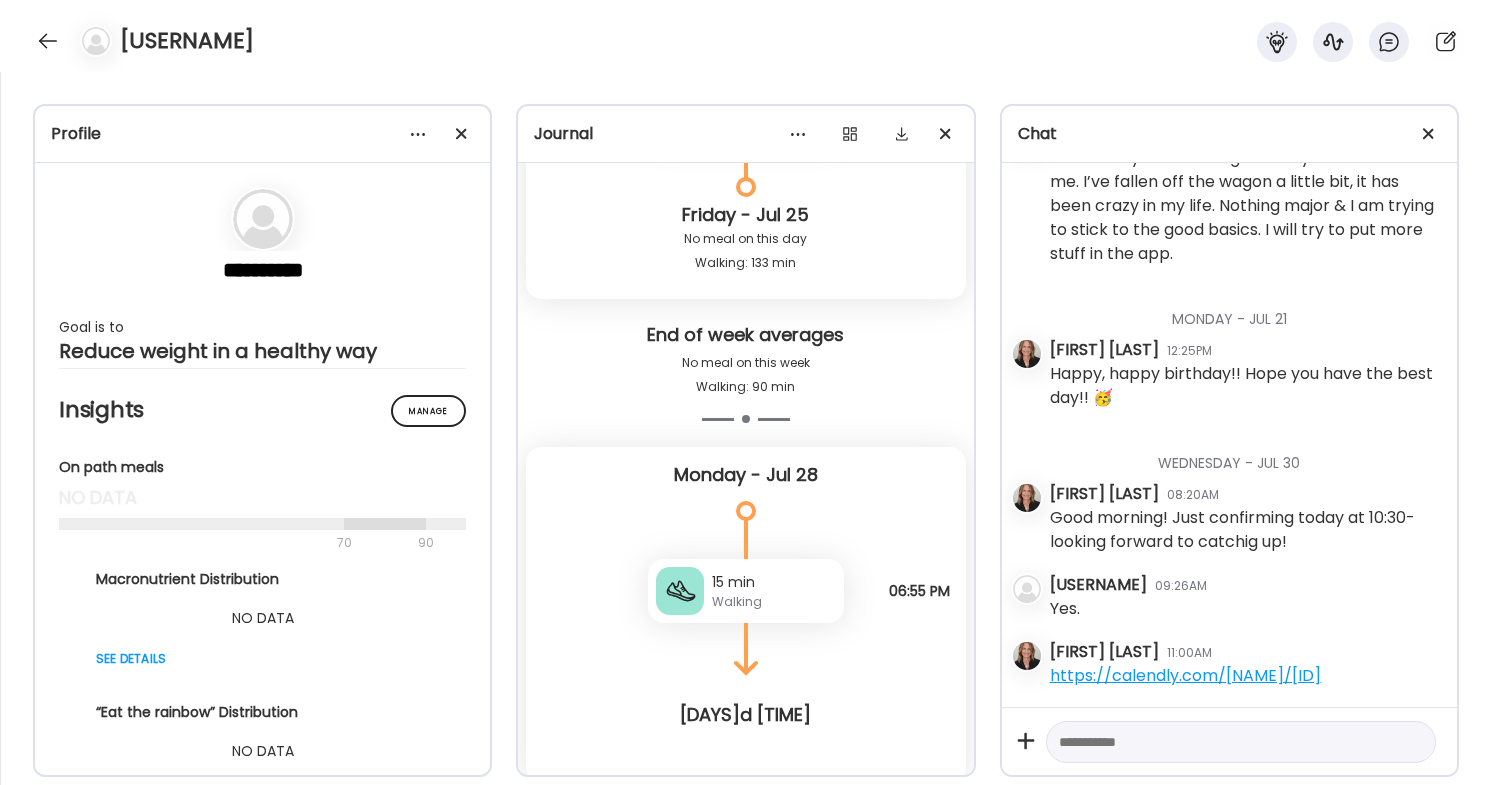 click at bounding box center (1223, 742) 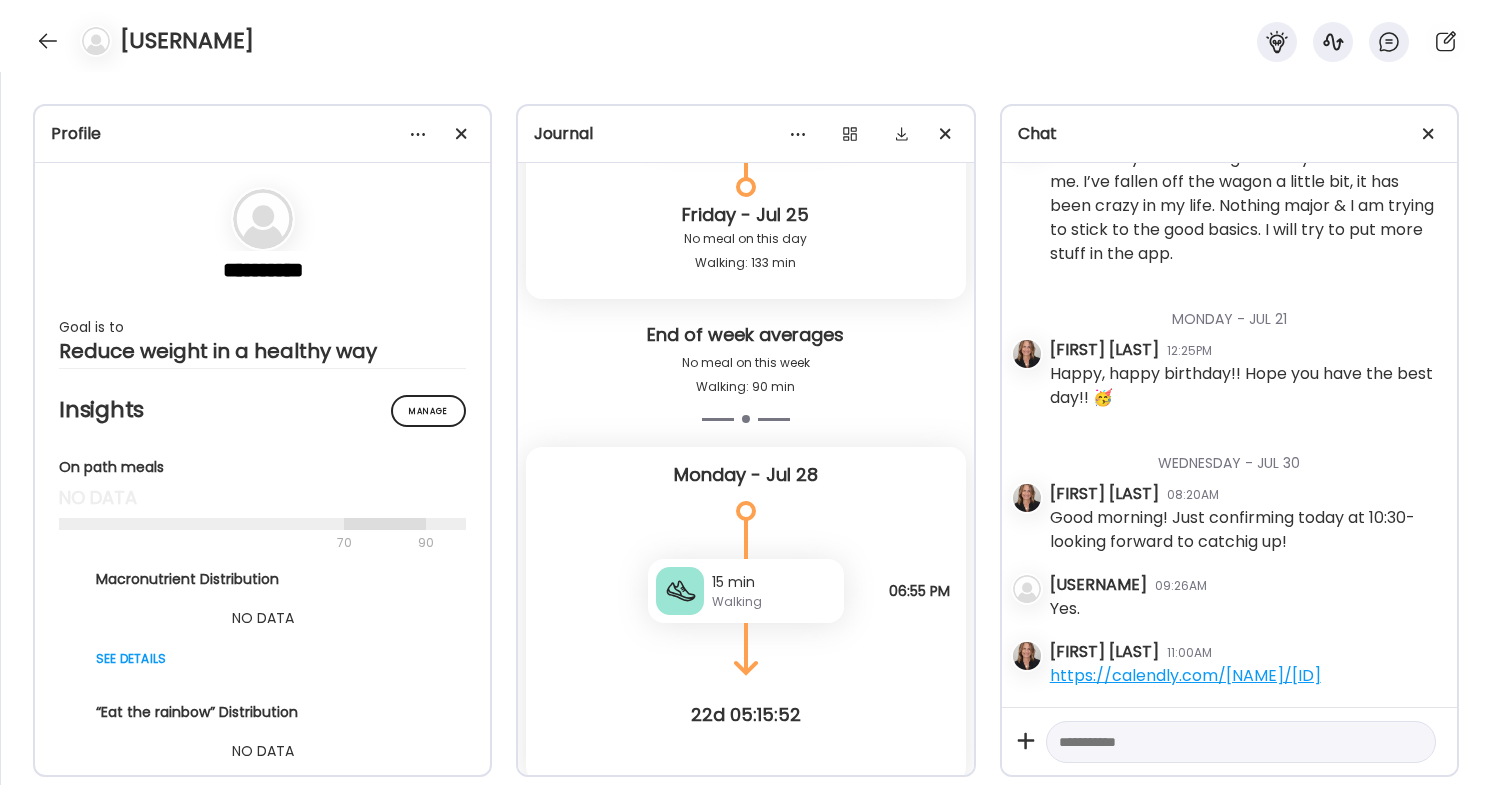 paste on "**********" 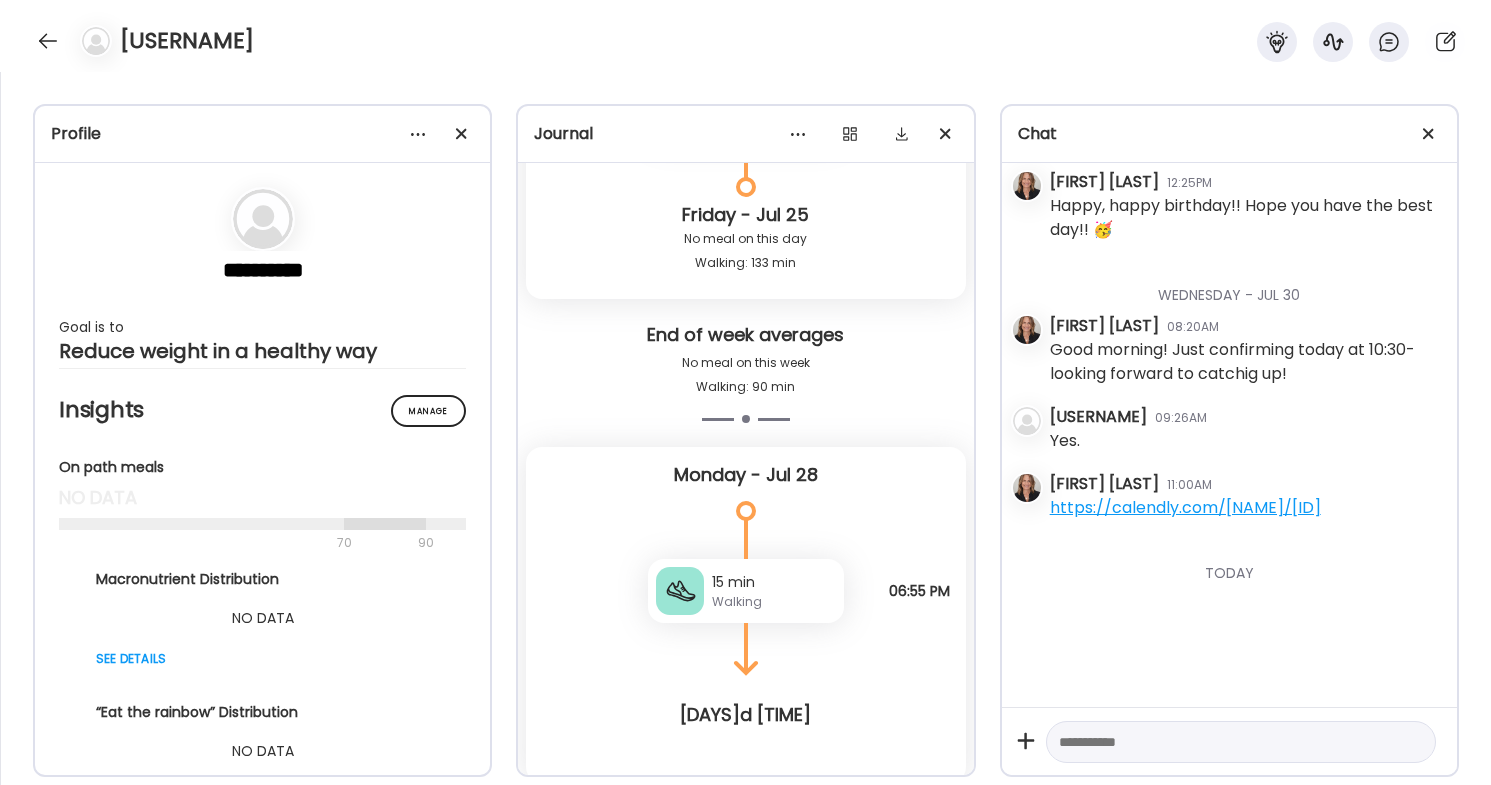 scroll, scrollTop: 0, scrollLeft: 0, axis: both 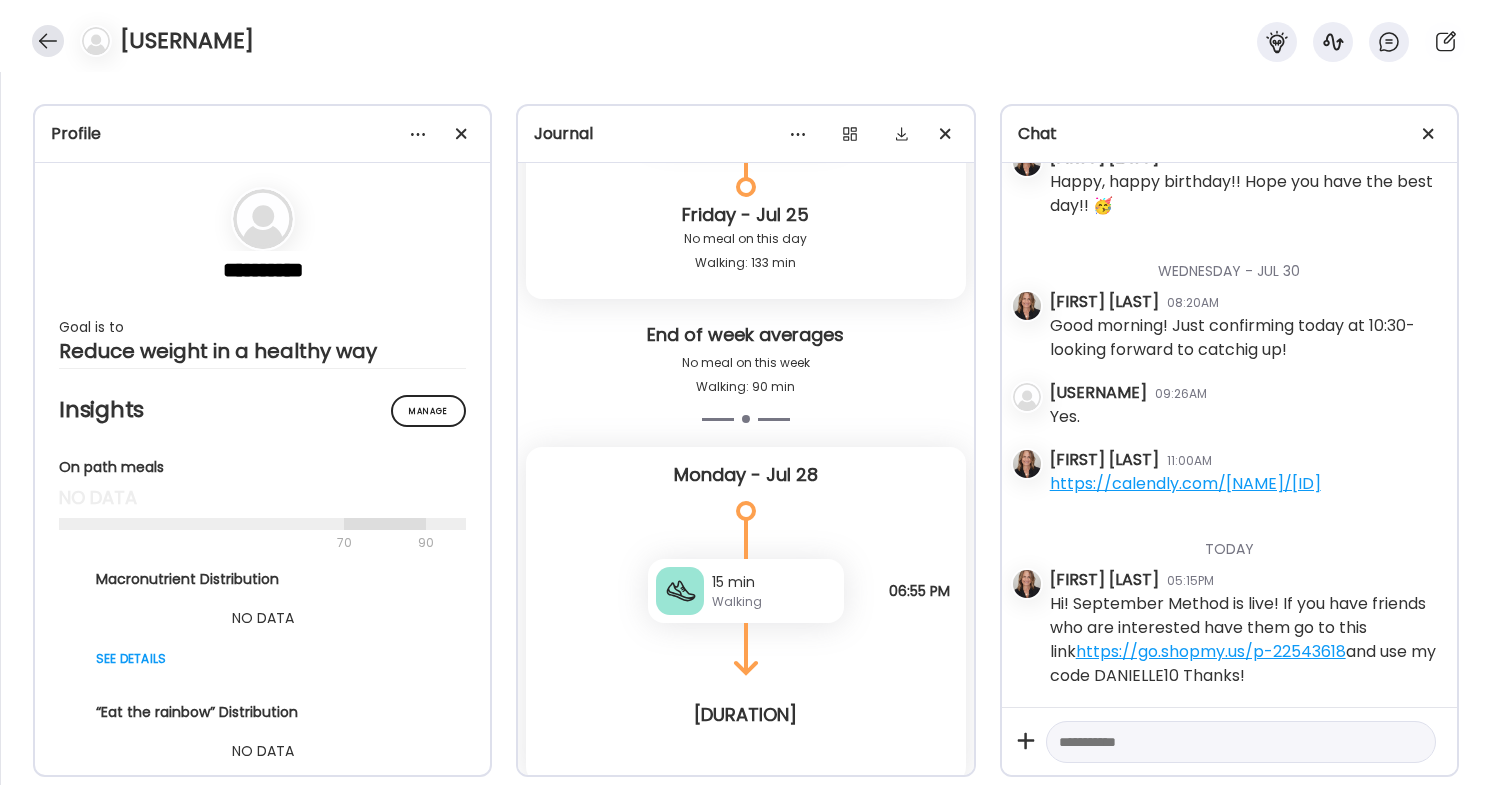 click at bounding box center (48, 41) 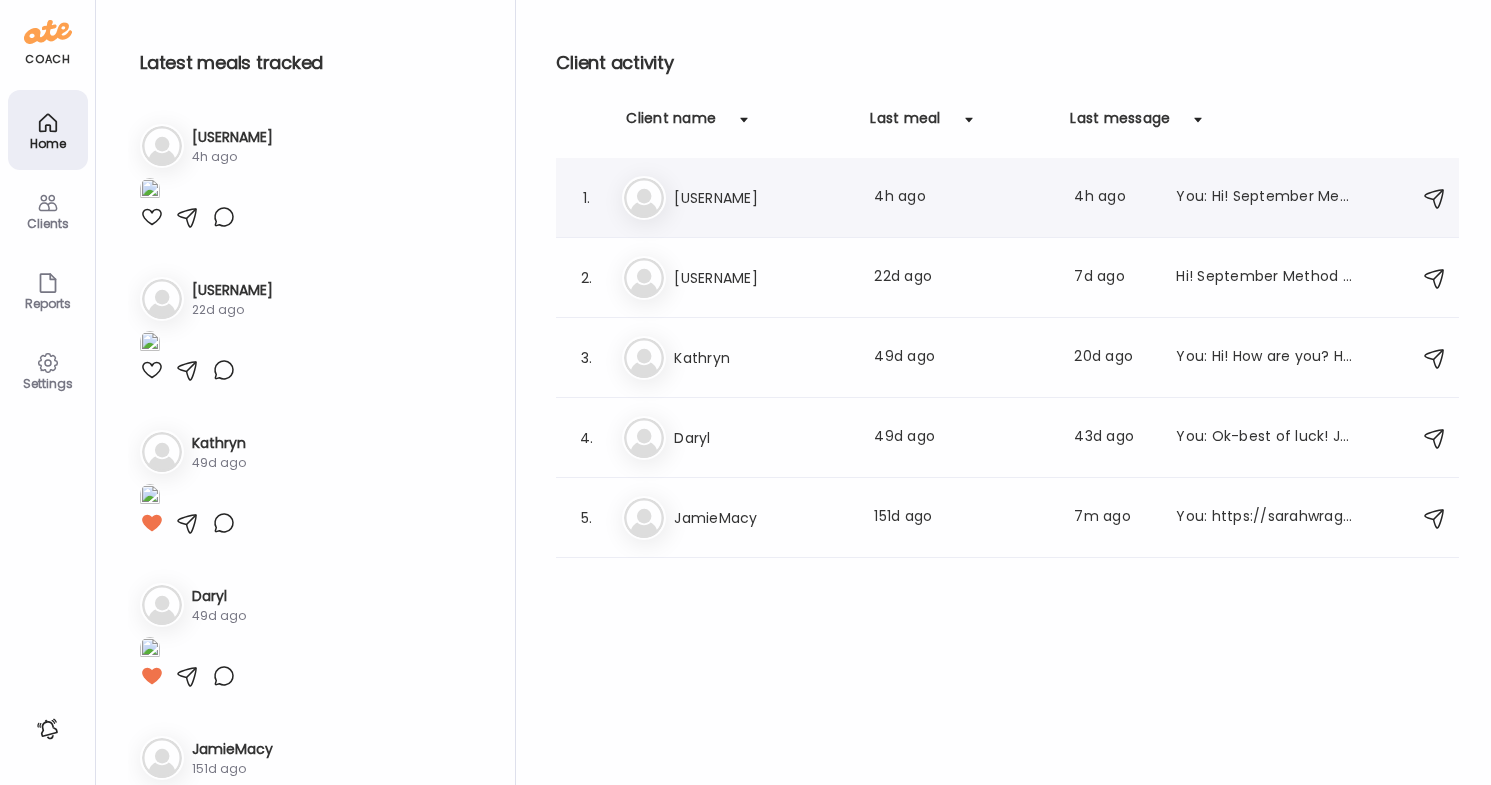 click on "[NAME]" at bounding box center [762, 198] 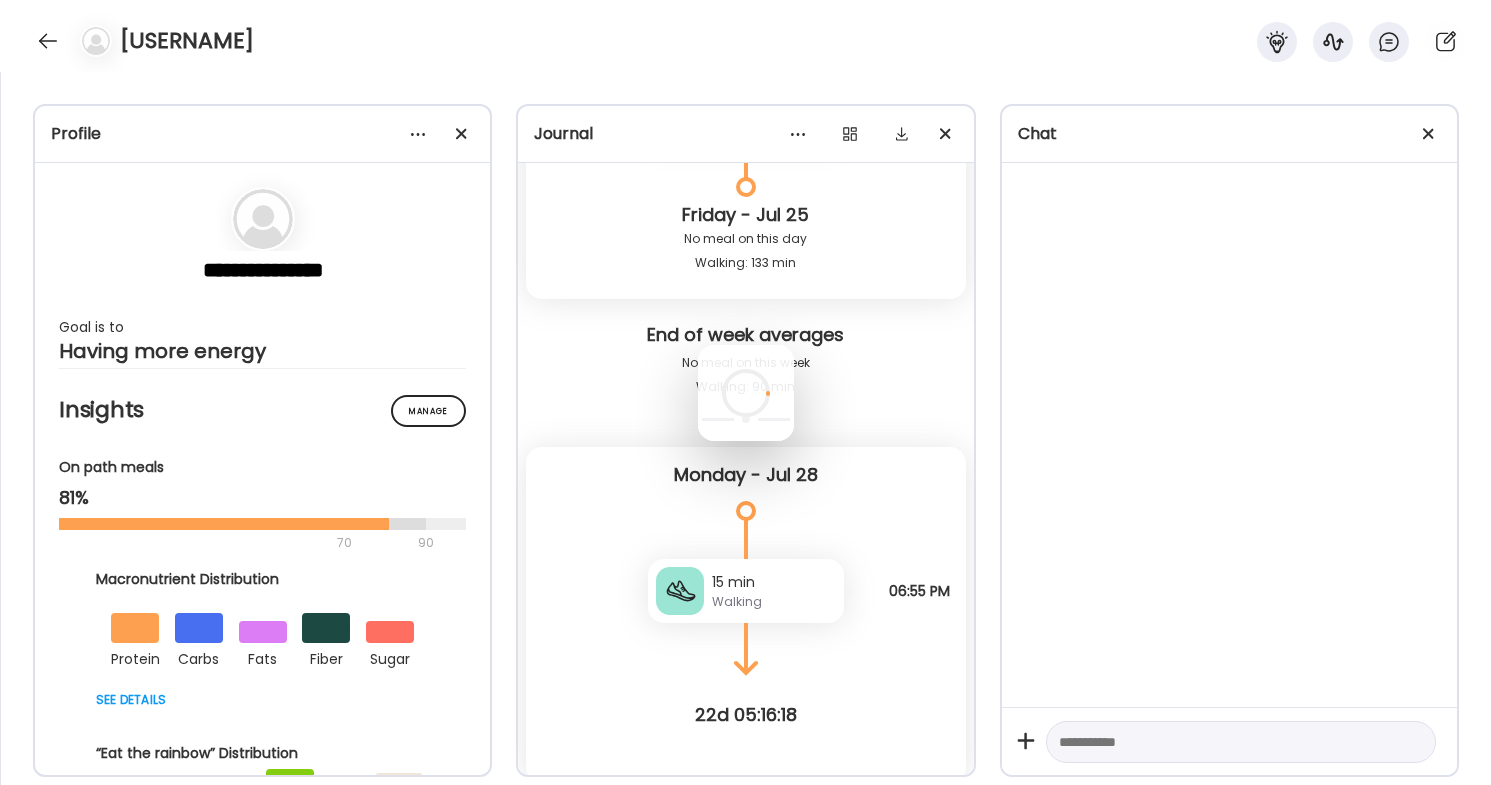 scroll, scrollTop: 6088, scrollLeft: 0, axis: vertical 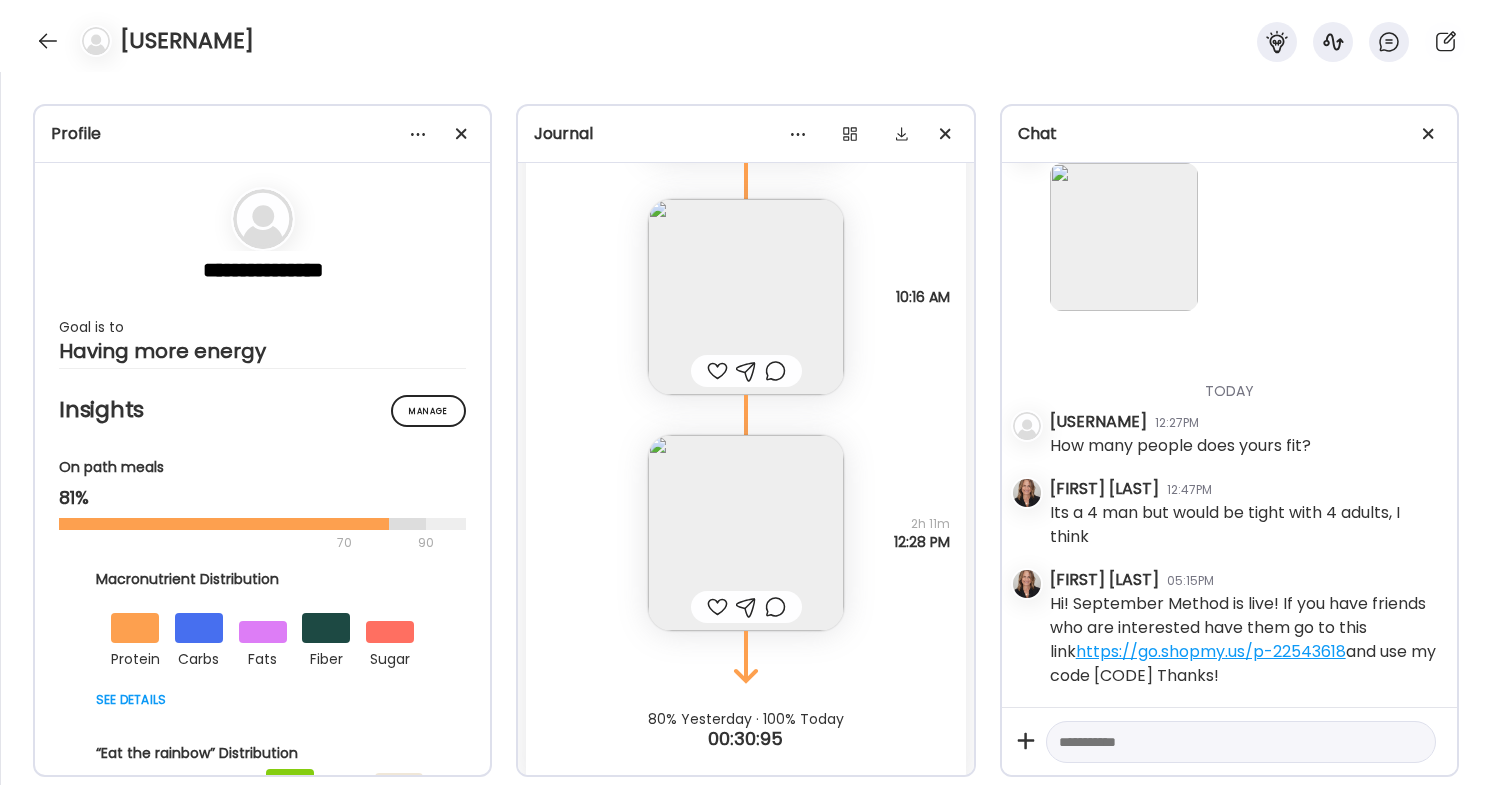 click on "Wednesday - Jan 22 Danielle Esposito 06:20PM Hi Sarah! Welcome to the Method.  I am looking forward to working you over the next 6 weeks.  I see you have a call booked on January 30th which is great! Please feel free to reach out to me with any questions between now and then. Also remember to log your food here so we can get started right away! Have a good rest of the week and see you next  Thursday!  Thursday - Jan 23 Danielle Esposito 12:00PM Nice job!   Danielle Esposito 01:31PM Looks delicious! Can you just tell me a little bit more about what it is? what type of soup and what is in the salad?  Very colorful which I love! Danielle Esposito 04:18PM Hi! Did you eat this or do you have a question about this product? Let me!  Friday - Jan 24 Danielle Esposito 01:27PM Thank you so much for posting! This is incredibly helpful for when we speak next week! Keep it coming! Monday - Jan 27 Danielle Esposito 09:28AM Tuesday - Jan 28 SarahHutchinson 09:37PM I definitely crave chocolate right after dinner!  Majority!" at bounding box center (1229, 435) 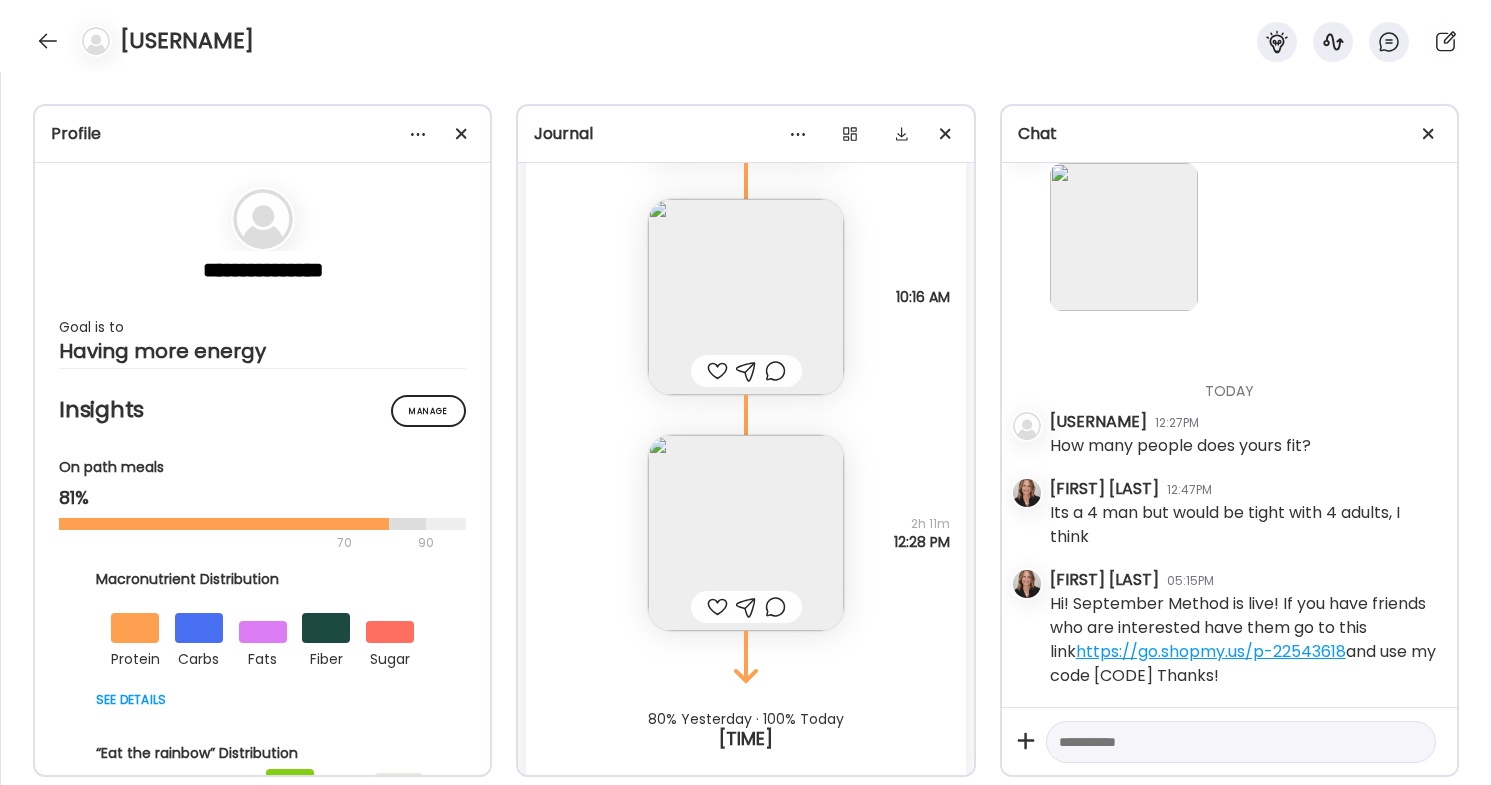 drag, startPoint x: 1047, startPoint y: 599, endPoint x: 1279, endPoint y: 670, distance: 242.62111 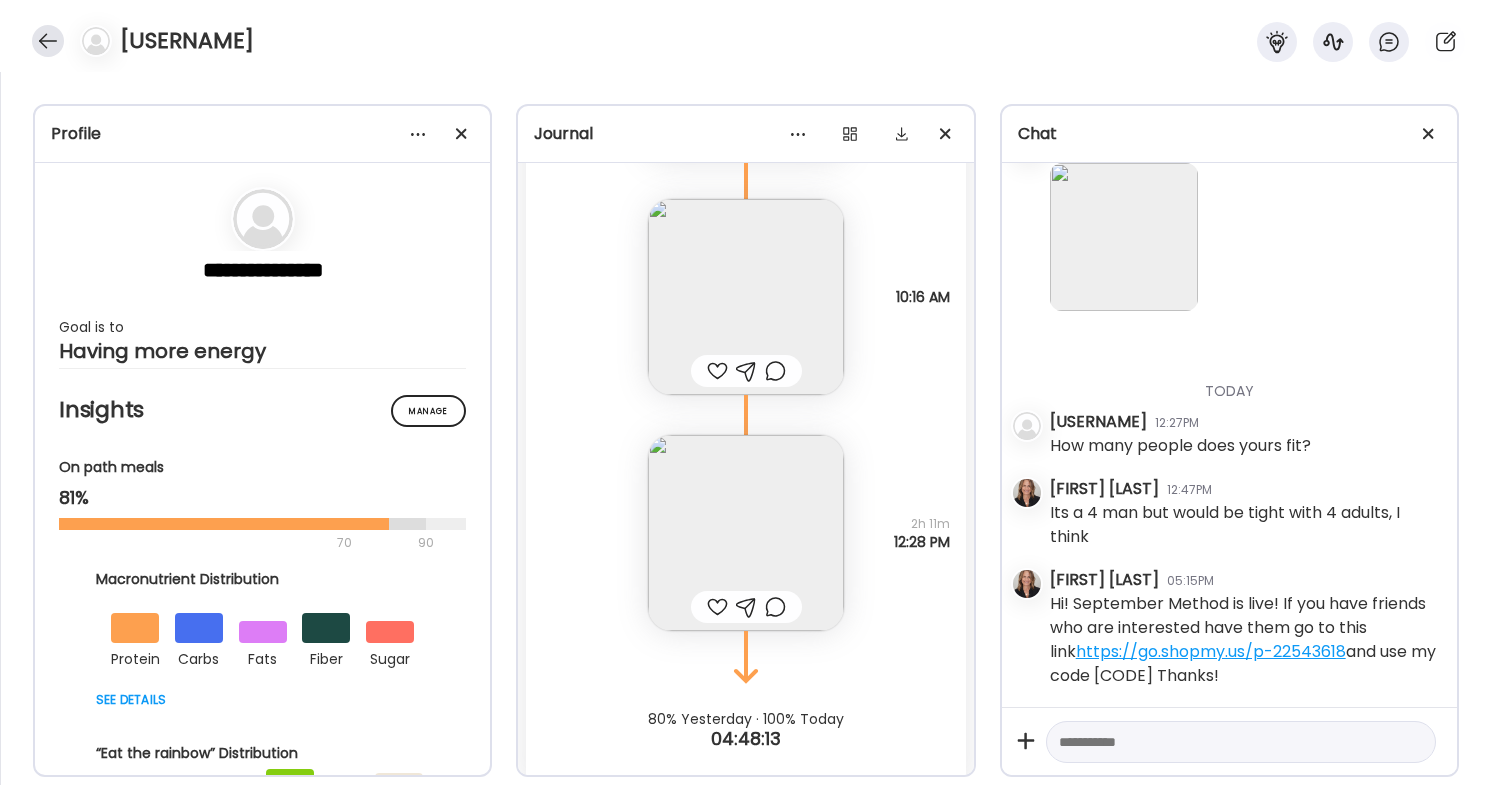 click at bounding box center (48, 41) 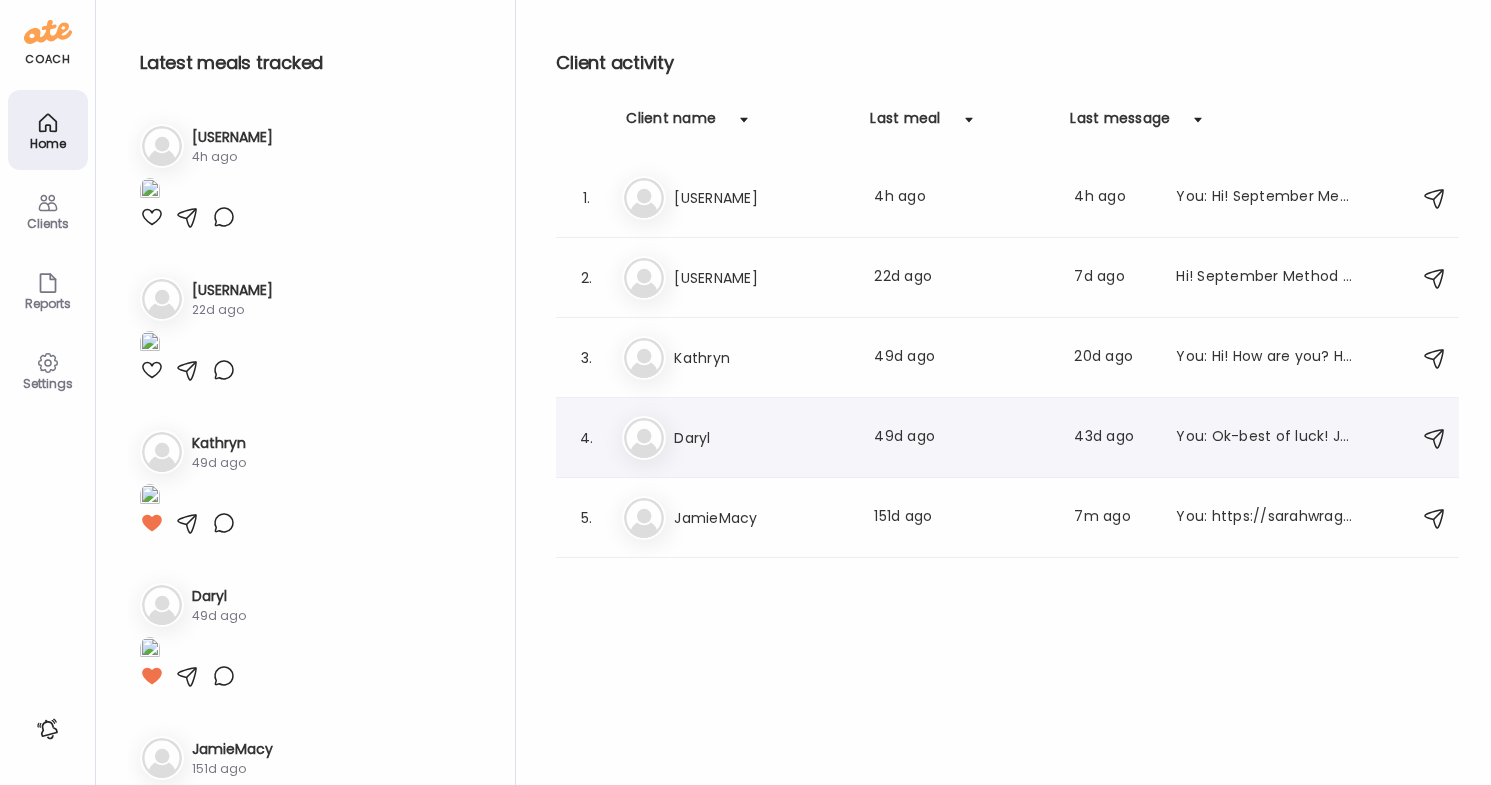 click on "Da
Daryl
Last meal:  49d ago Last message:  43d ago You: Ok-best of luck!  Just a reminder you have access to the module's until this Friday and then, unfortunately, they will go away.  It's been a pleasure working with you! If your mom and sister sign up for Digital Method please have them use my code Danielle10 Have a fantastic summer!!" at bounding box center (1010, 438) 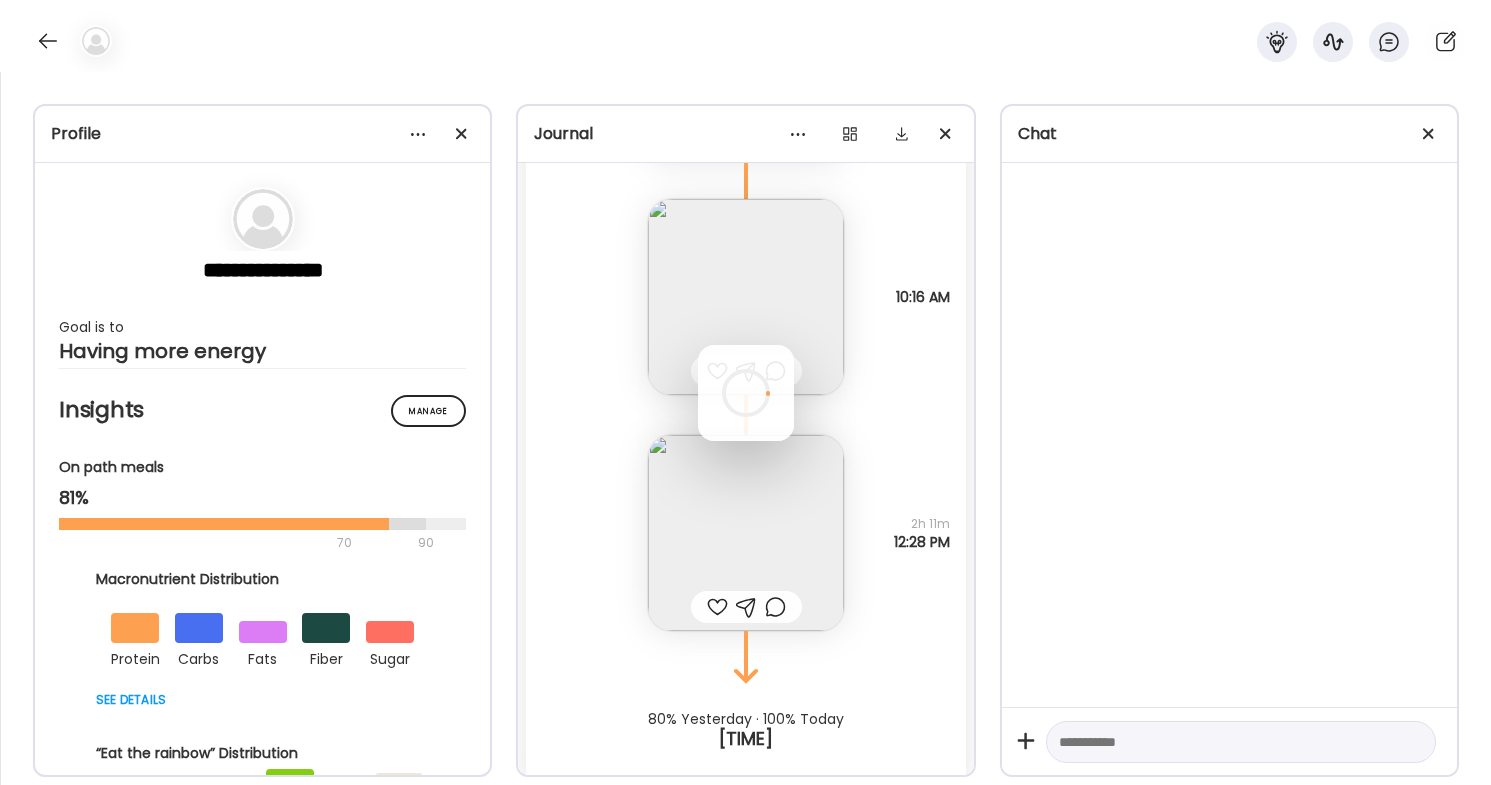 scroll, scrollTop: 0, scrollLeft: 0, axis: both 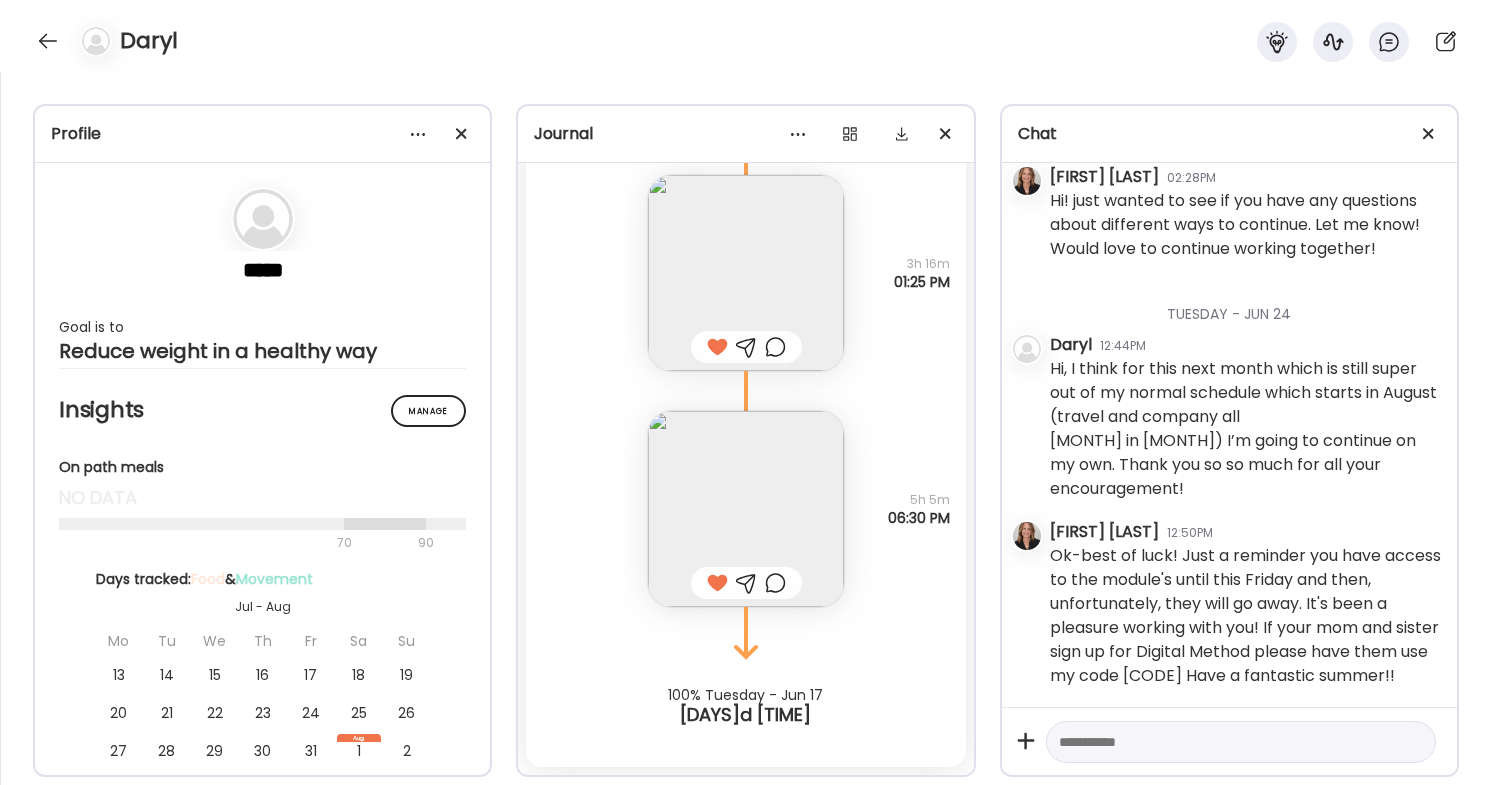 click at bounding box center (1223, 742) 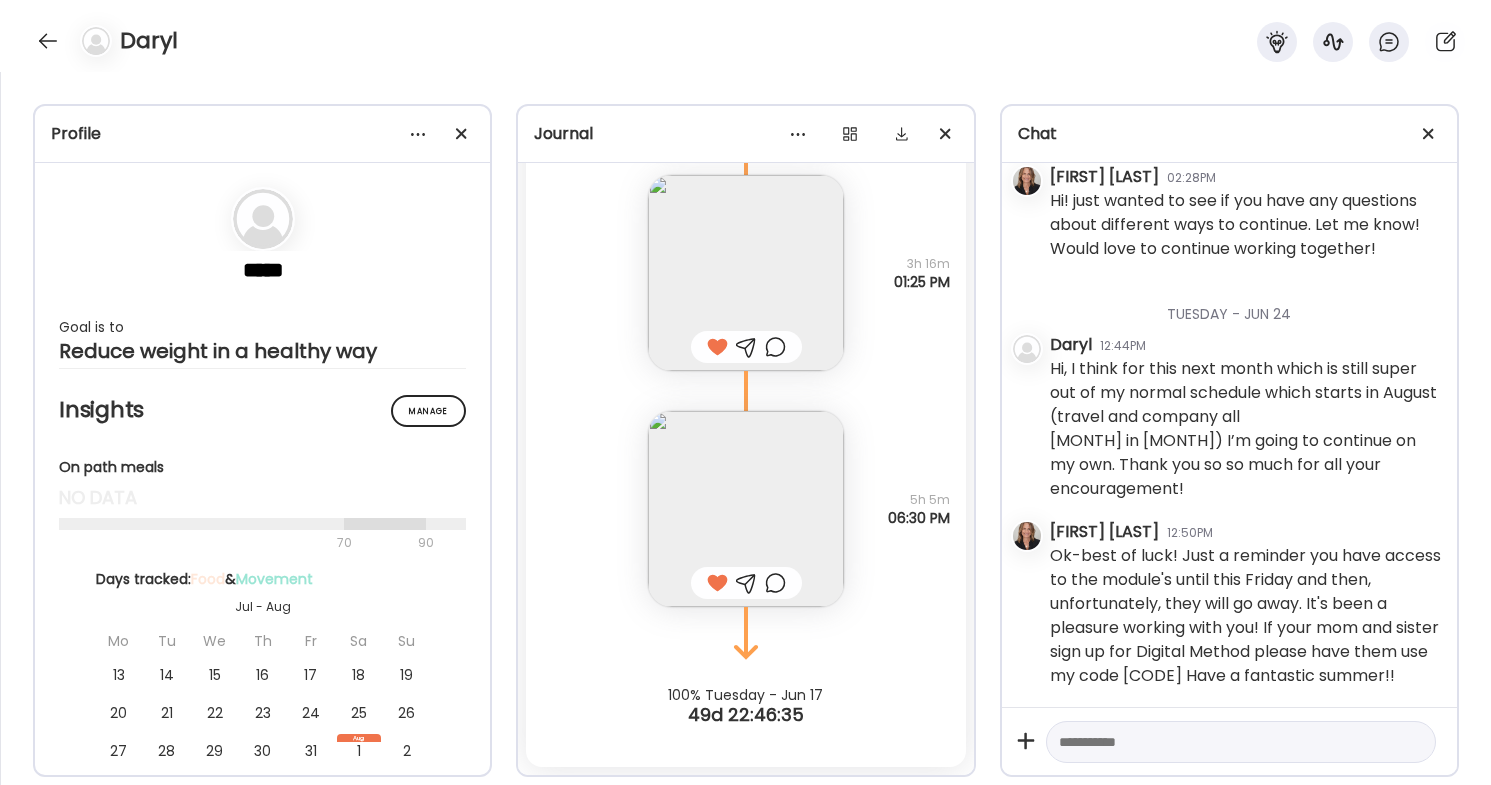 paste on "**********" 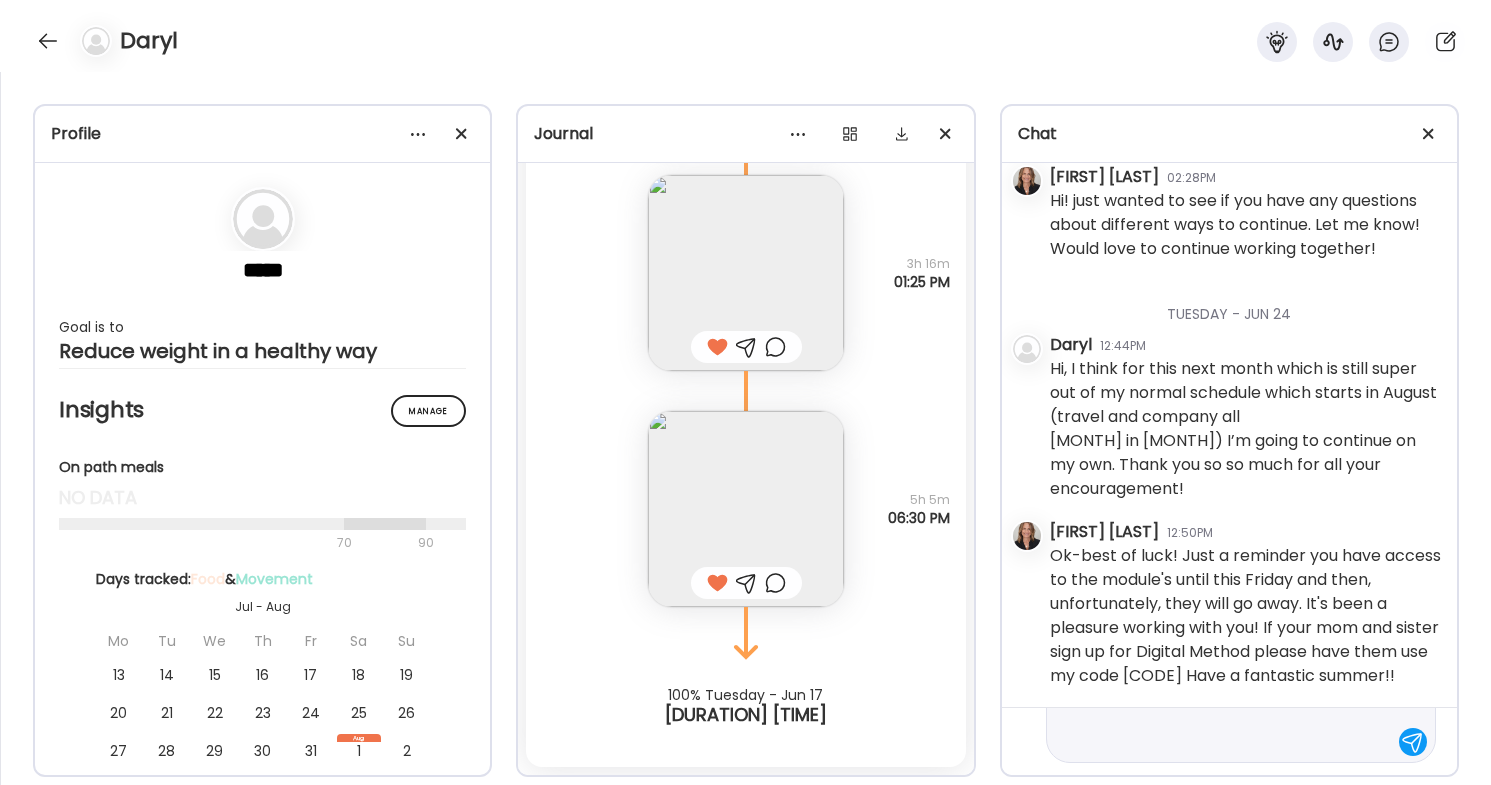 scroll, scrollTop: 119, scrollLeft: 0, axis: vertical 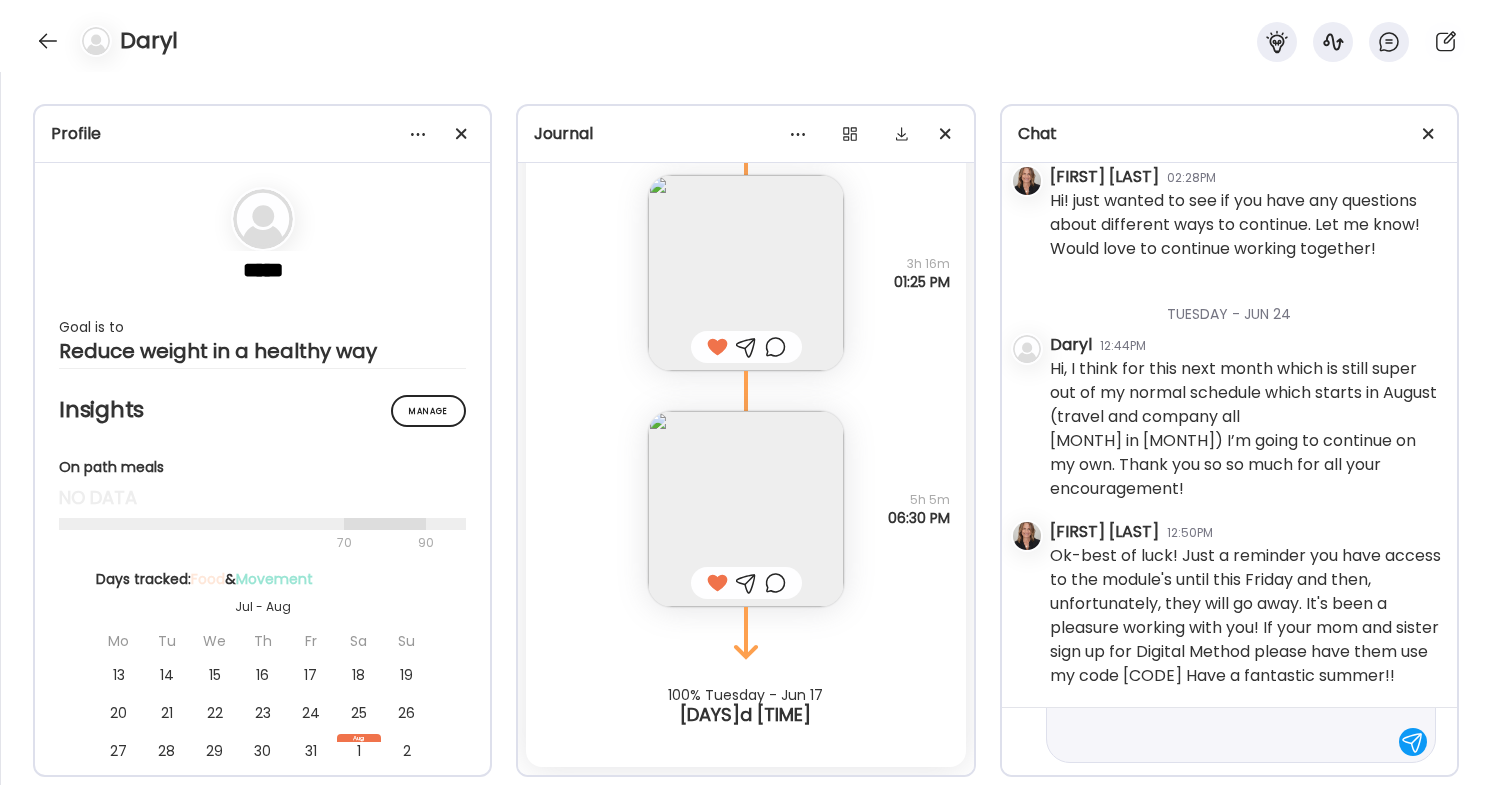 type 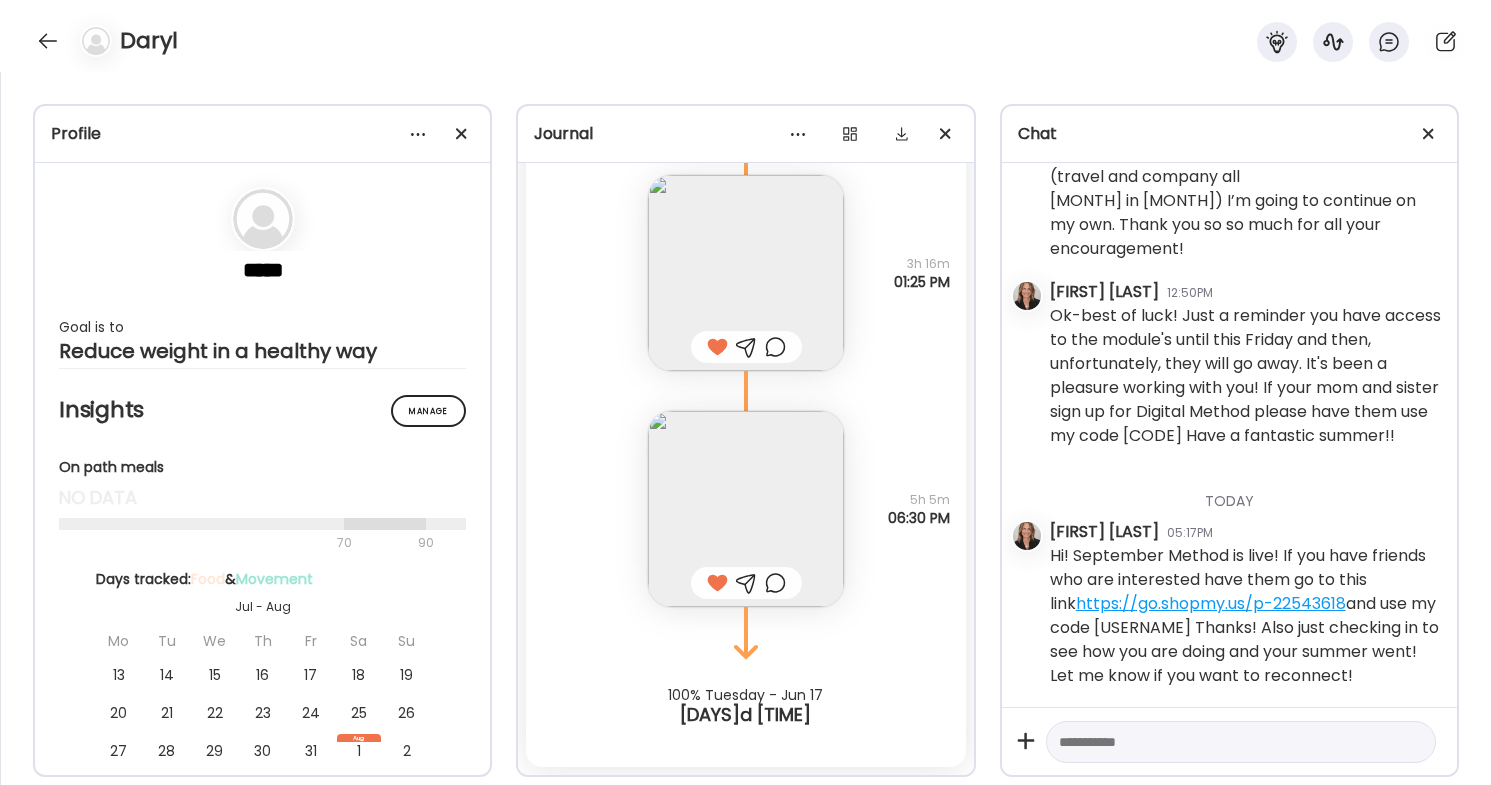 scroll, scrollTop: 10429, scrollLeft: 0, axis: vertical 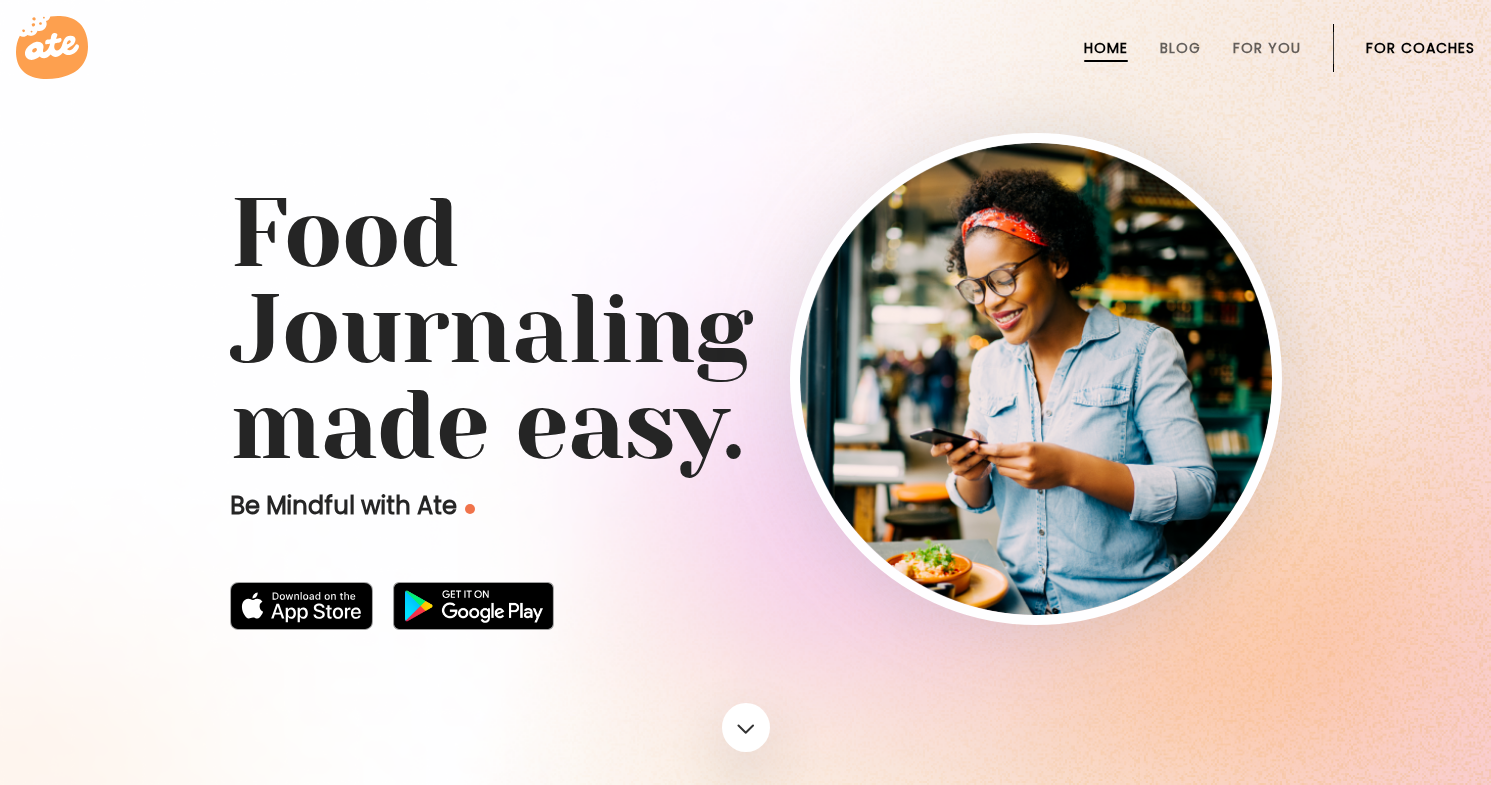 click on "For Coaches" at bounding box center (1420, 48) 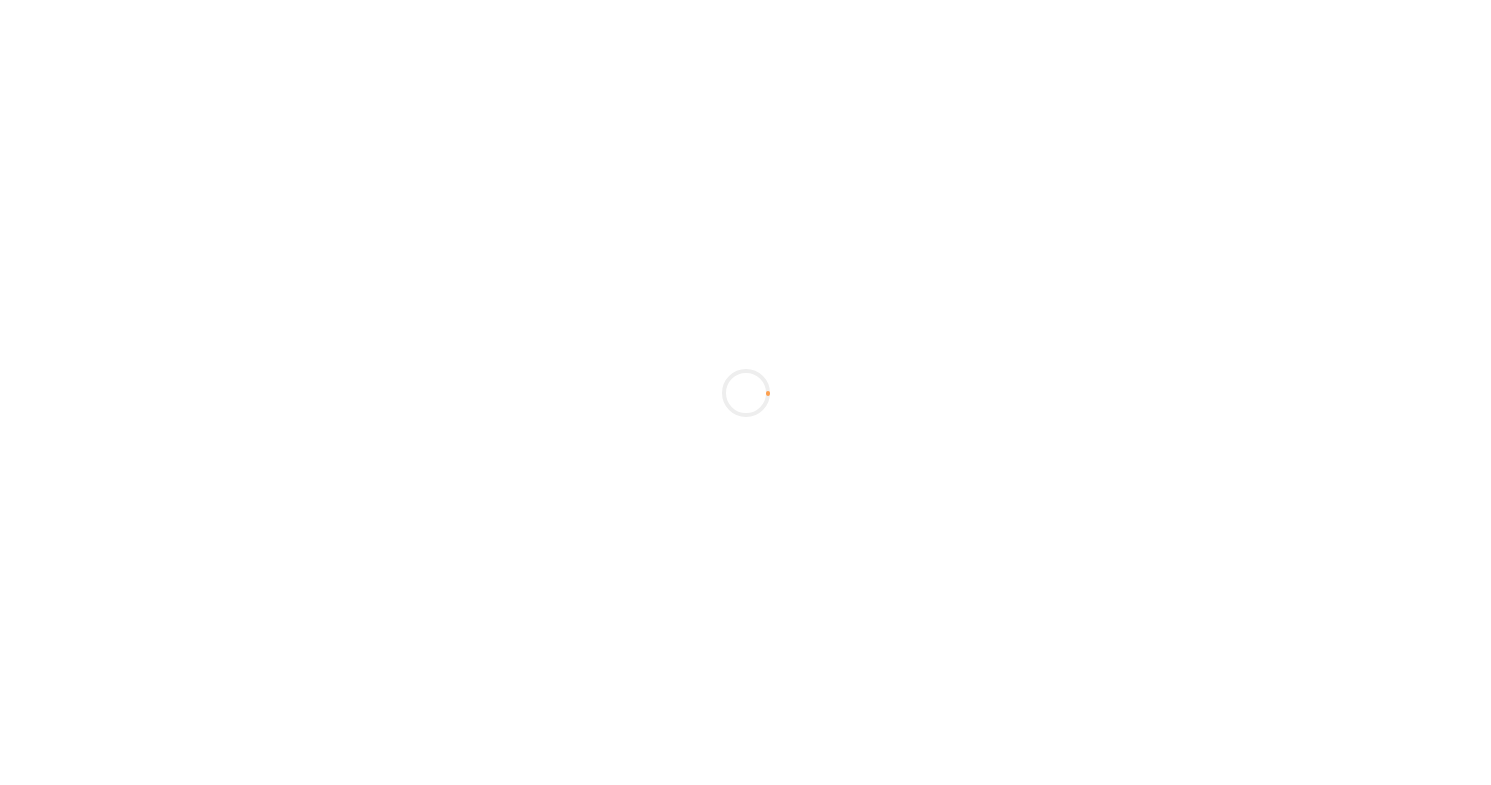 scroll, scrollTop: 0, scrollLeft: 0, axis: both 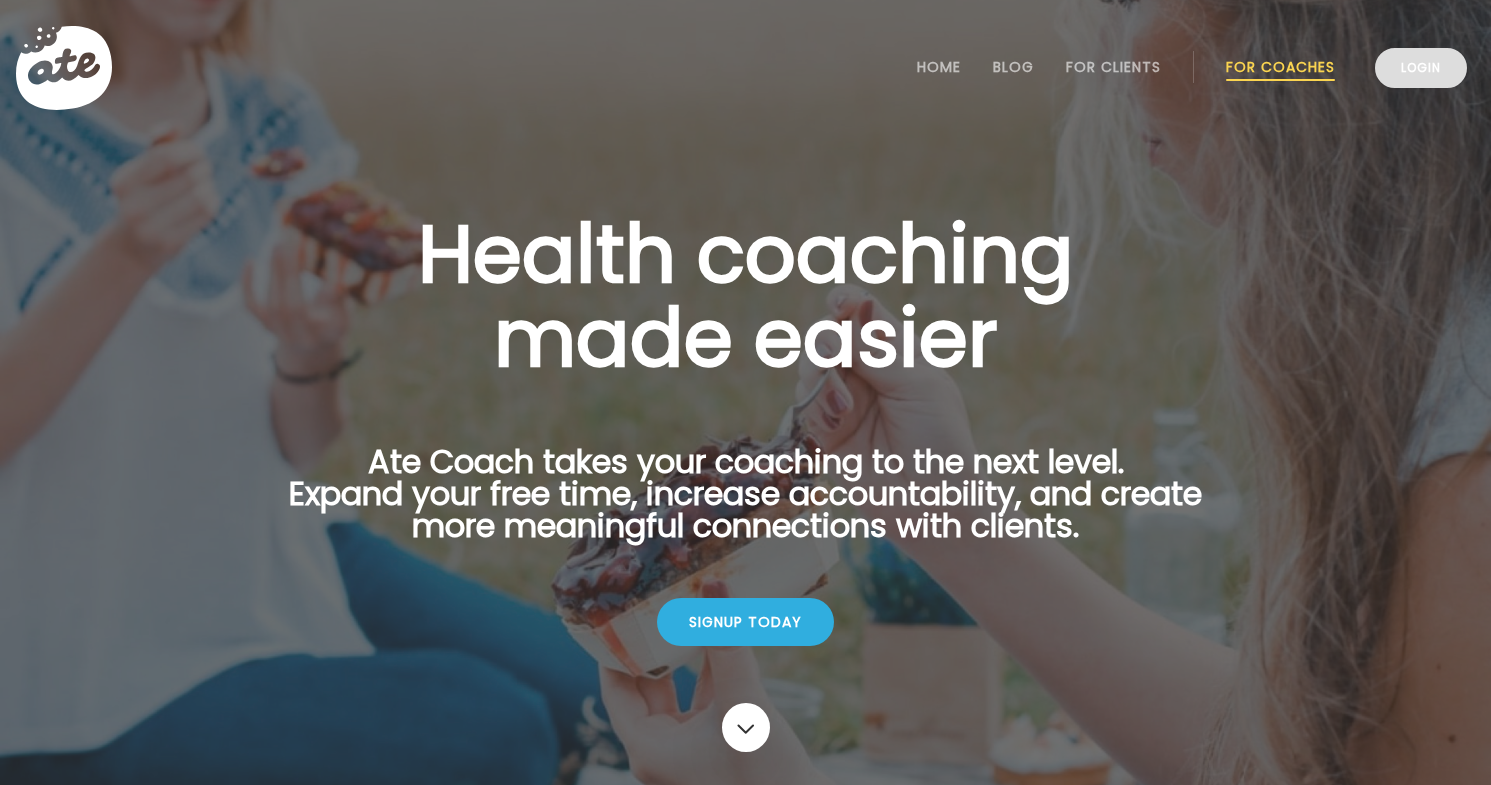 click on "Login" at bounding box center [1421, 68] 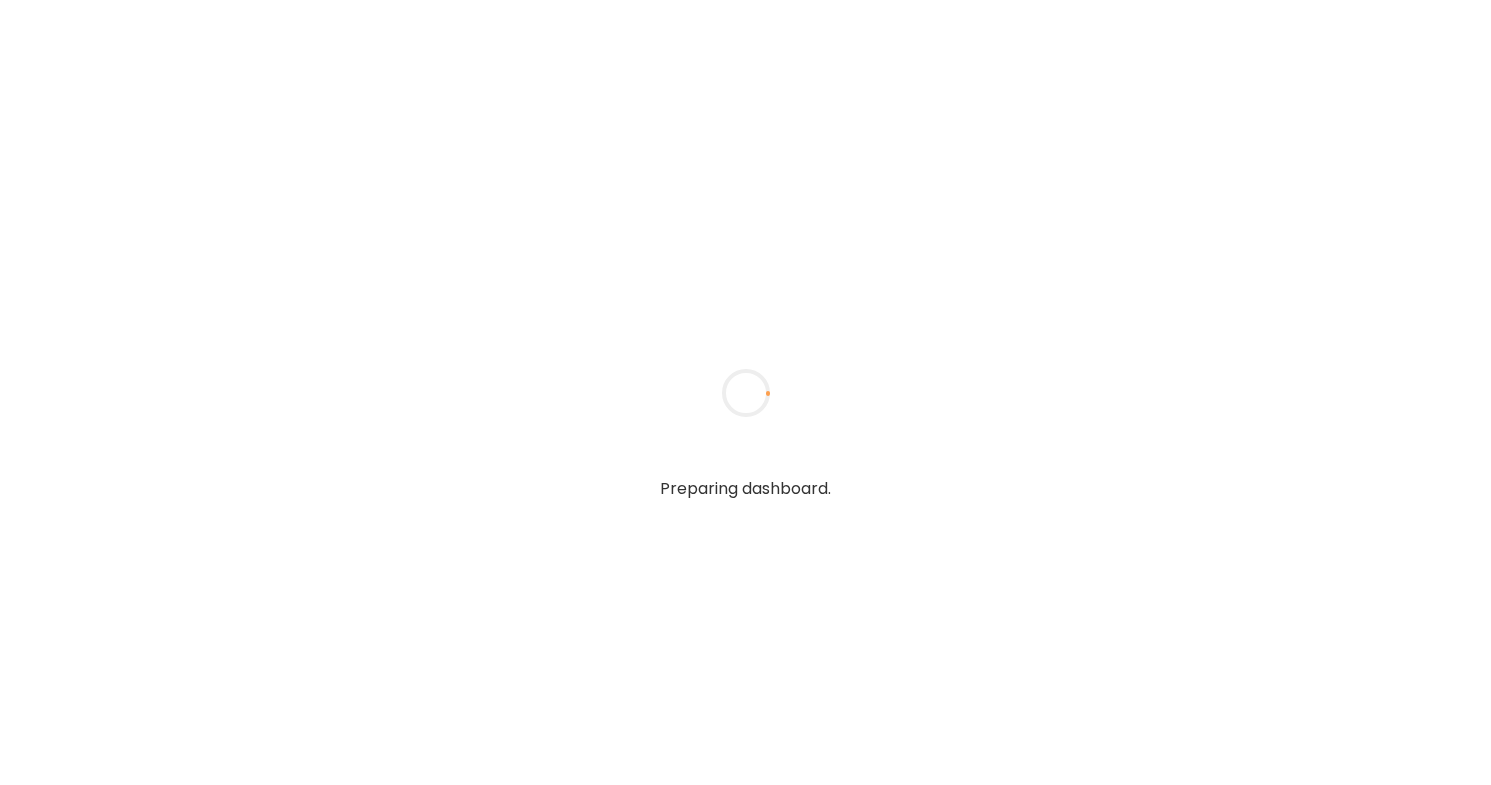 scroll, scrollTop: 0, scrollLeft: 0, axis: both 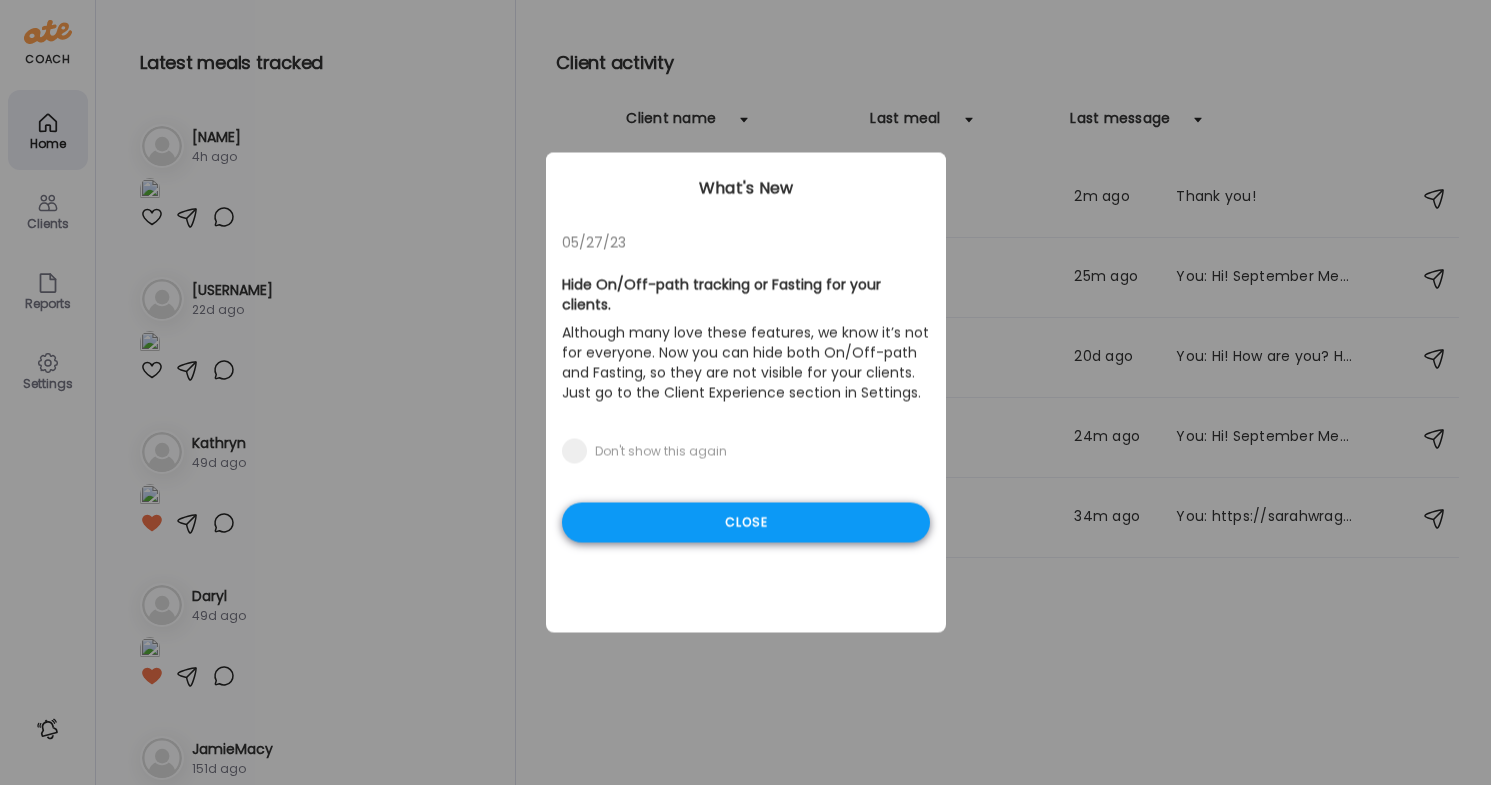 click on "Close" at bounding box center (746, 523) 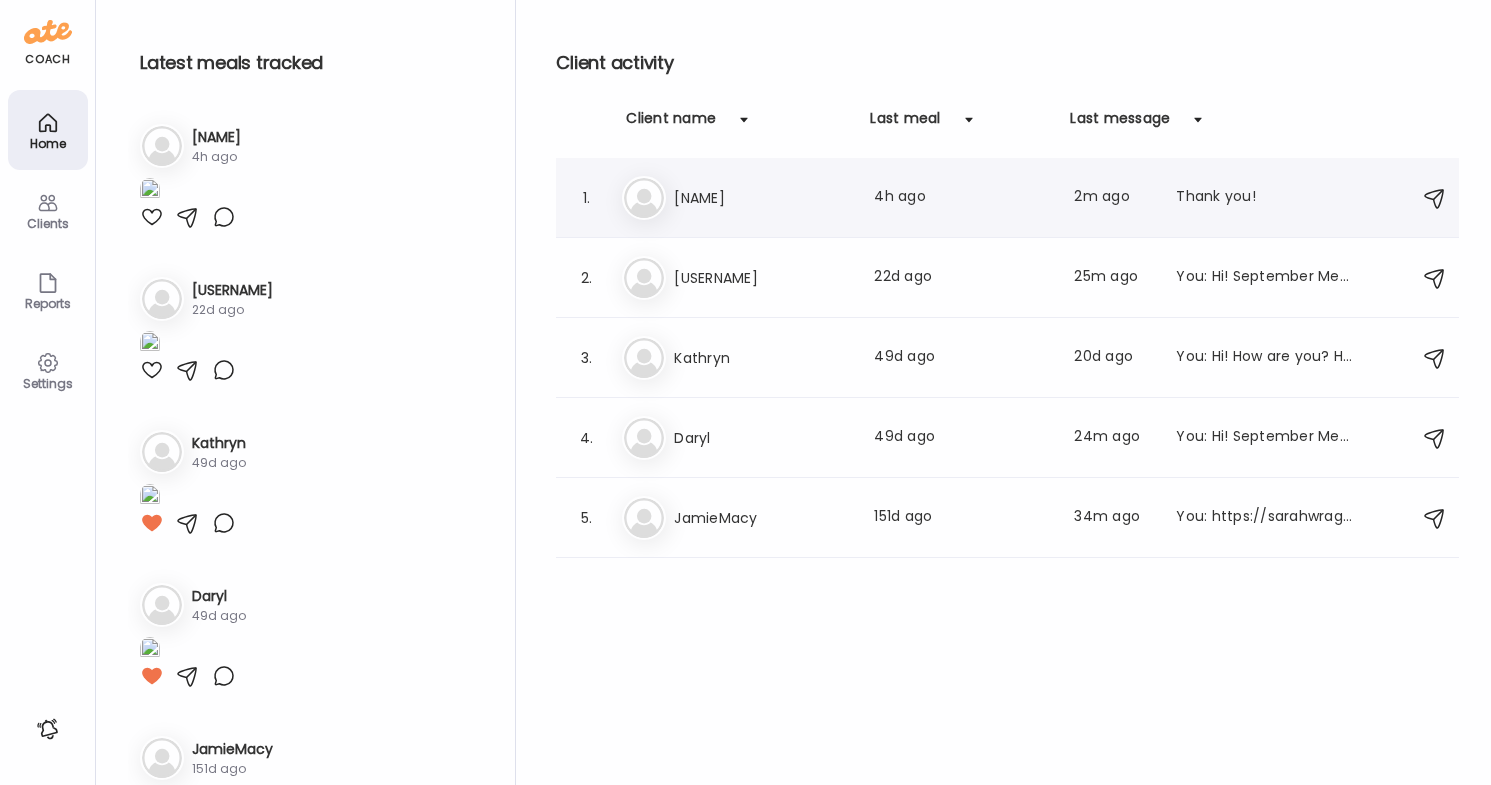 click on "Thank you!" at bounding box center [1264, 198] 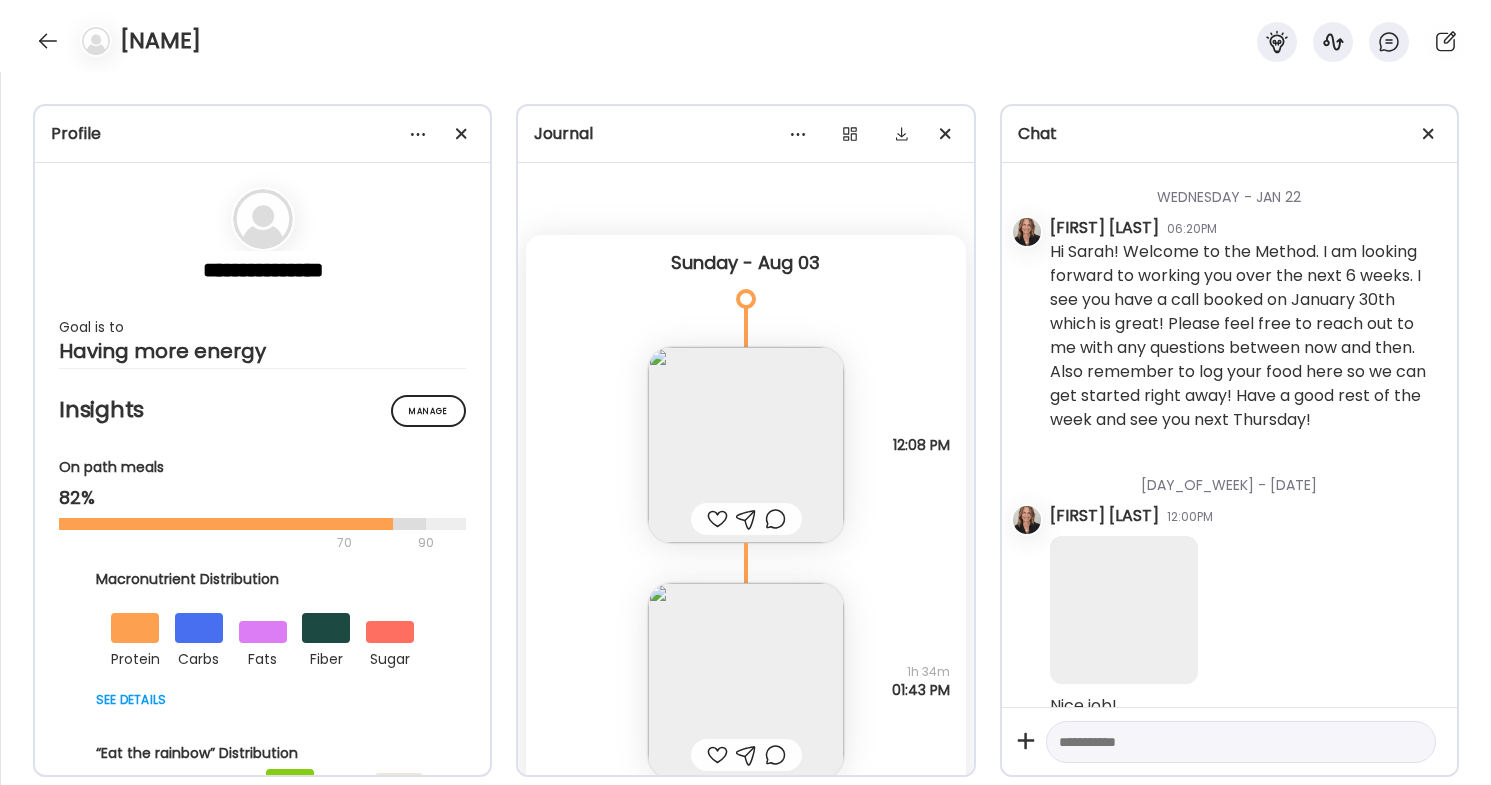 scroll, scrollTop: 5532, scrollLeft: 0, axis: vertical 